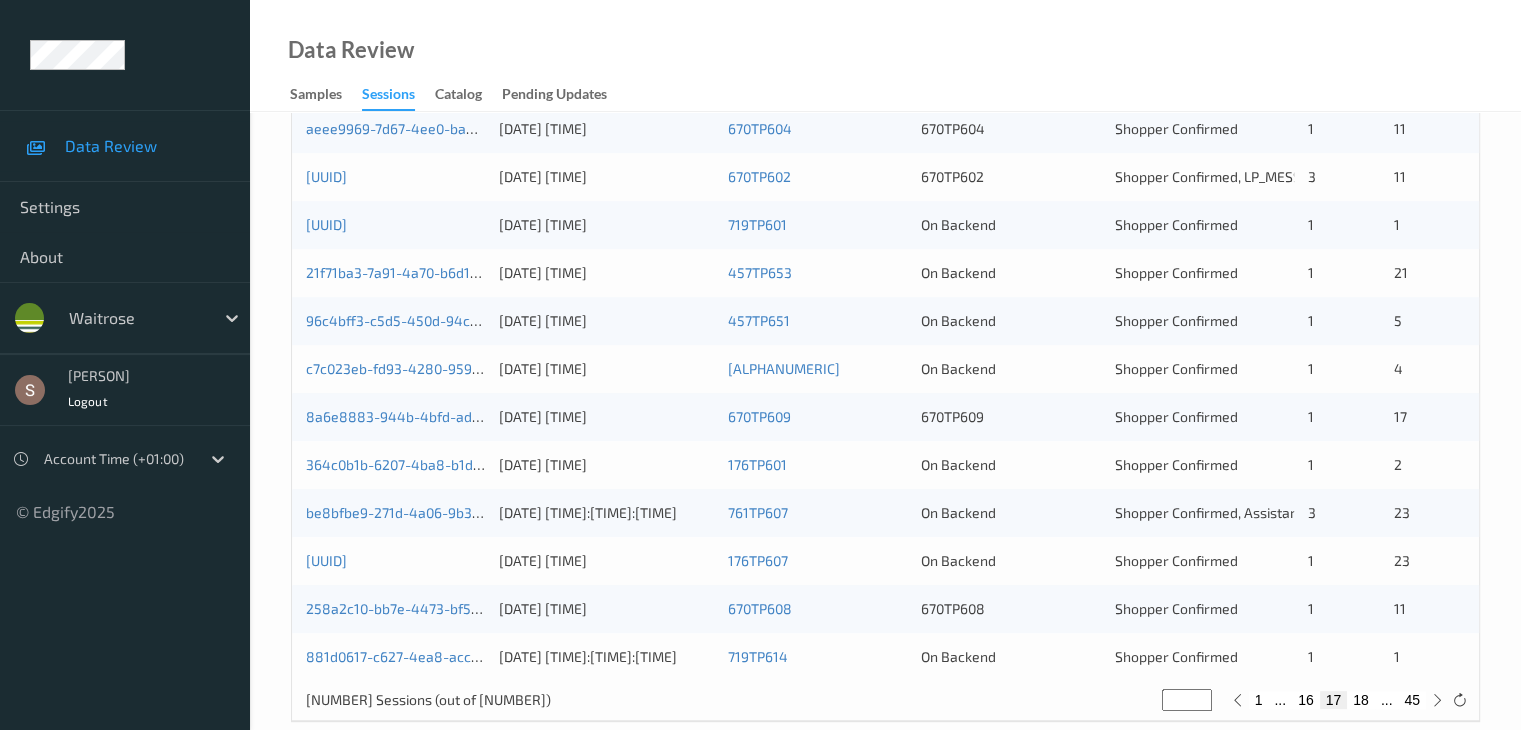 scroll, scrollTop: 932, scrollLeft: 0, axis: vertical 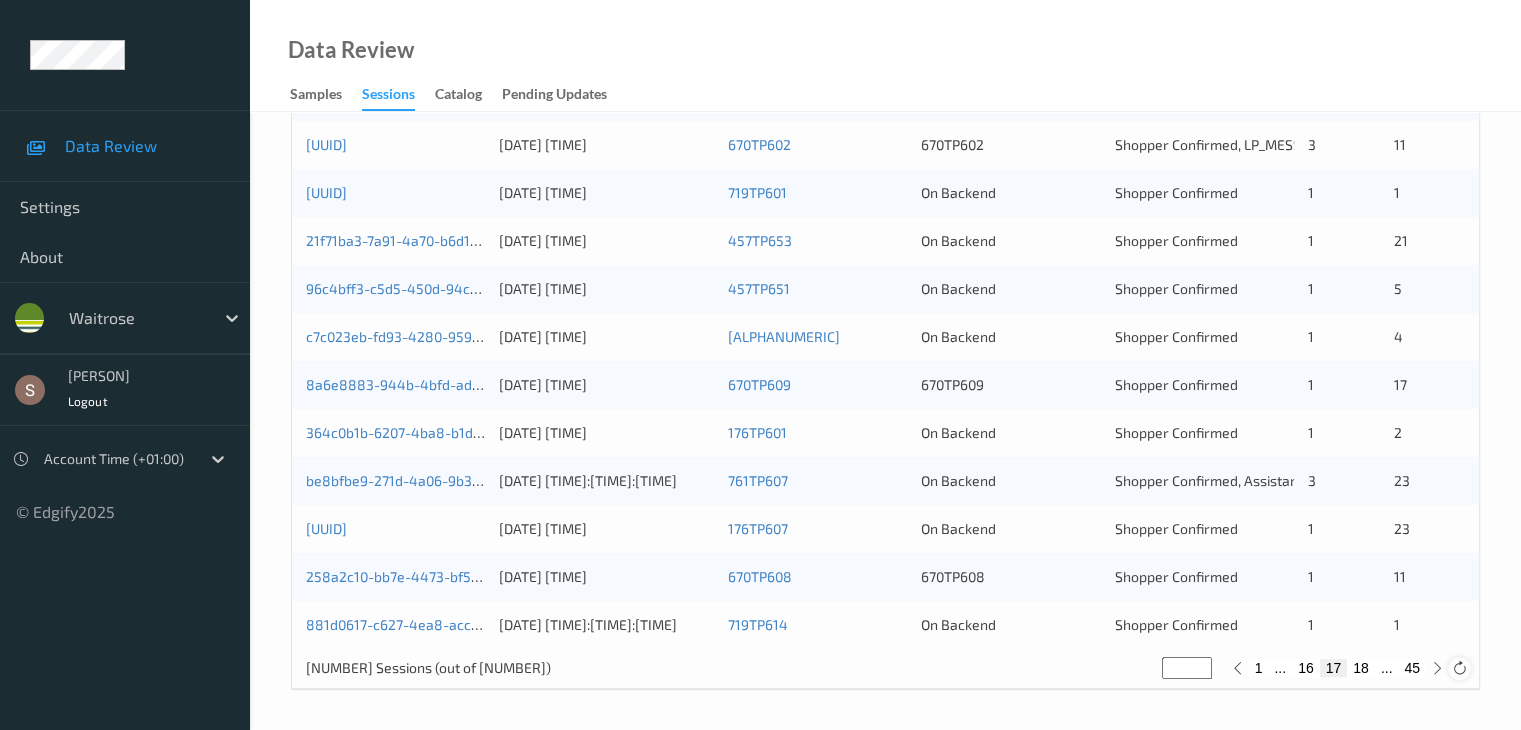 click at bounding box center [1459, 668] 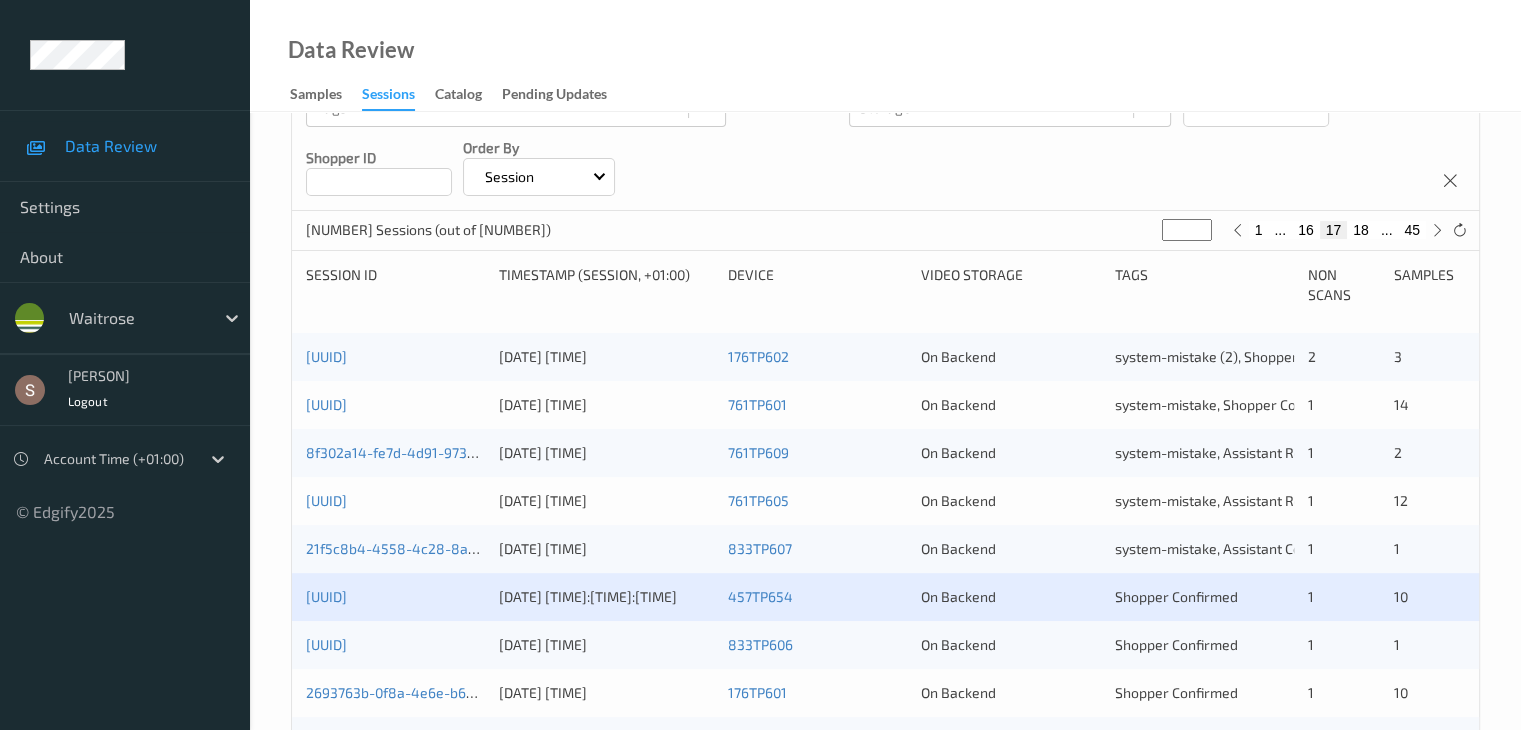 scroll, scrollTop: 282, scrollLeft: 0, axis: vertical 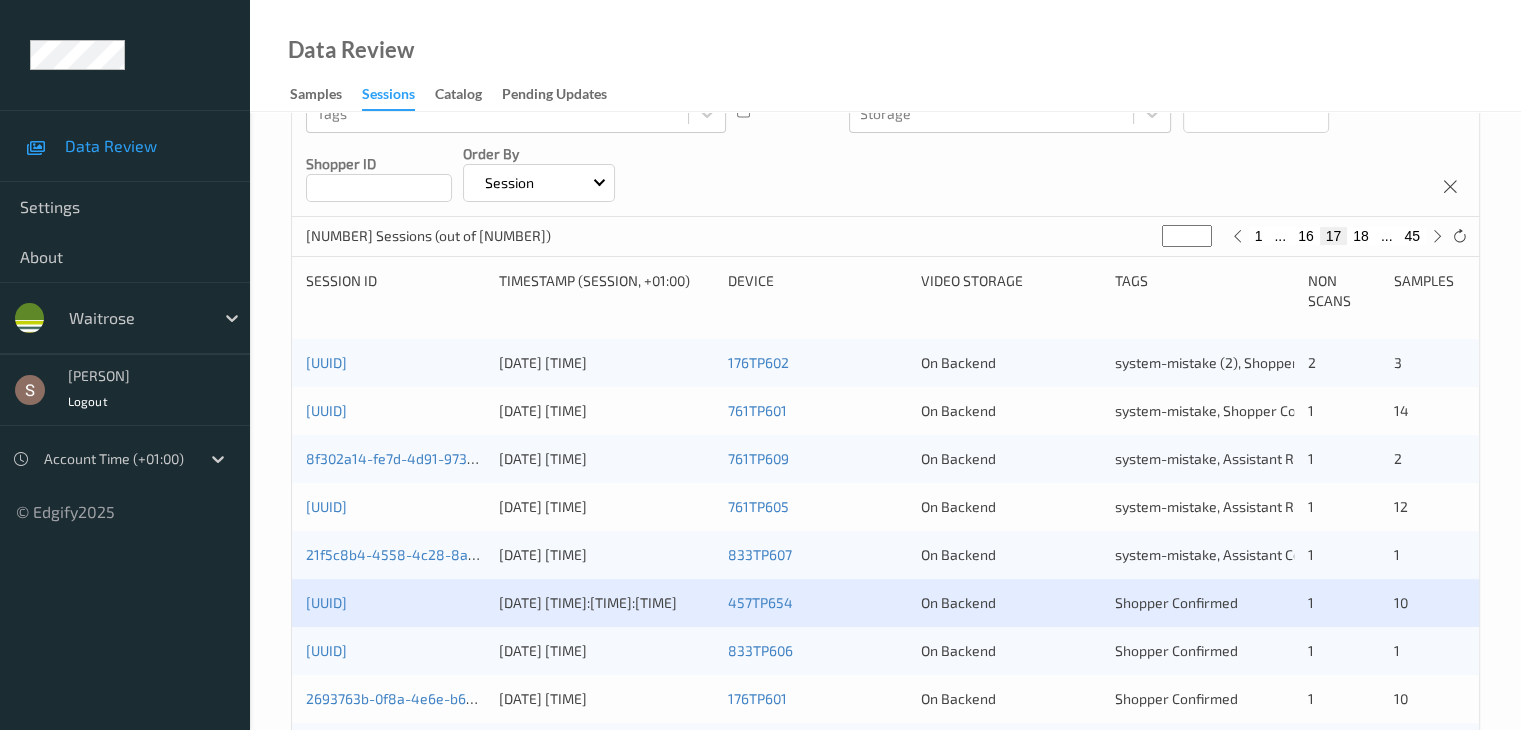 click on "Session ID Timestamp (Session, +01:00) Device Video Storage Tags Non Scans Samples" at bounding box center [885, 298] 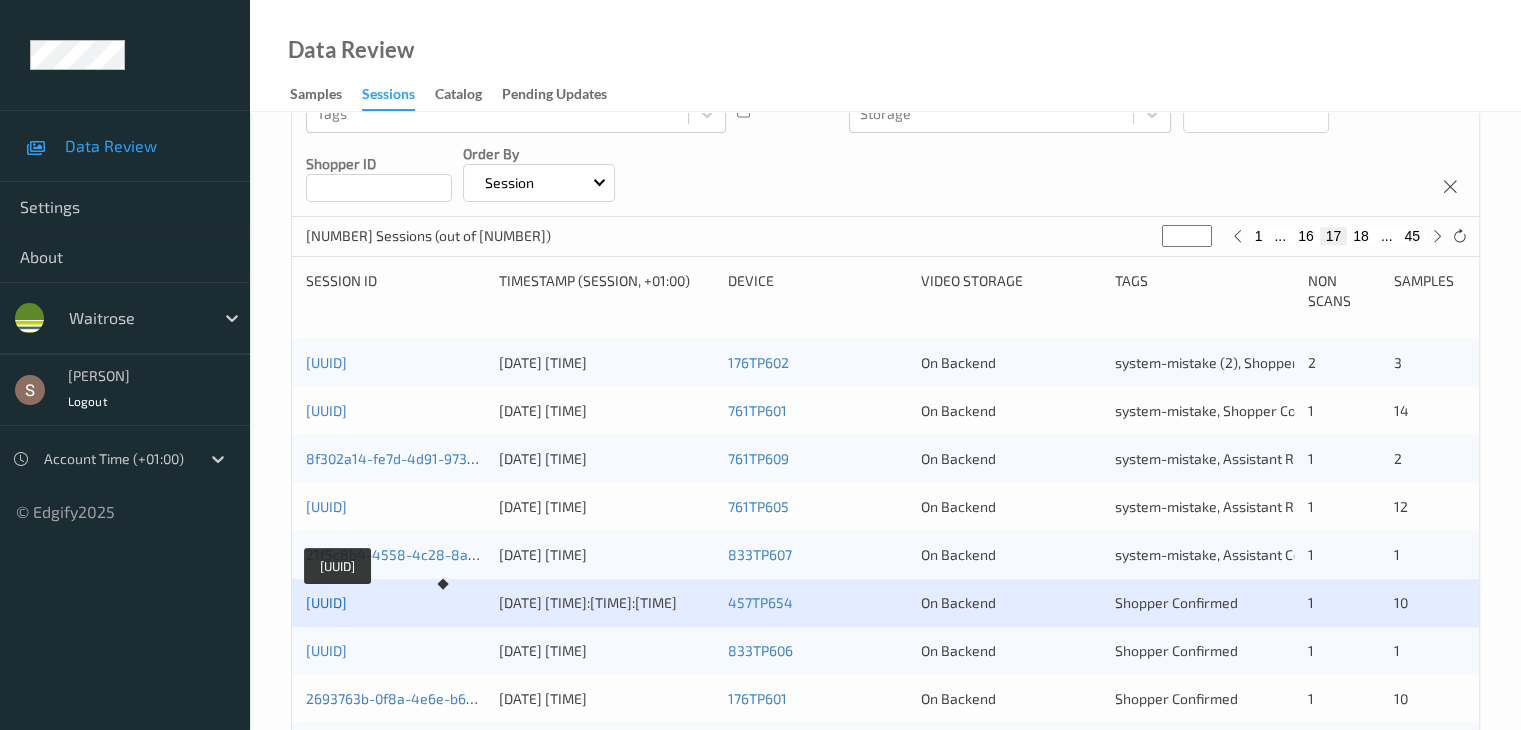 click on "[UUID]" at bounding box center (326, 602) 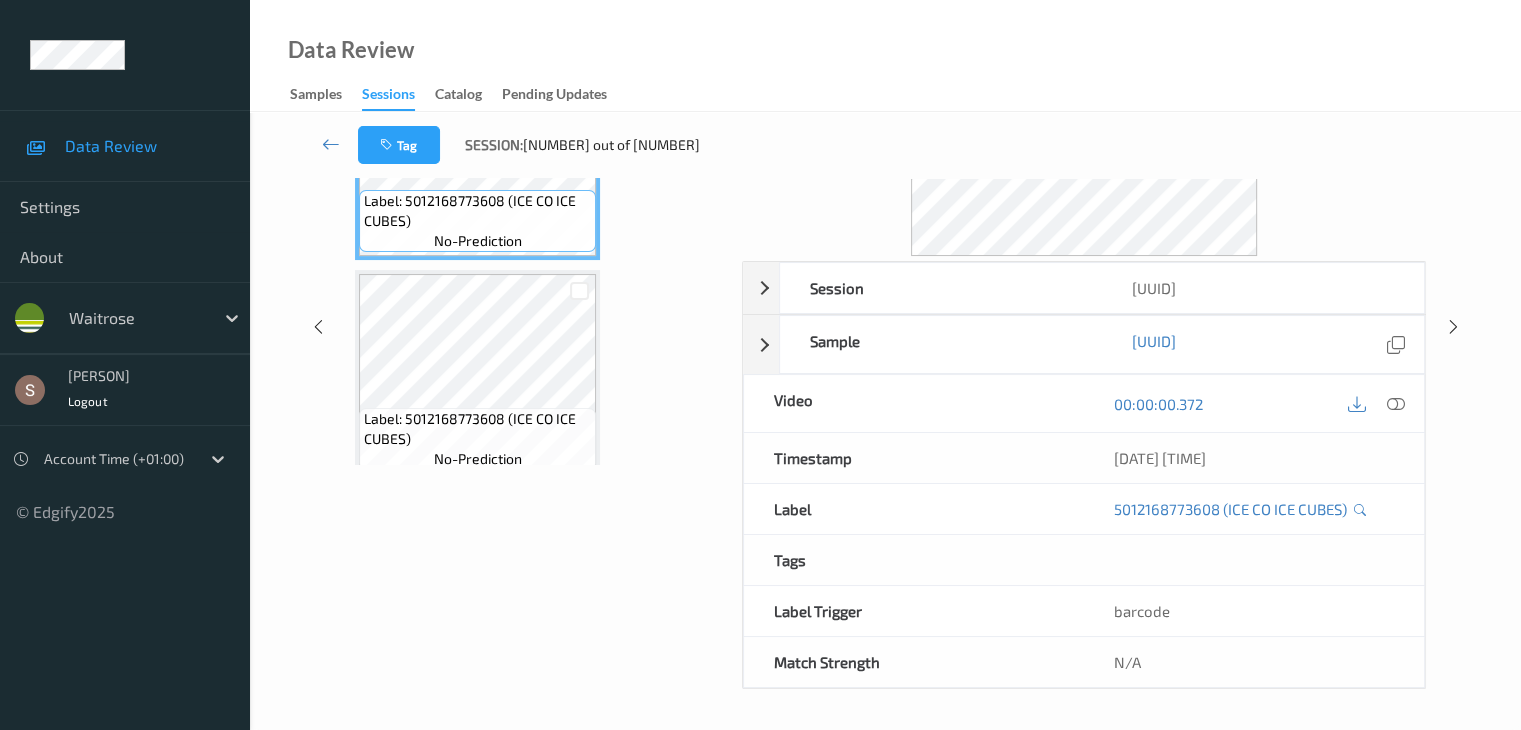 scroll, scrollTop: 0, scrollLeft: 0, axis: both 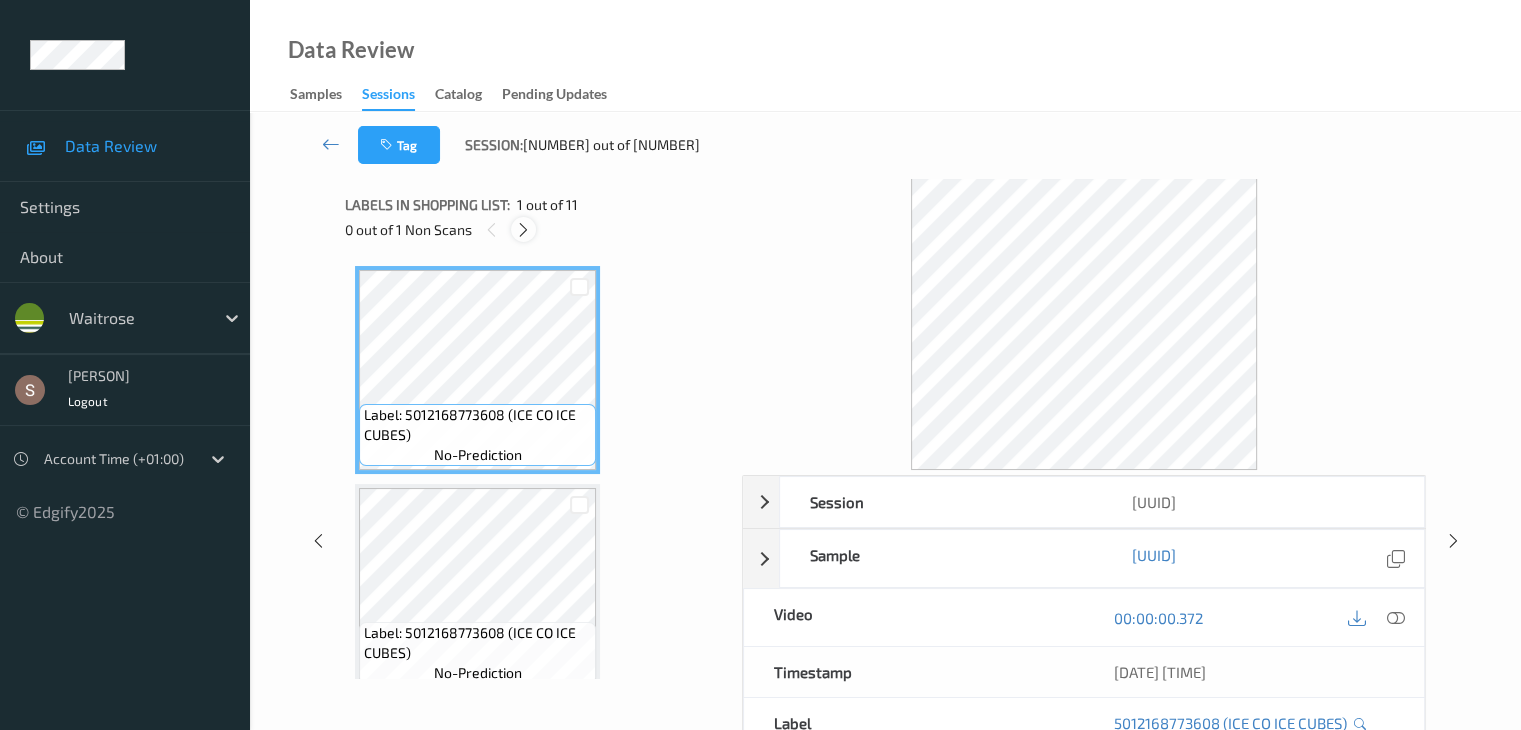 click at bounding box center [523, 229] 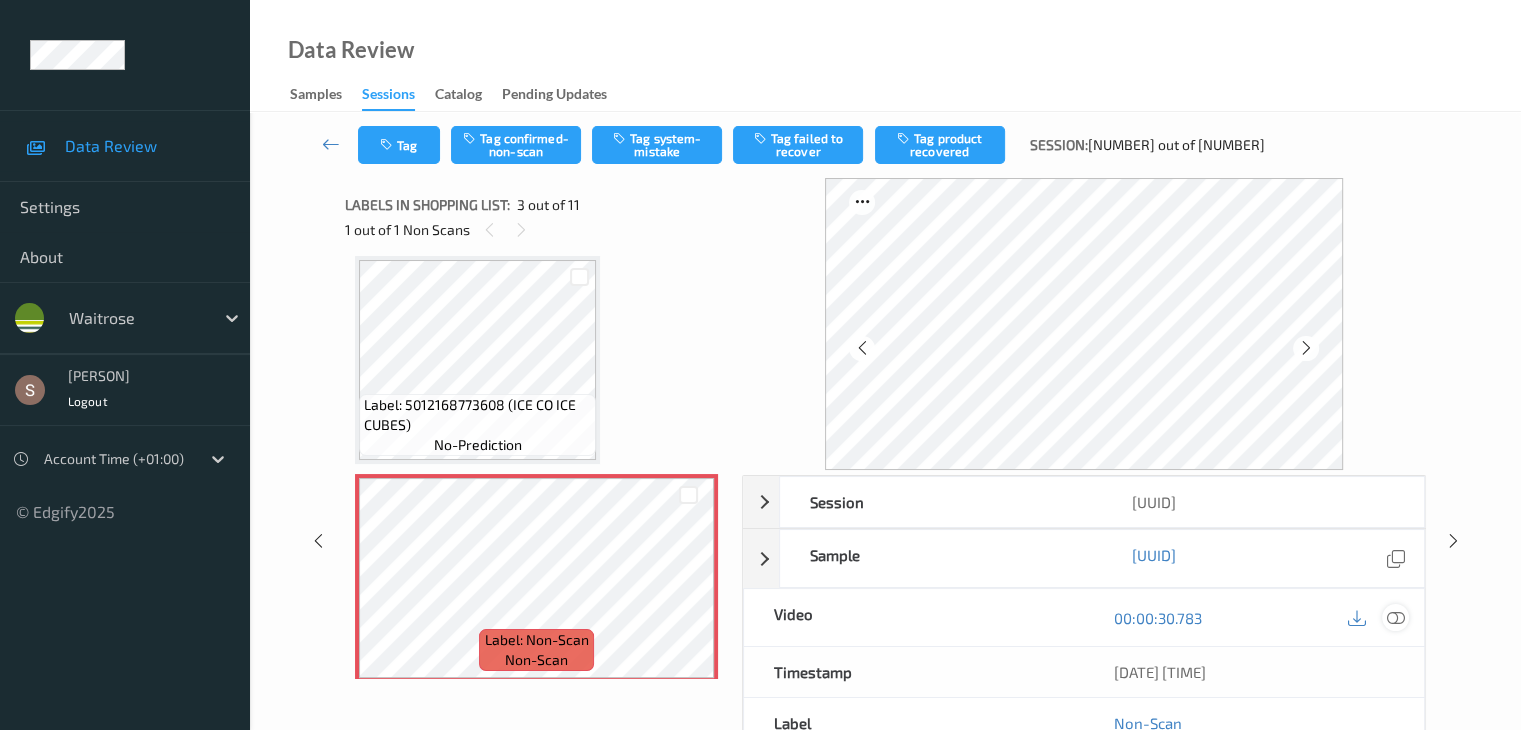 click at bounding box center (1395, 618) 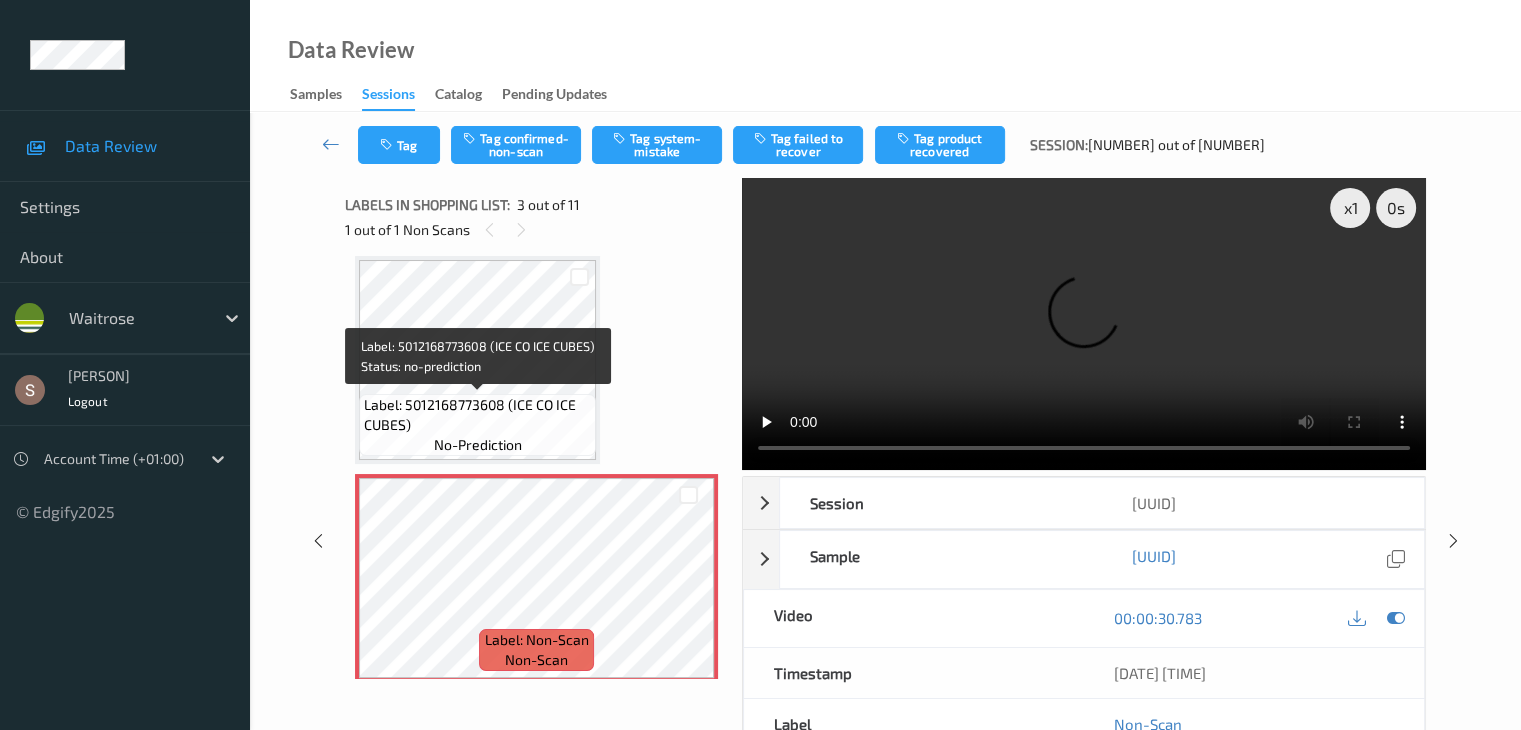 scroll, scrollTop: 0, scrollLeft: 0, axis: both 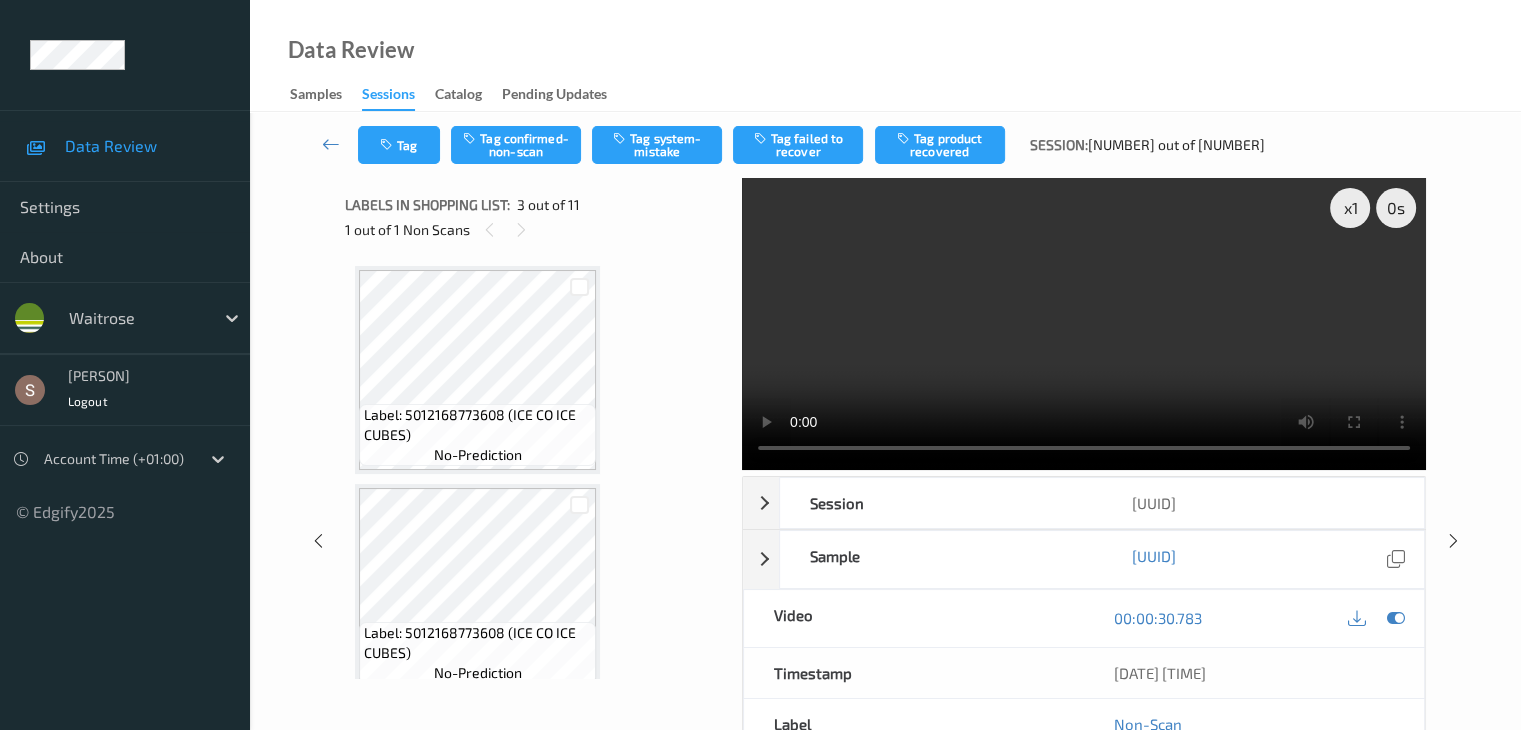 click at bounding box center [1084, 324] 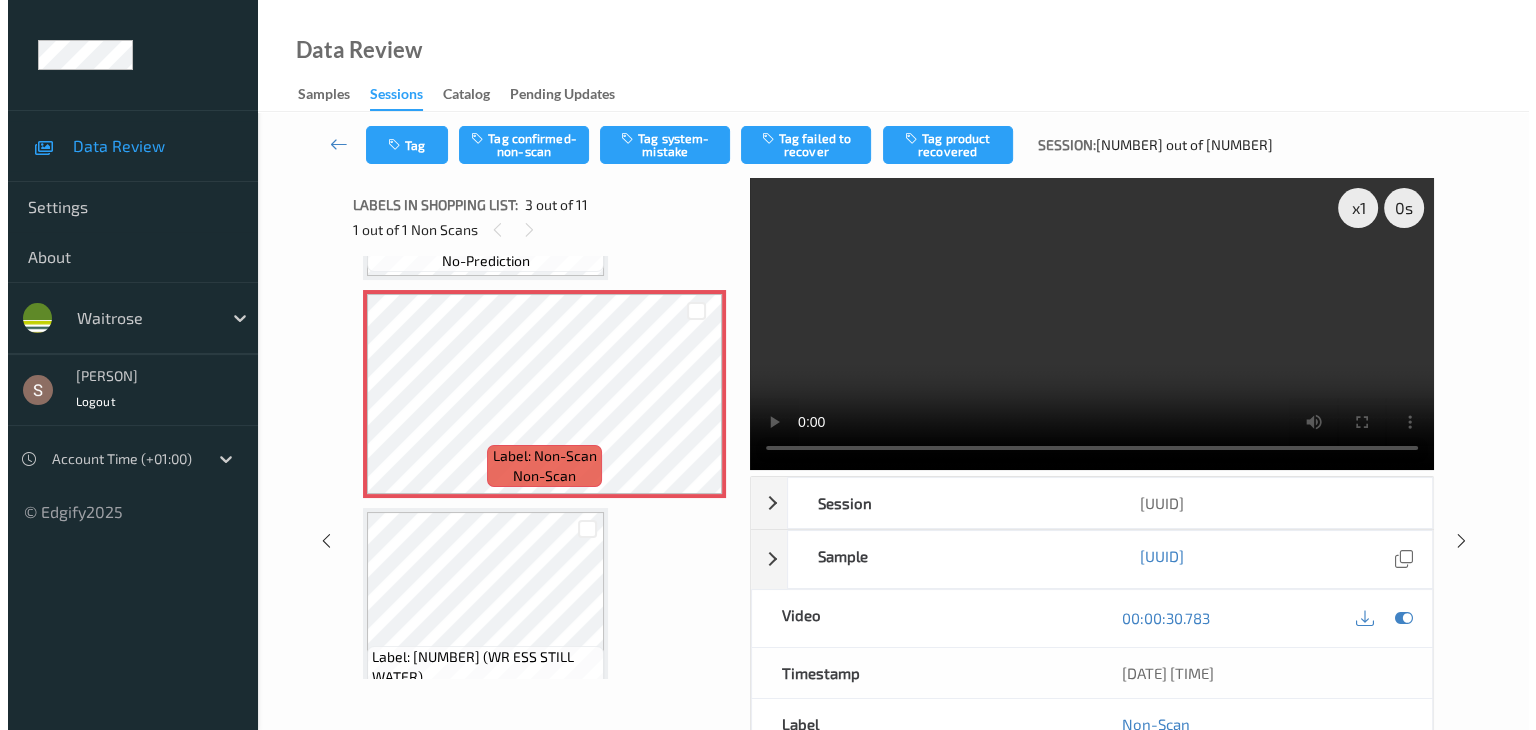 scroll, scrollTop: 347, scrollLeft: 0, axis: vertical 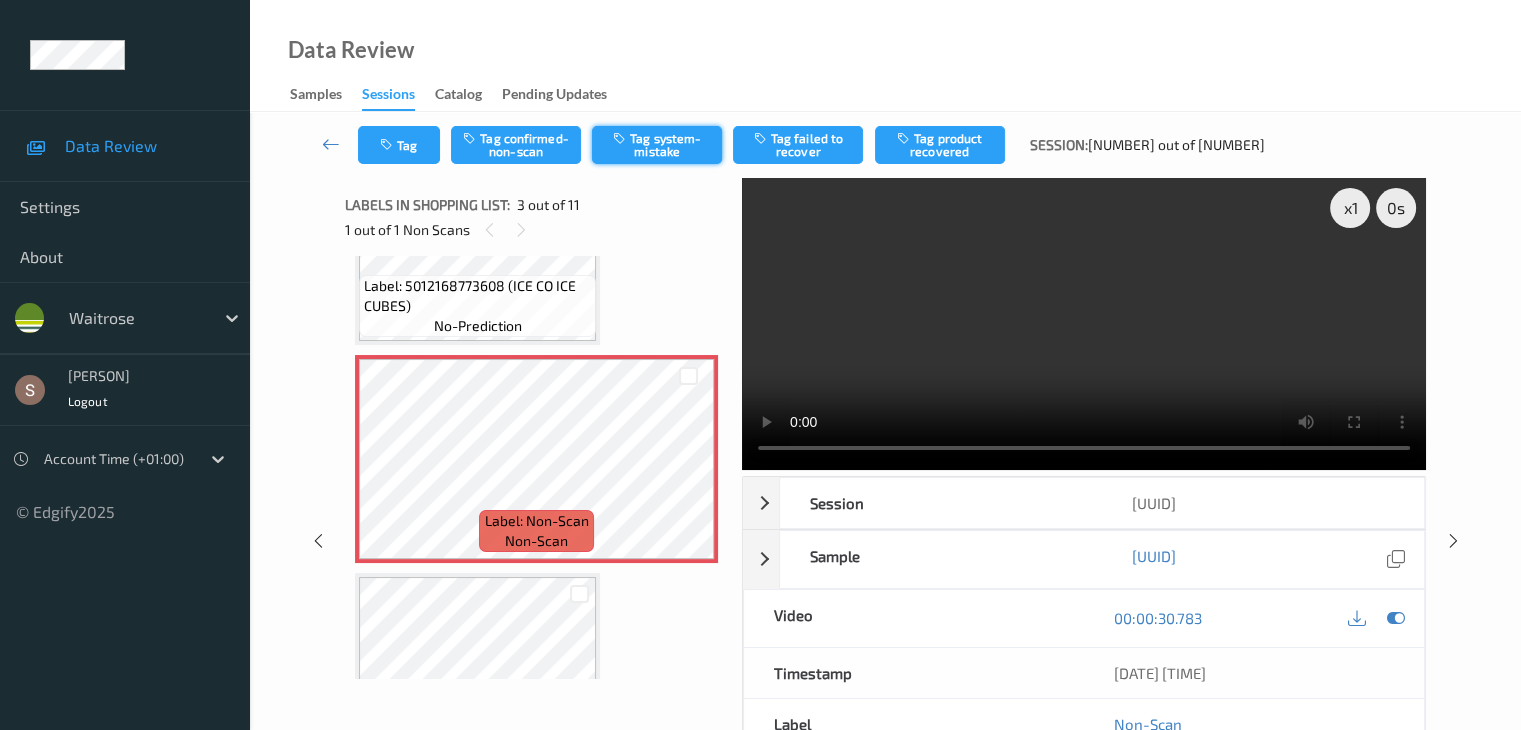 click on "Tag   system-mistake" at bounding box center [657, 145] 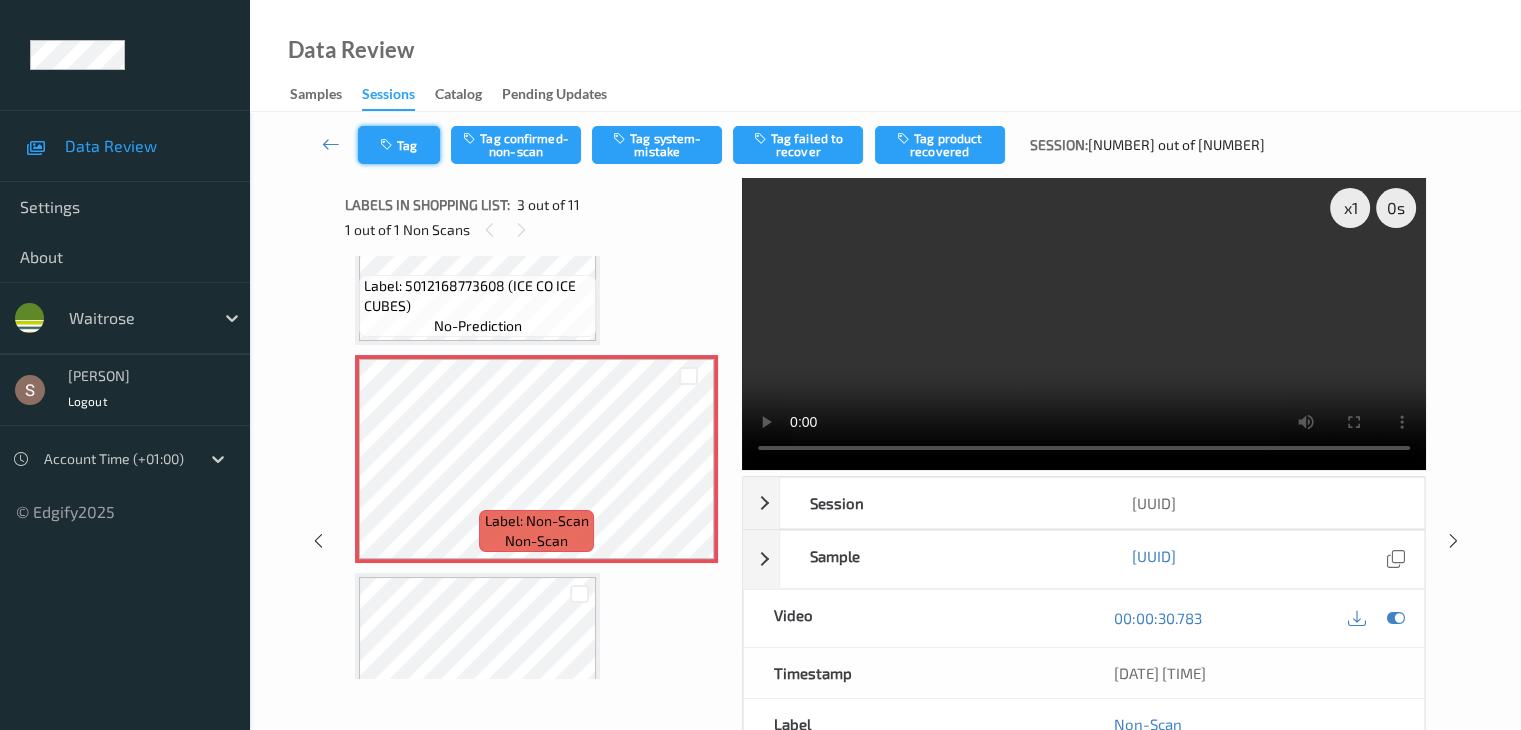 click on "Tag" at bounding box center (399, 145) 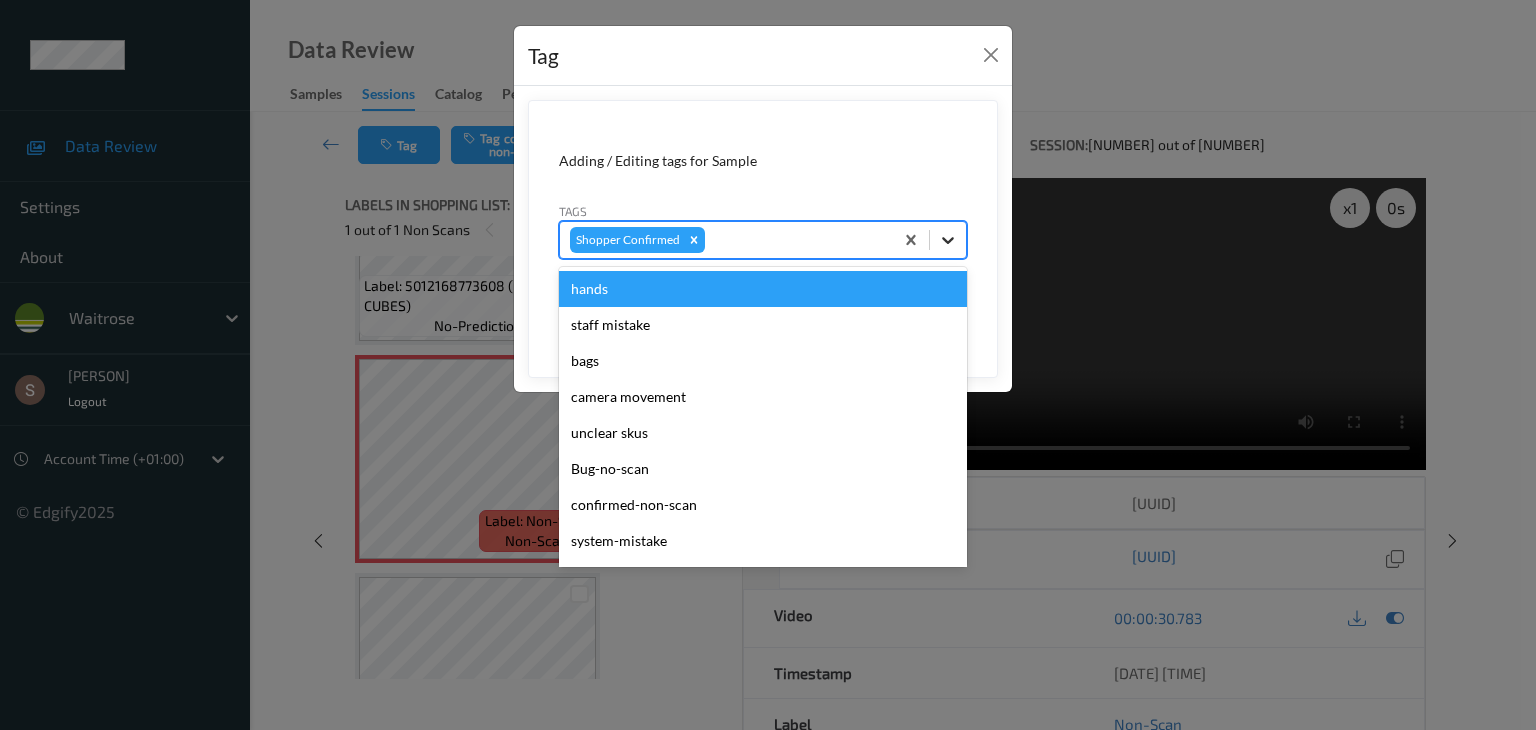 click at bounding box center (948, 240) 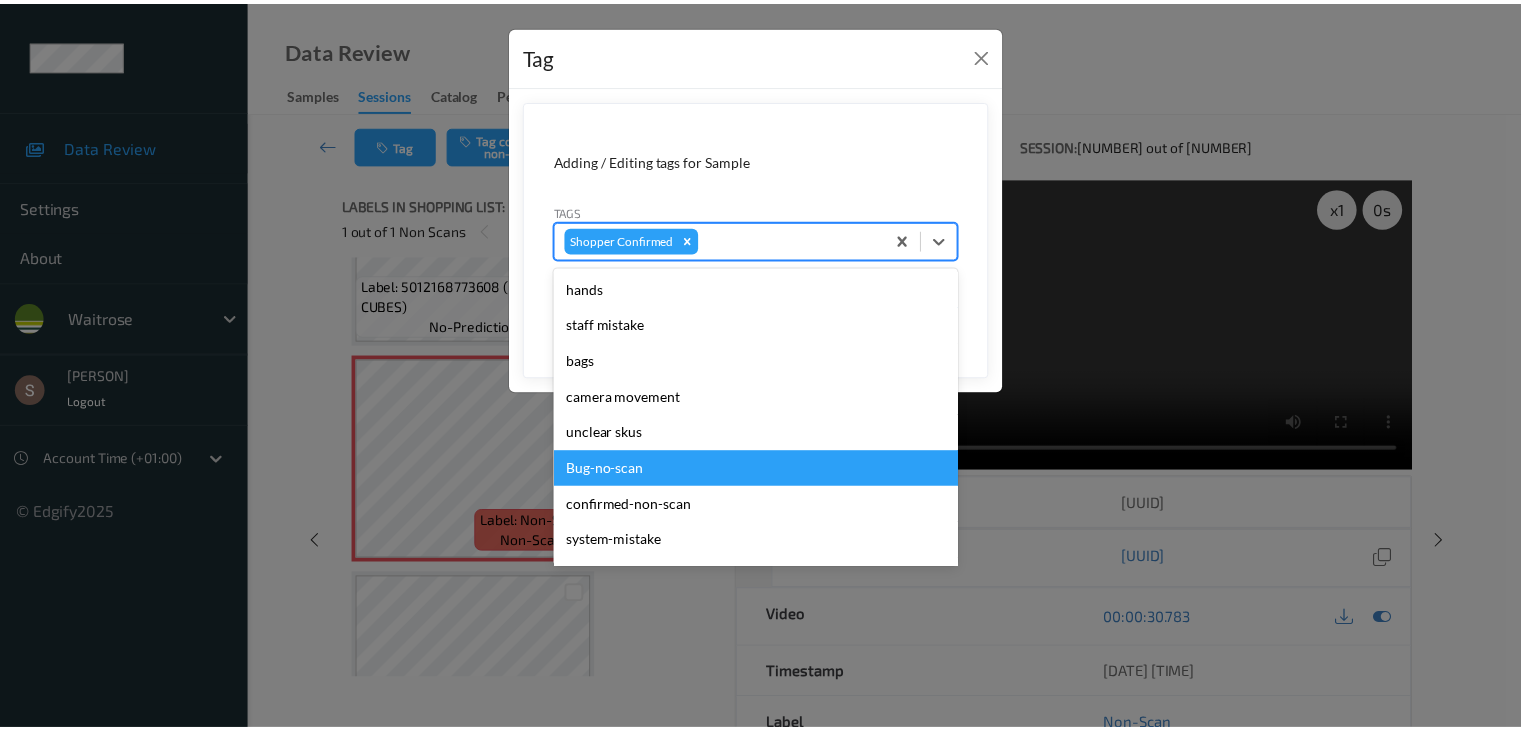scroll, scrollTop: 356, scrollLeft: 0, axis: vertical 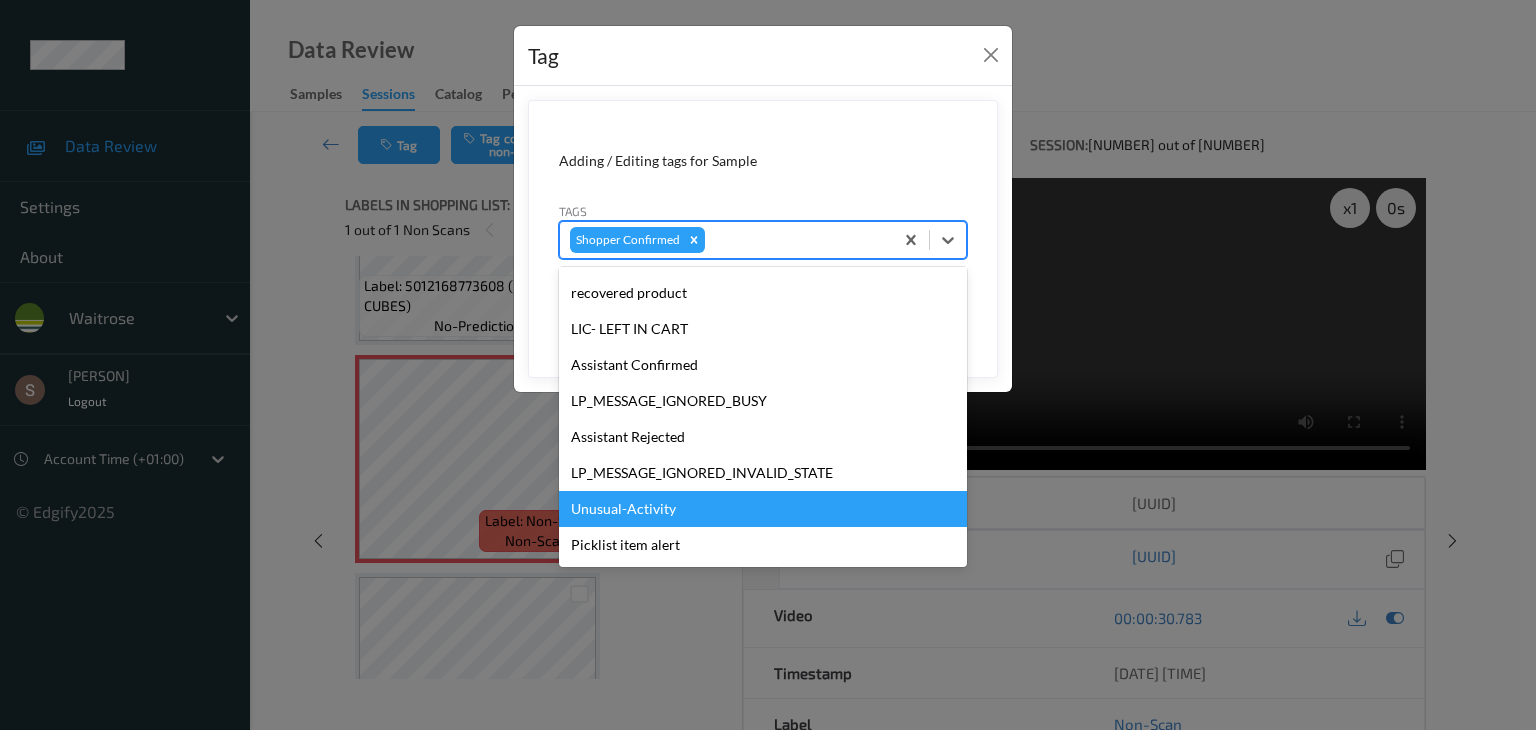 click on "Unusual-Activity" at bounding box center [763, 509] 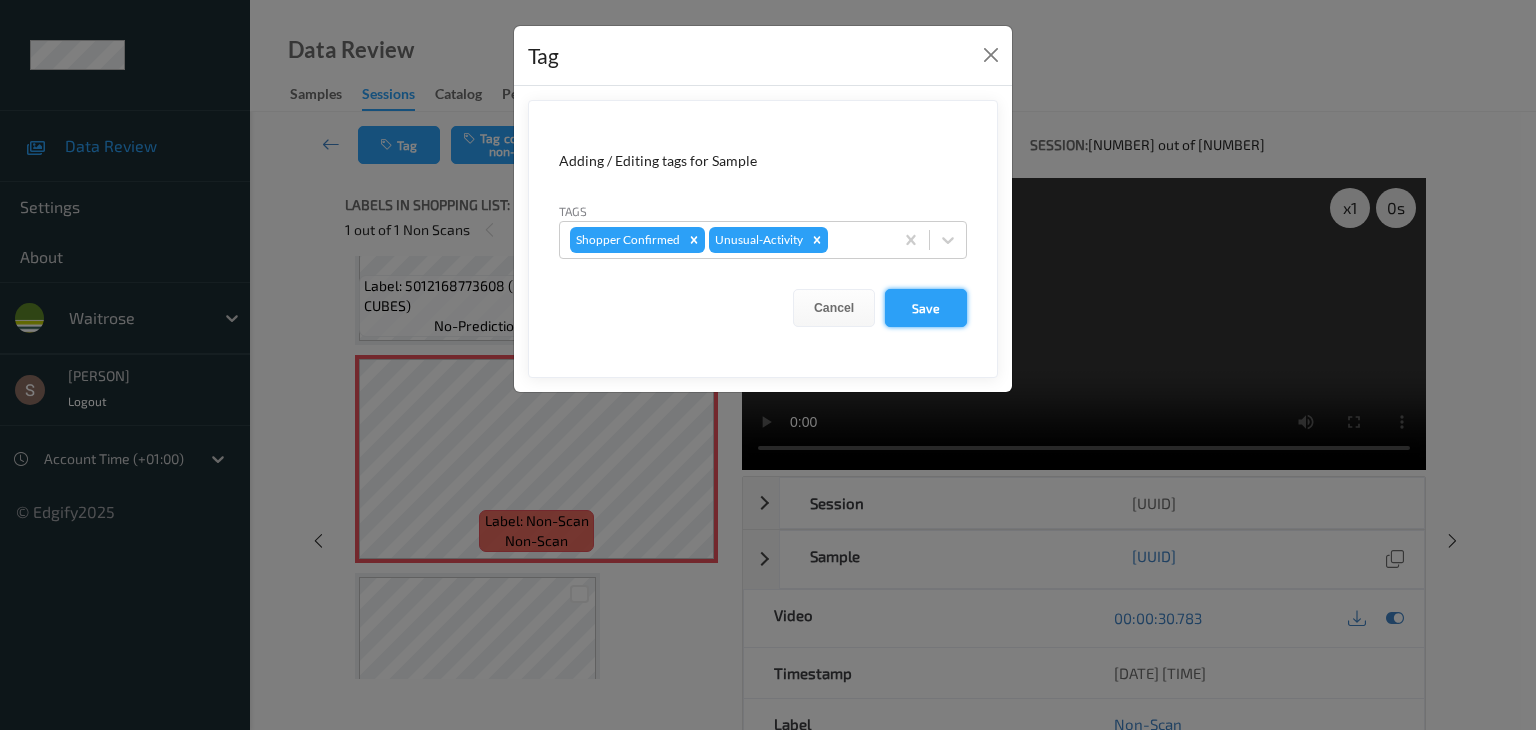 click on "Save" at bounding box center [926, 308] 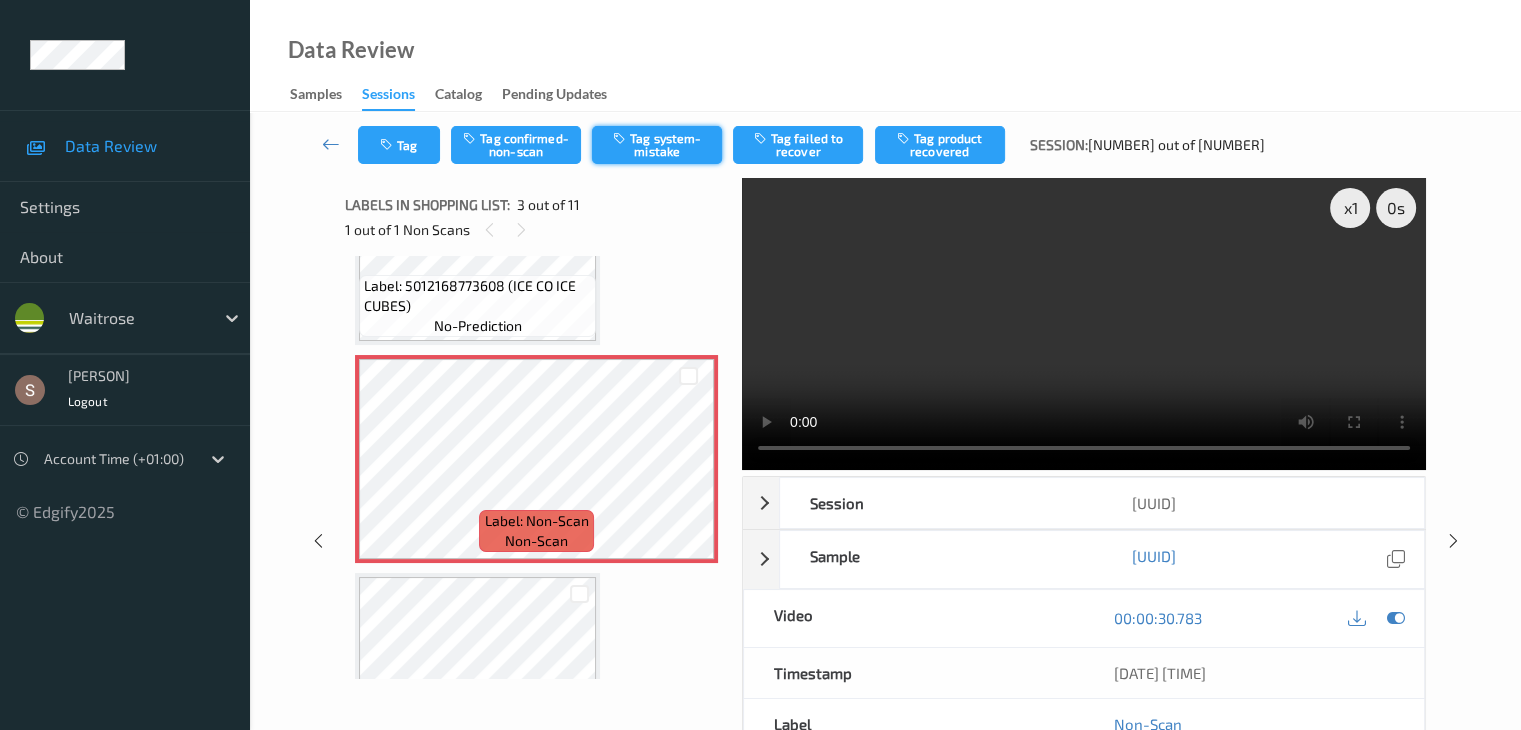click on "Tag   system-mistake" at bounding box center [657, 145] 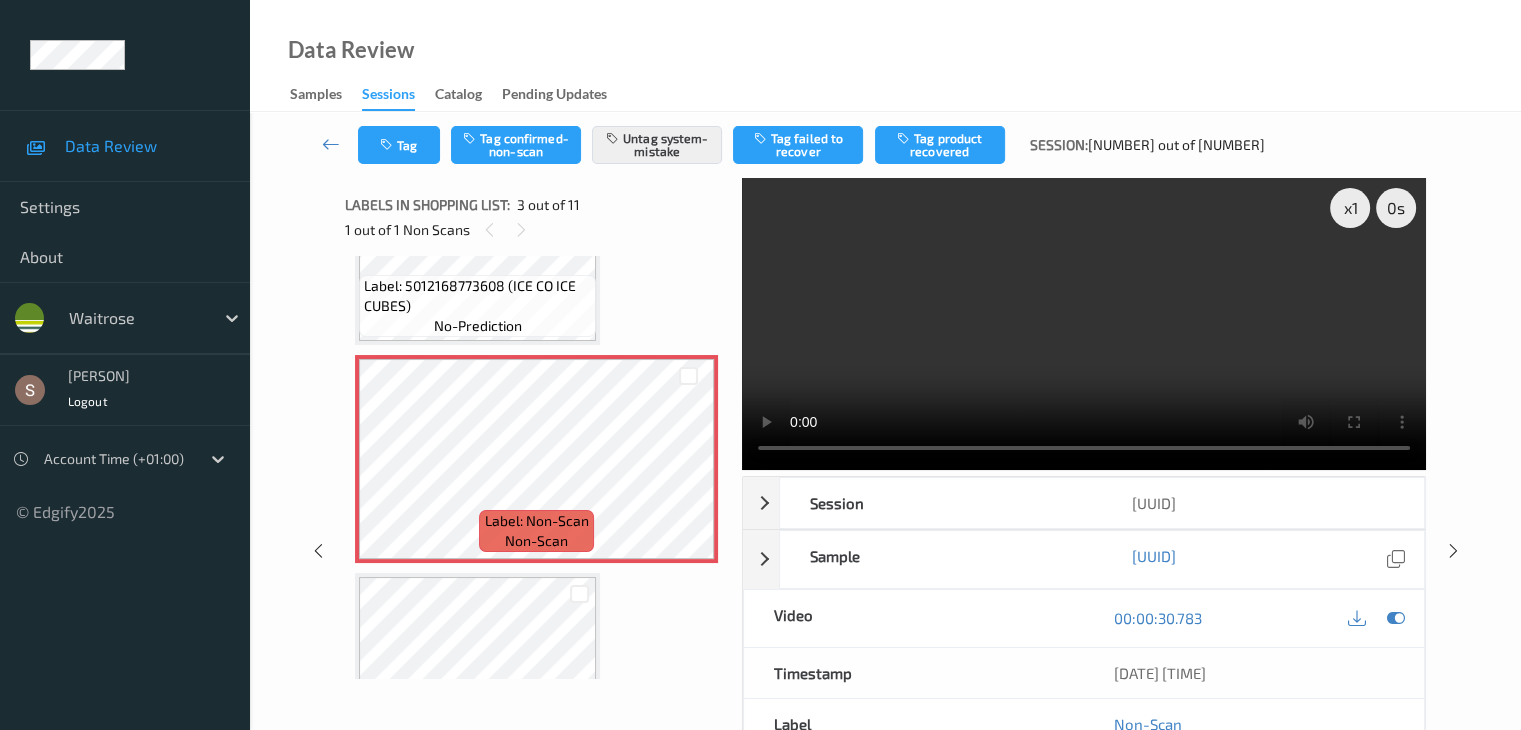click on "1 out of 1 Non Scans" at bounding box center (536, 229) 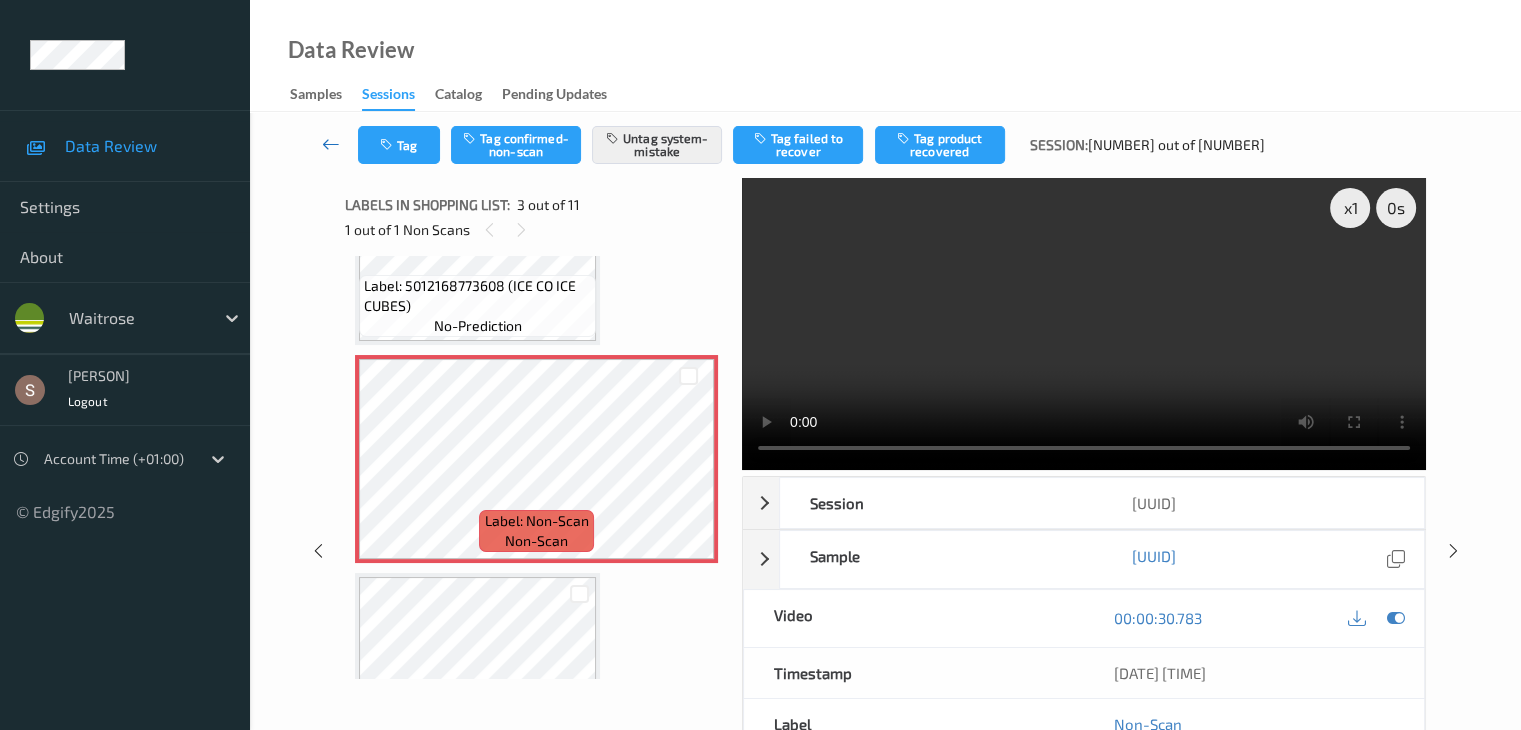 click at bounding box center [331, 144] 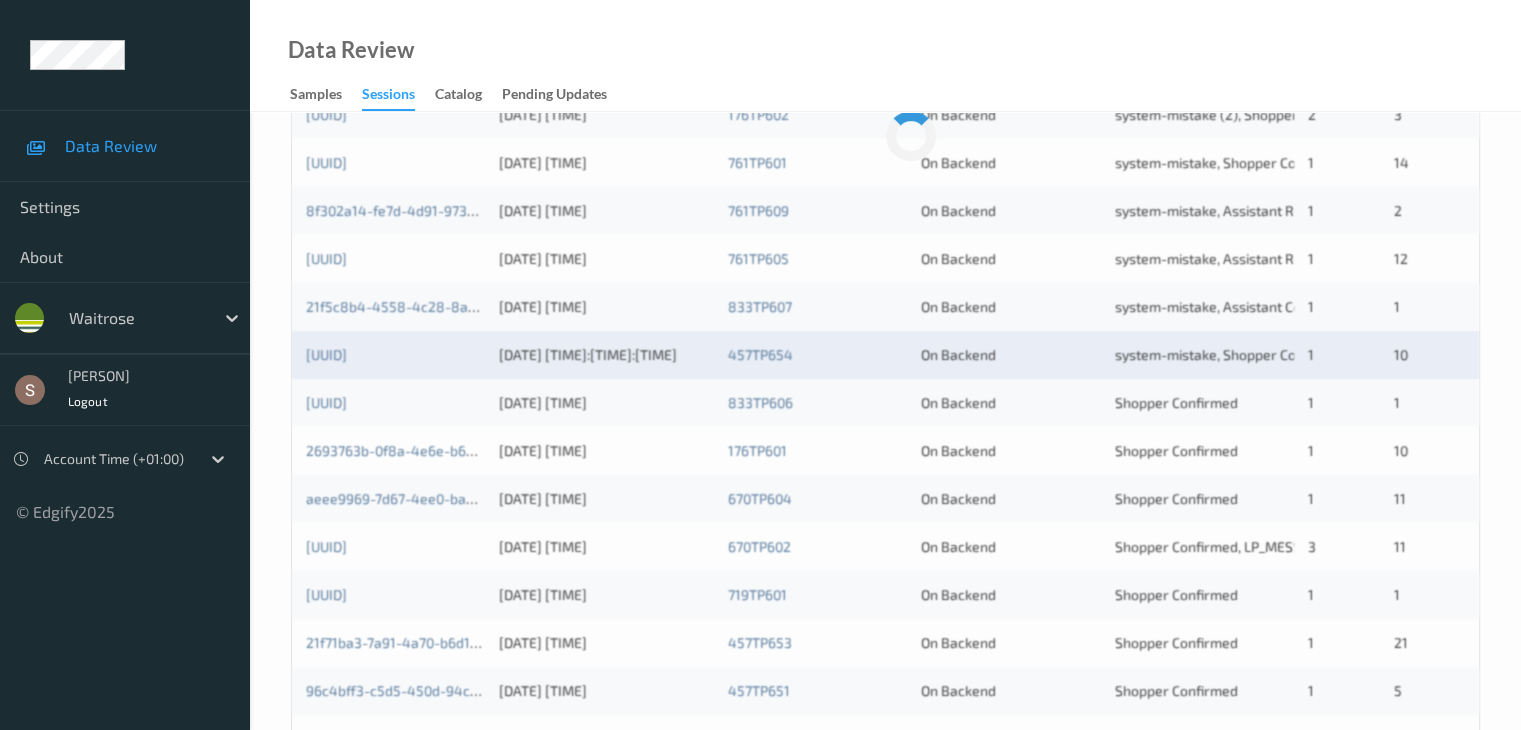 scroll, scrollTop: 580, scrollLeft: 0, axis: vertical 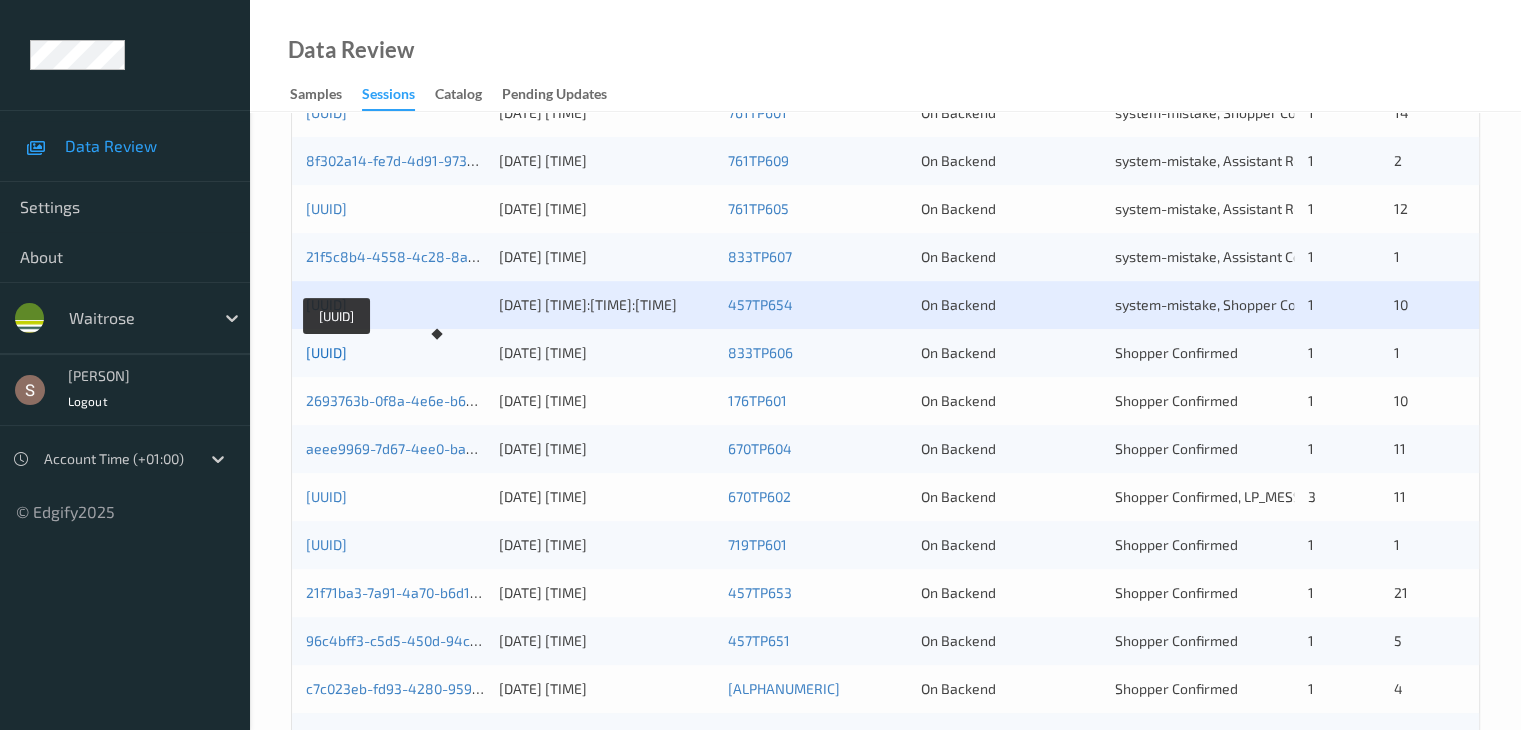 click on "[UUID]" at bounding box center (326, 352) 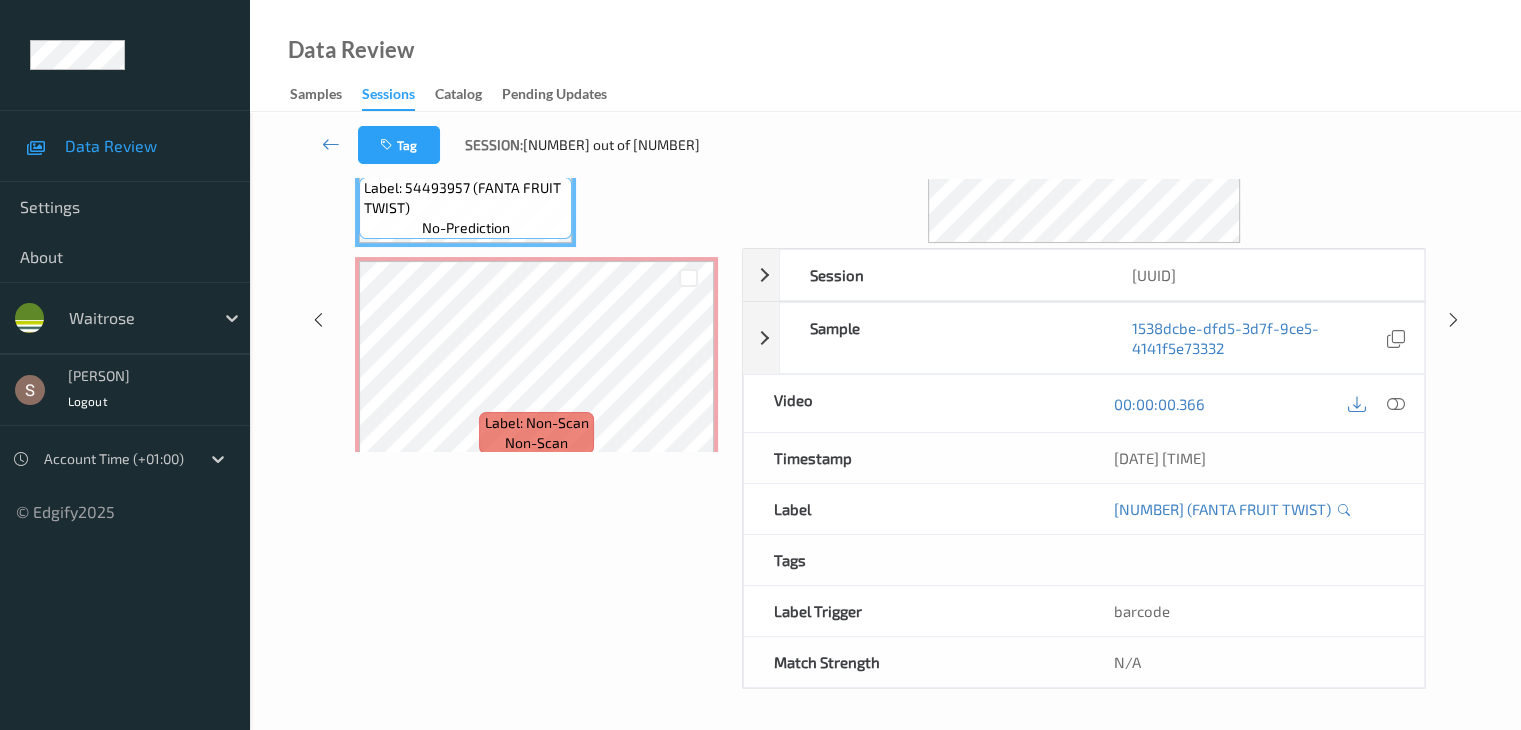 scroll, scrollTop: 0, scrollLeft: 0, axis: both 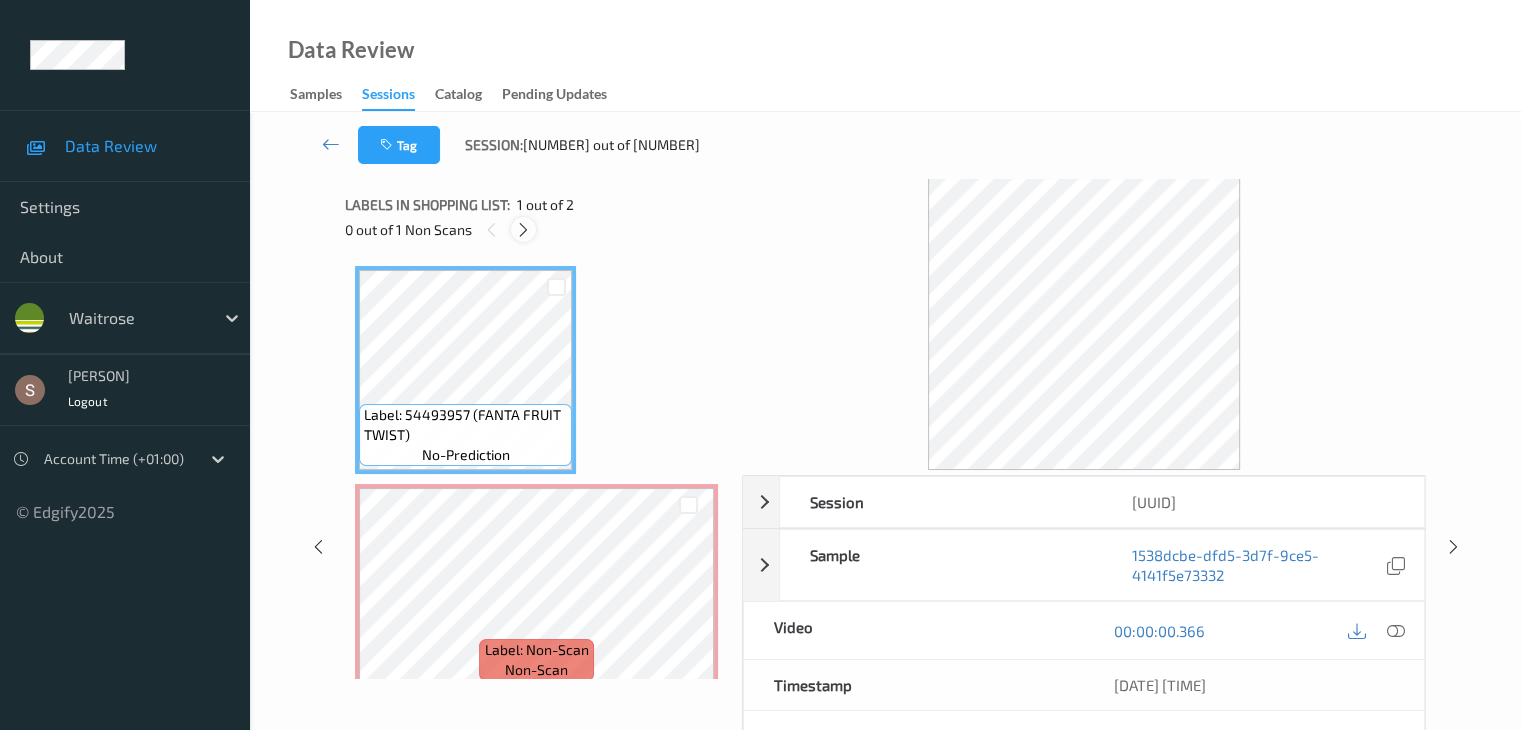 click at bounding box center [523, 229] 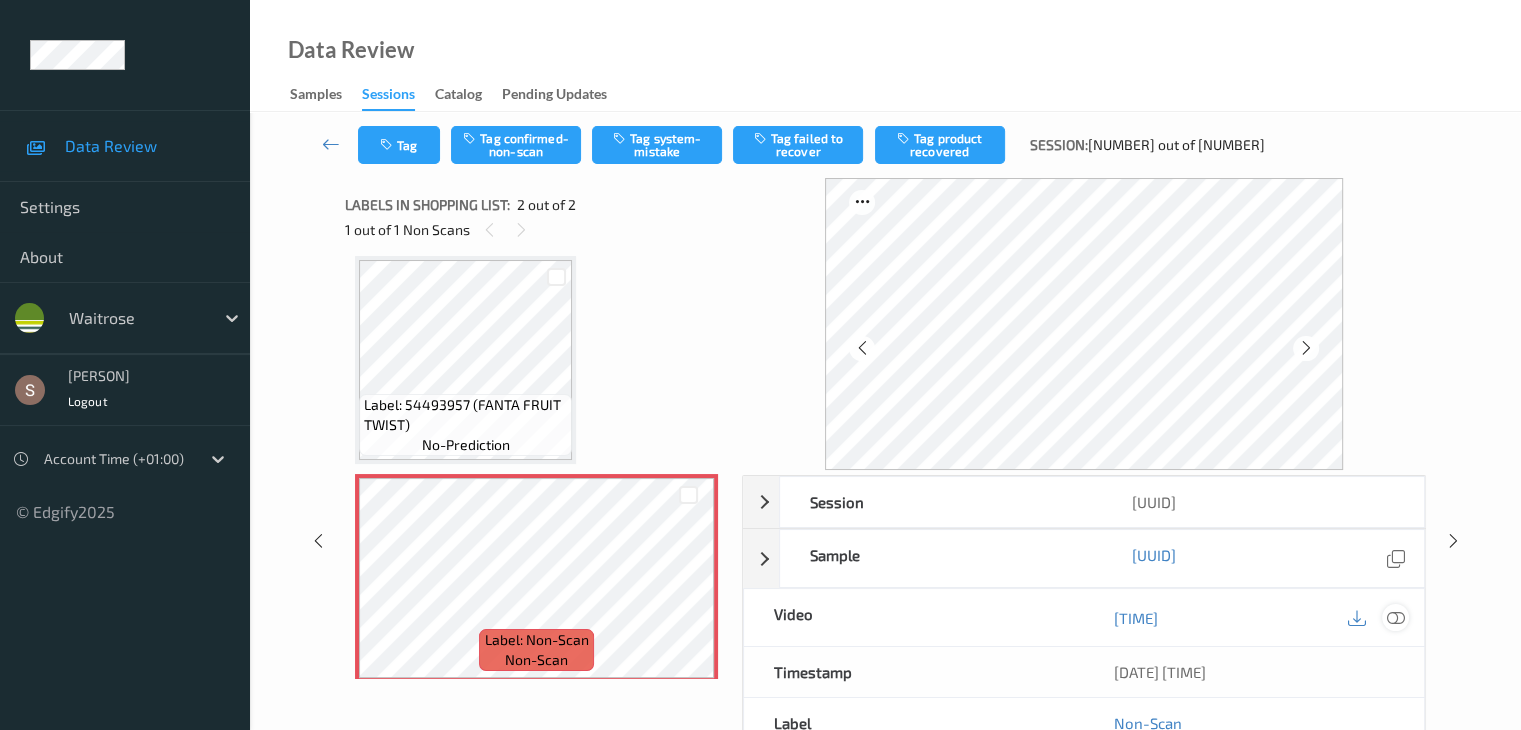 click at bounding box center (1395, 618) 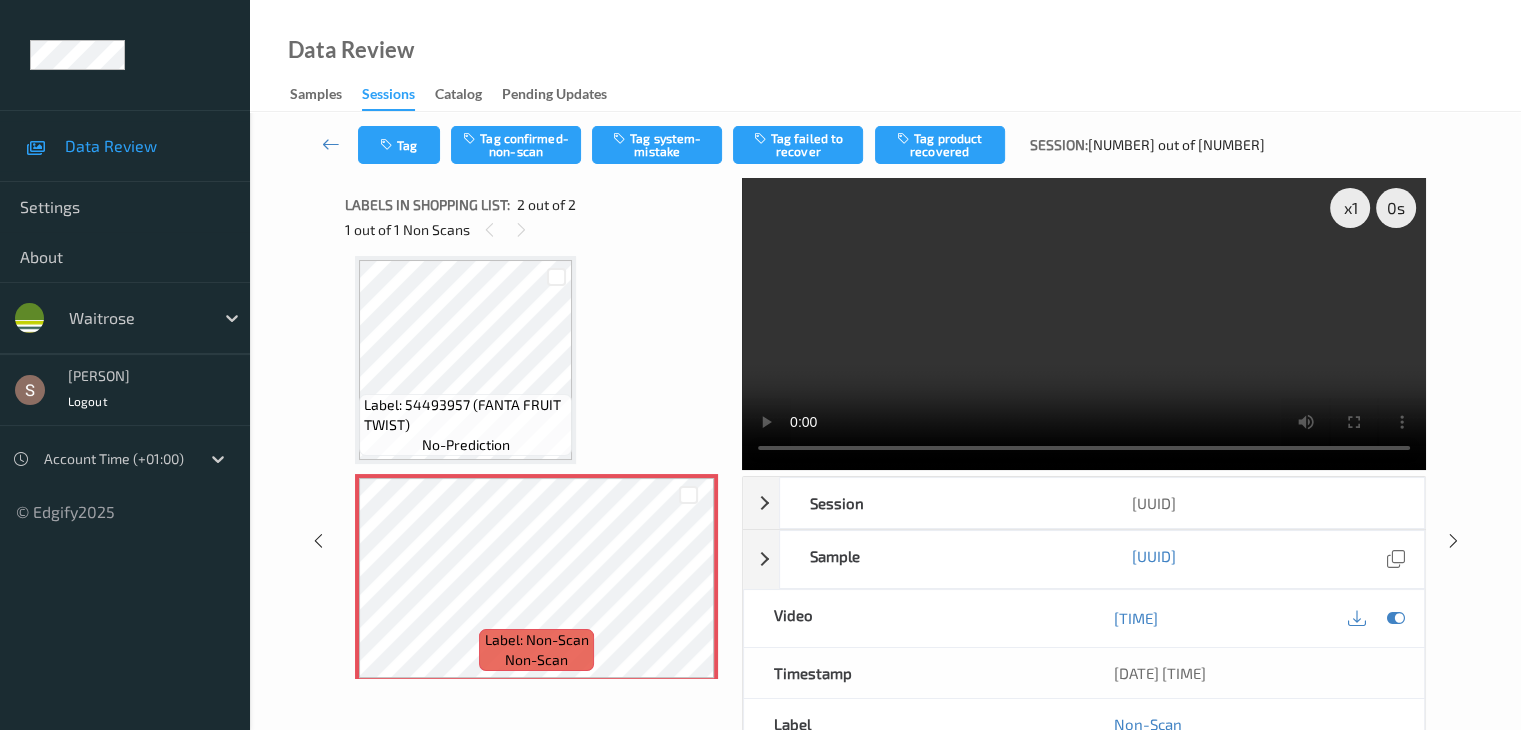 click at bounding box center [1084, 324] 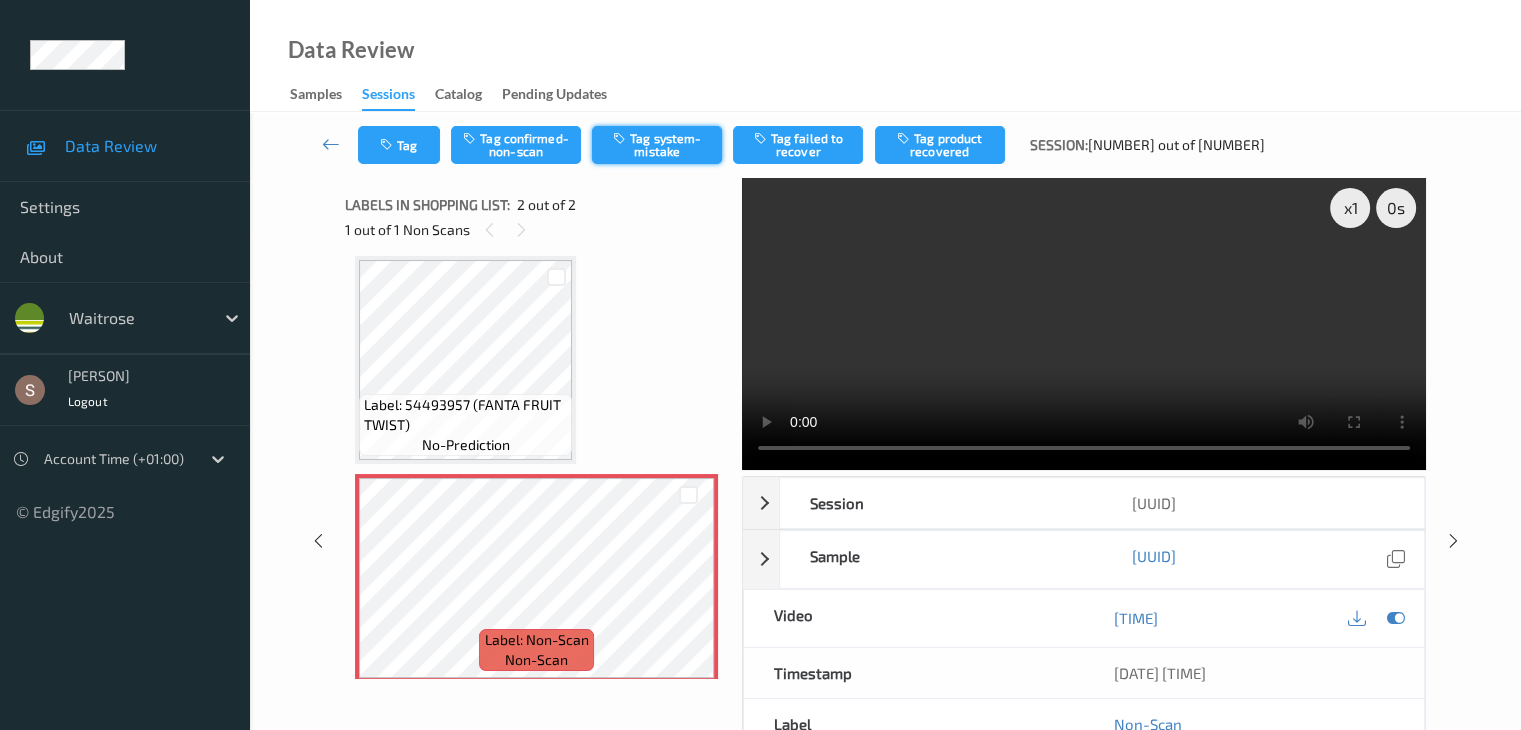 click on "Tag   system-mistake" at bounding box center (657, 145) 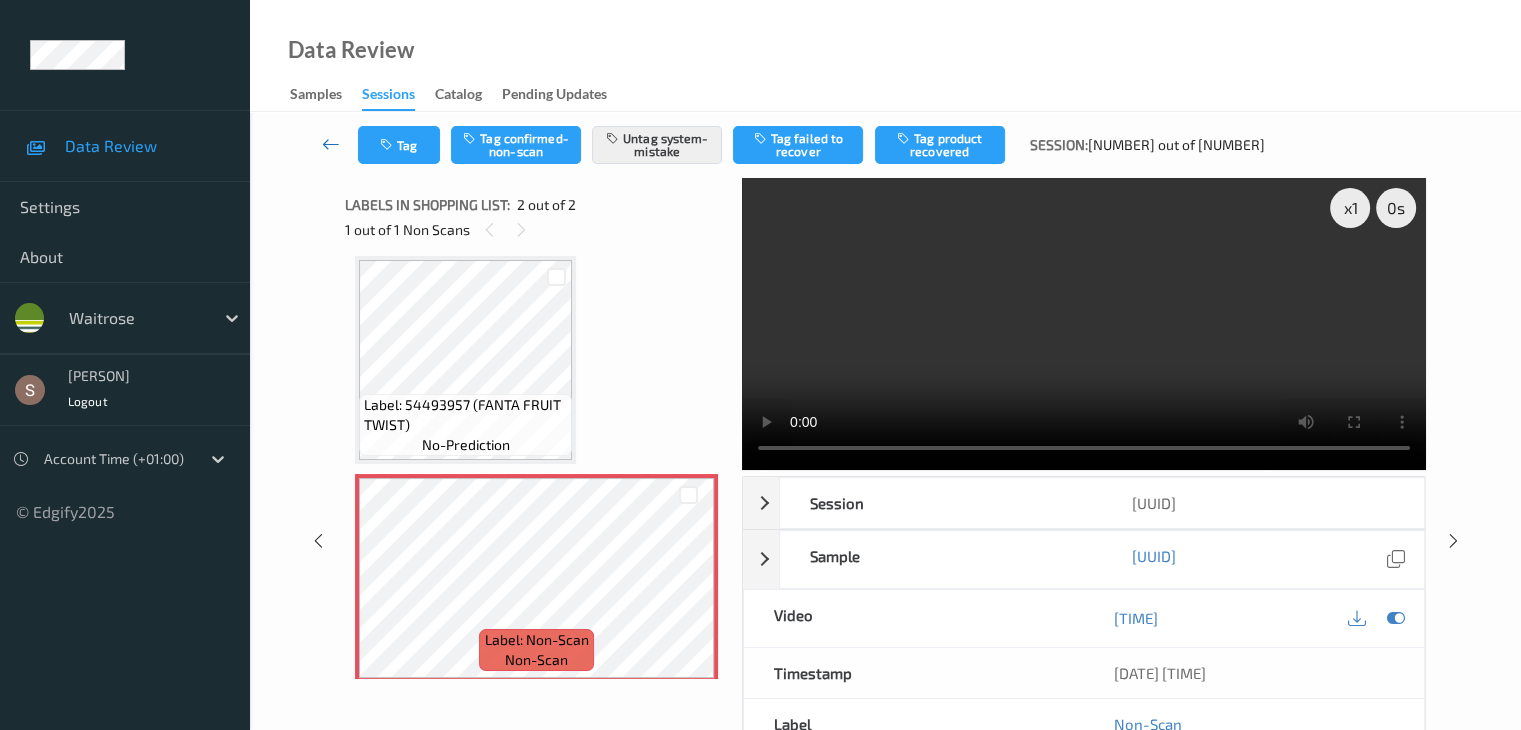 click at bounding box center [331, 144] 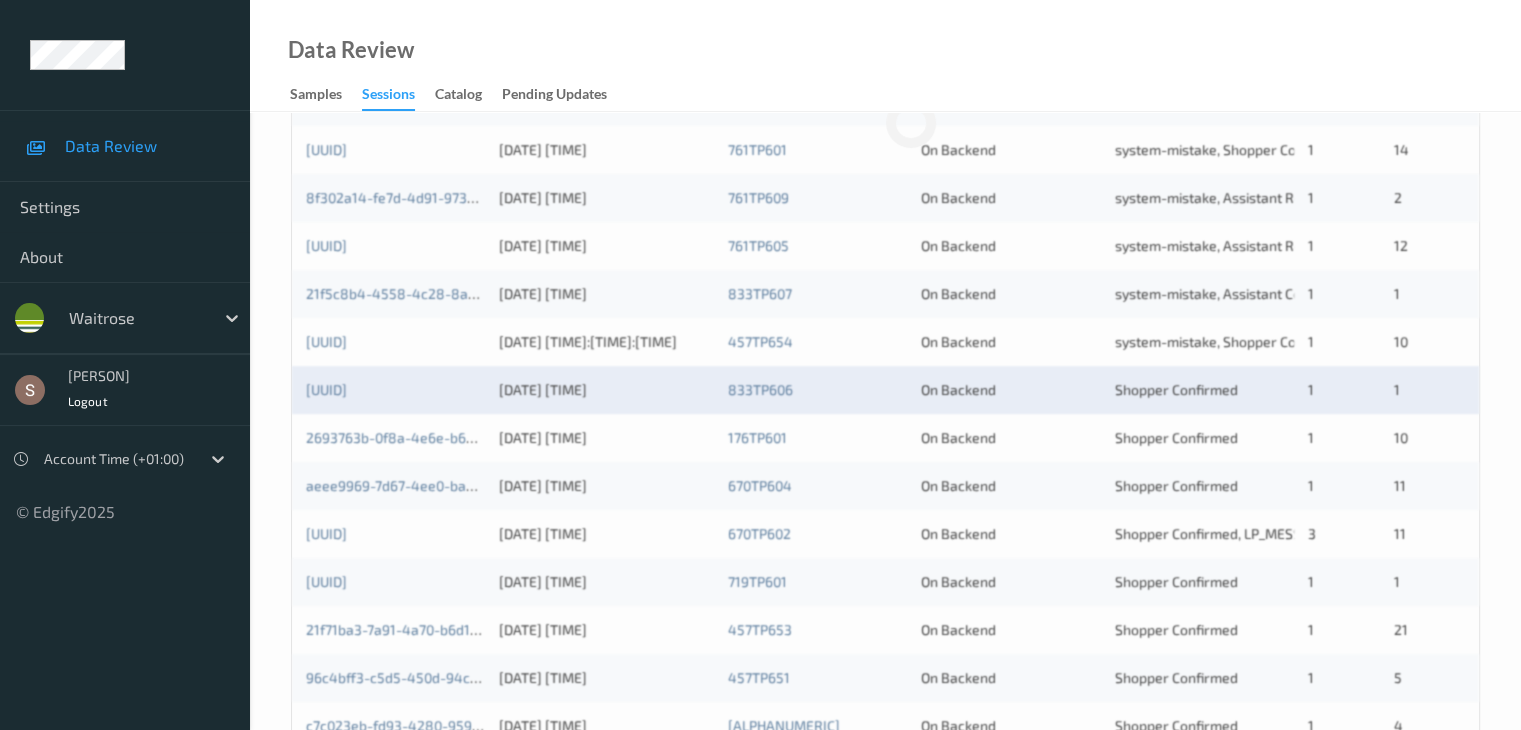 scroll, scrollTop: 548, scrollLeft: 0, axis: vertical 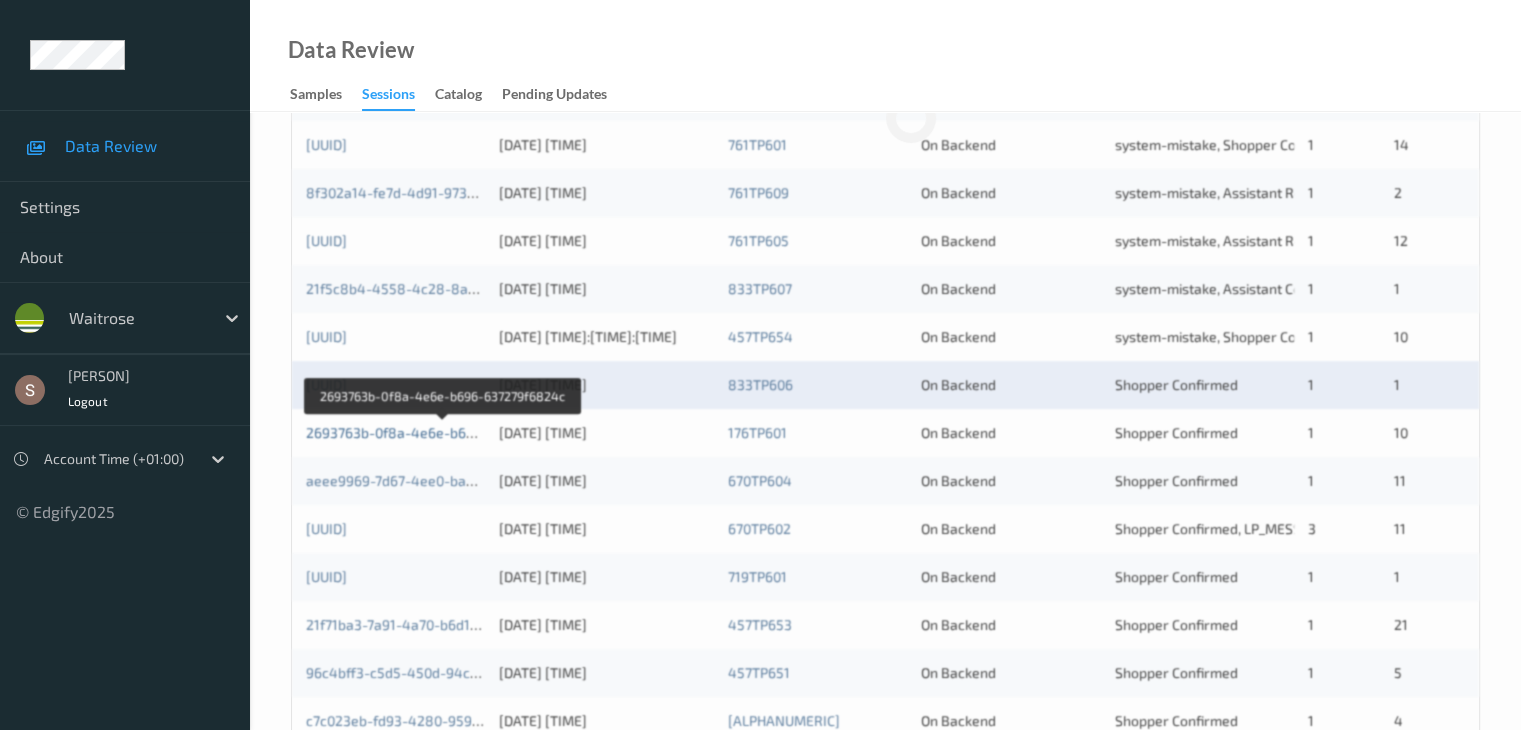 click on "2693763b-0f8a-4e6e-b696-637279f6824c" at bounding box center [443, 432] 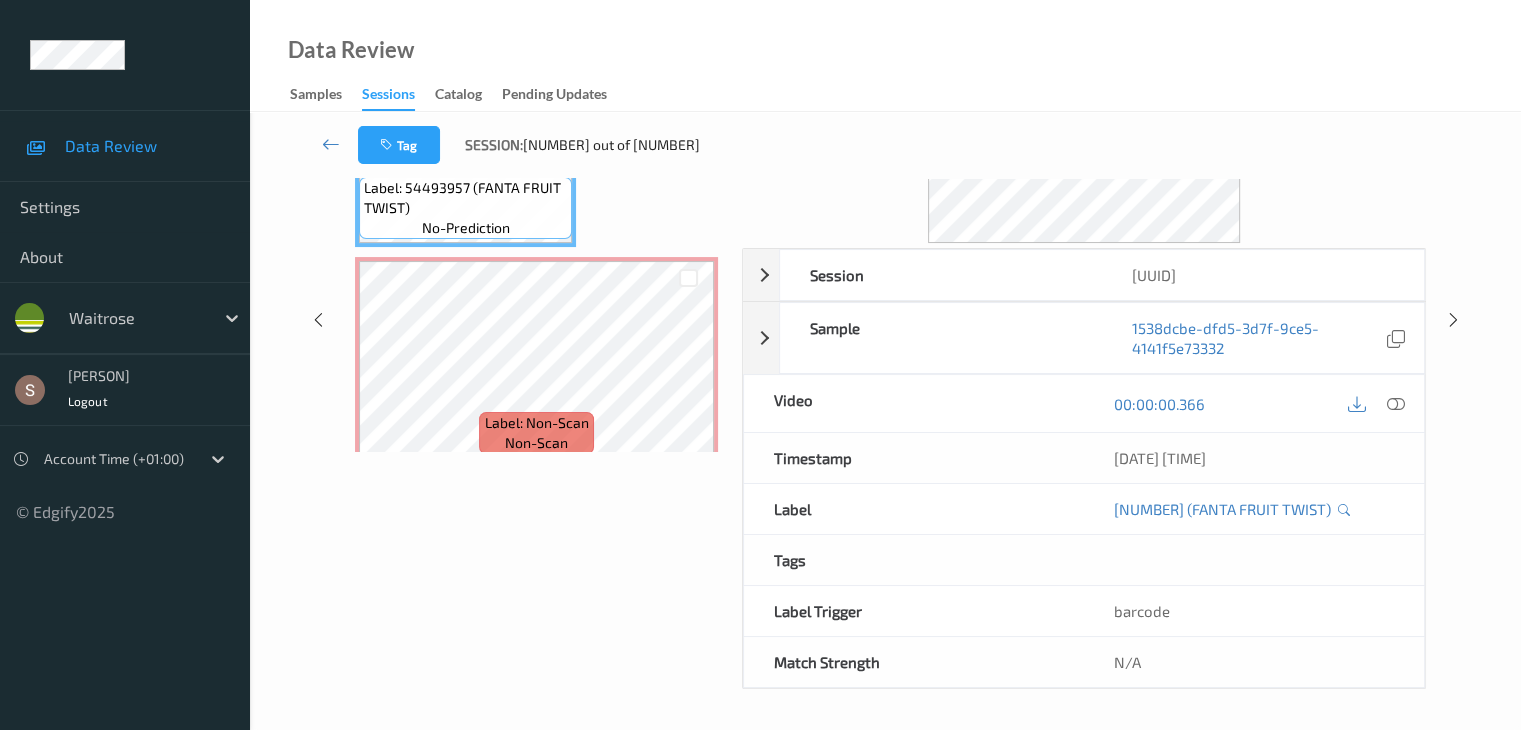 scroll, scrollTop: 0, scrollLeft: 0, axis: both 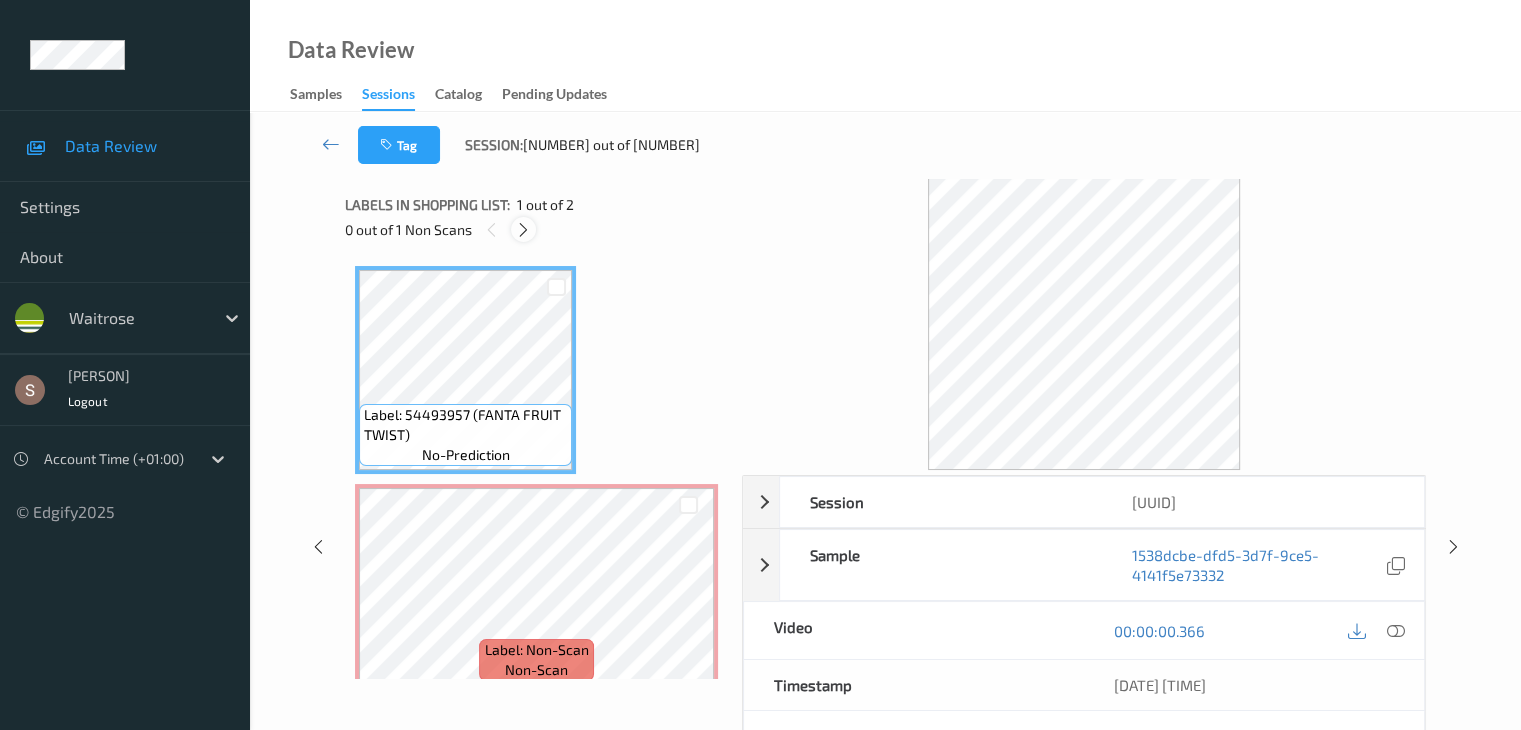 click at bounding box center [523, 230] 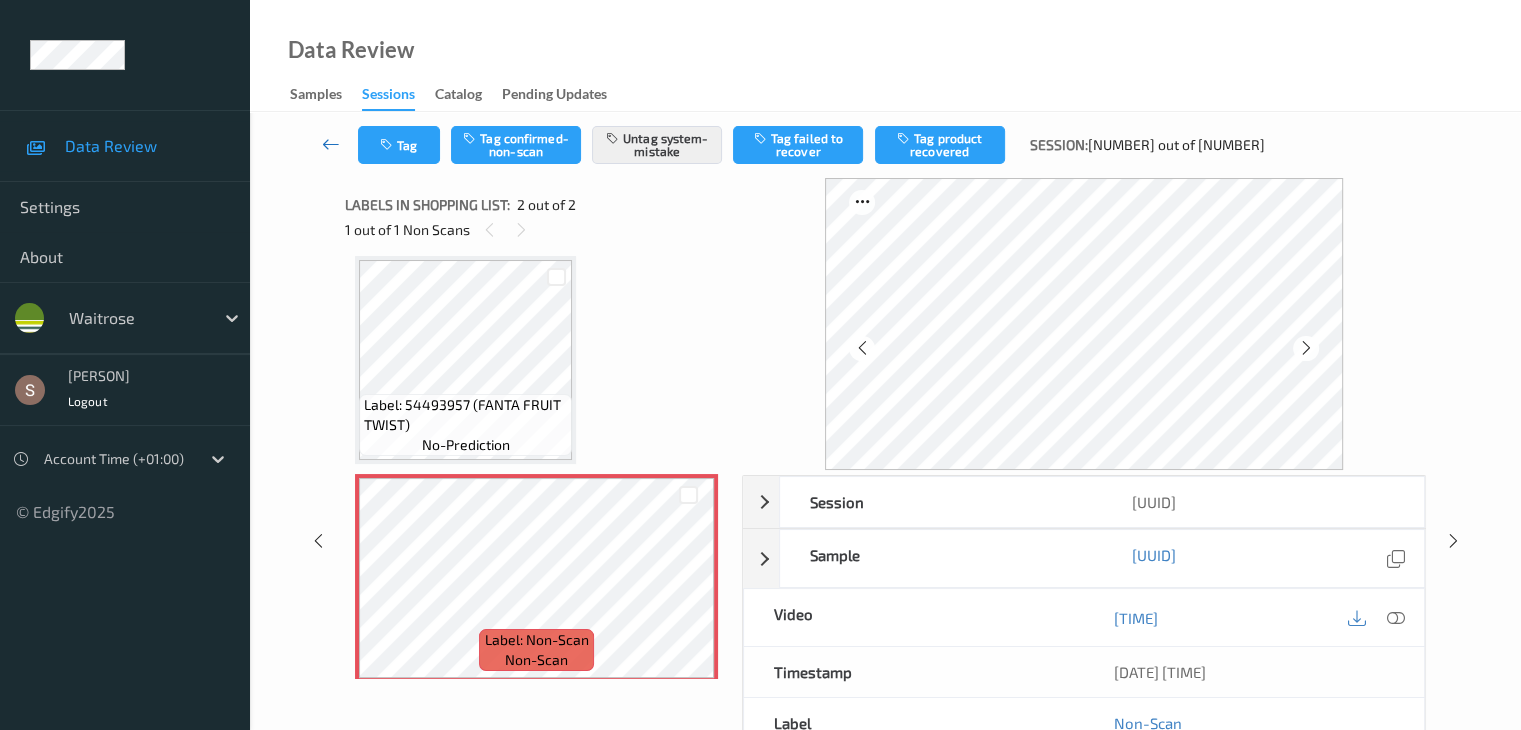 click at bounding box center (331, 144) 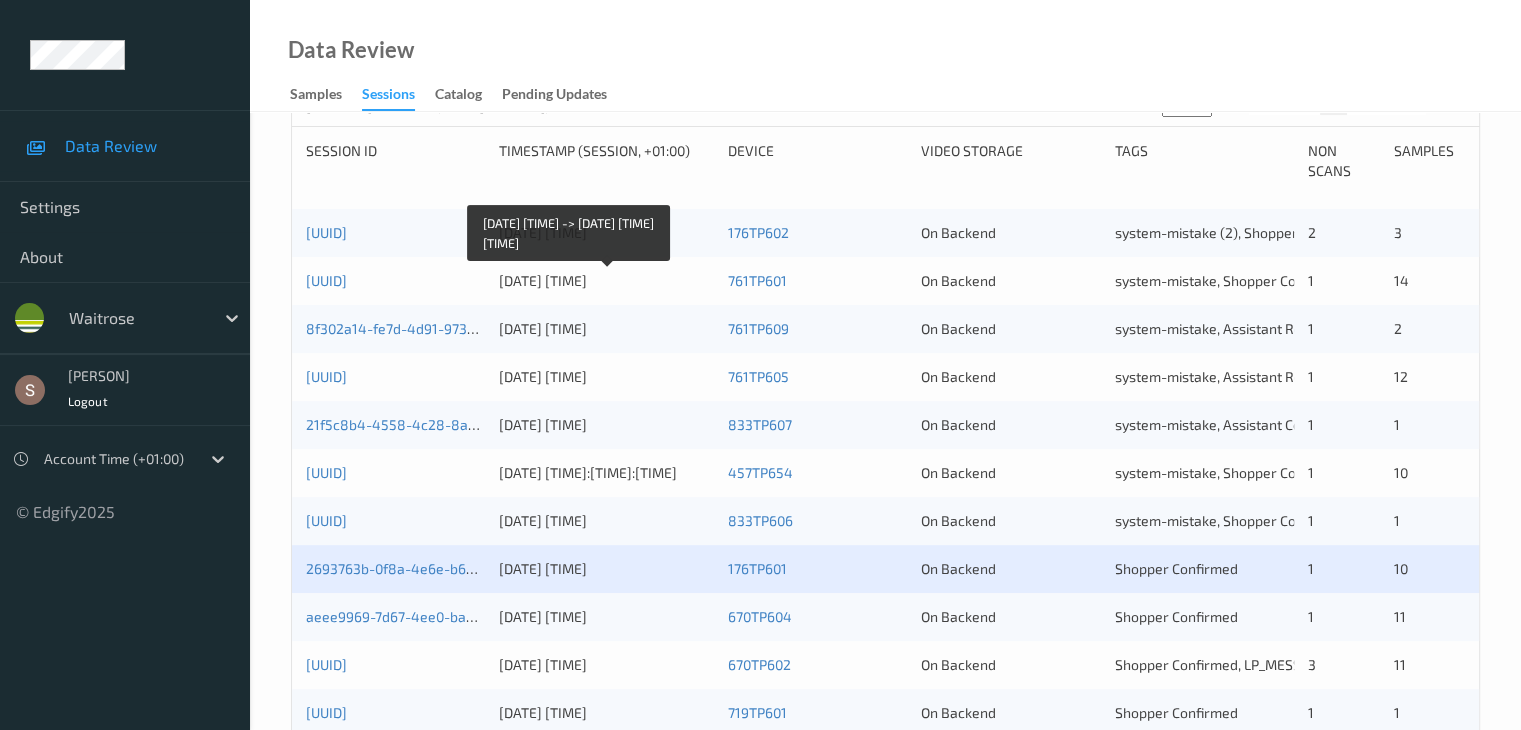 scroll, scrollTop: 520, scrollLeft: 0, axis: vertical 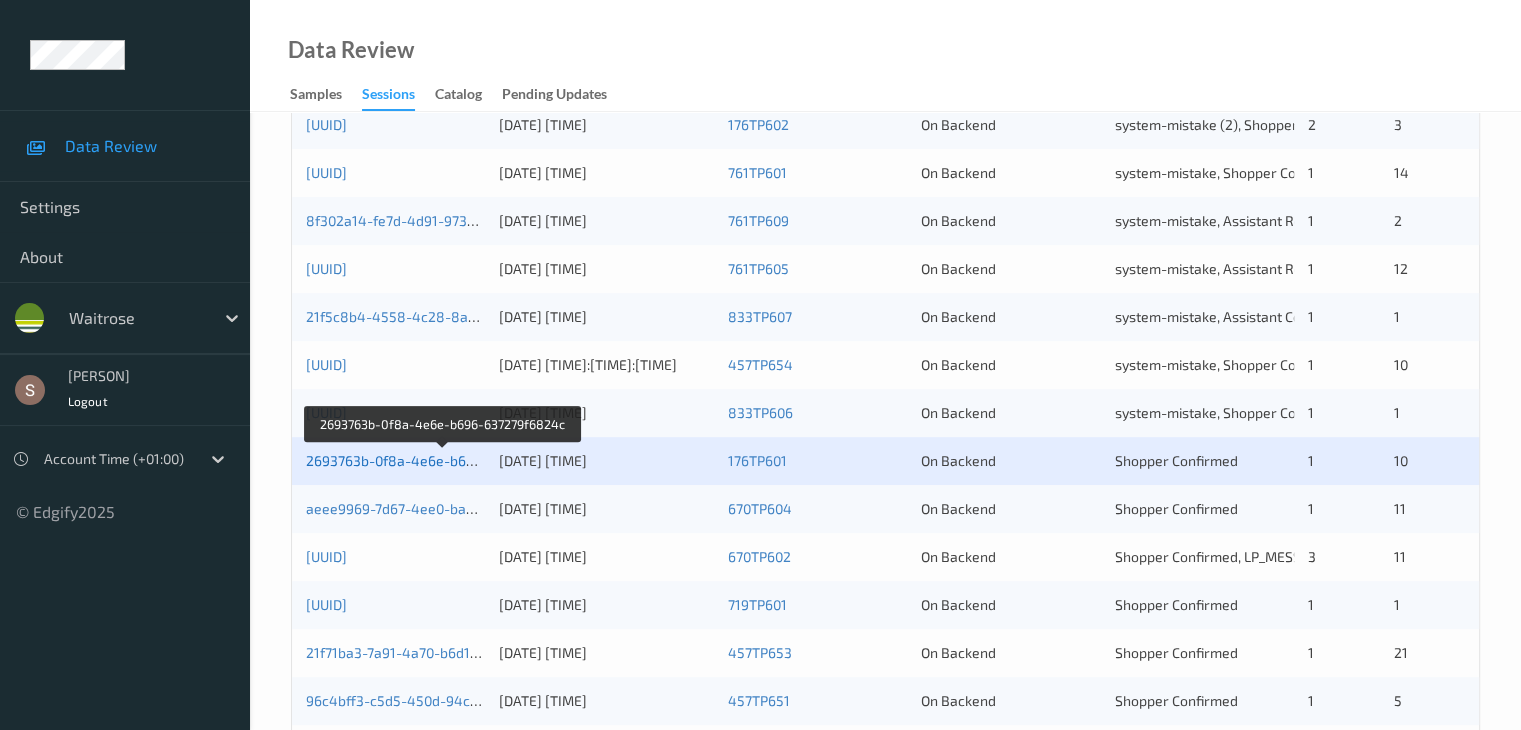 click on "2693763b-0f8a-4e6e-b696-637279f6824c" at bounding box center [443, 460] 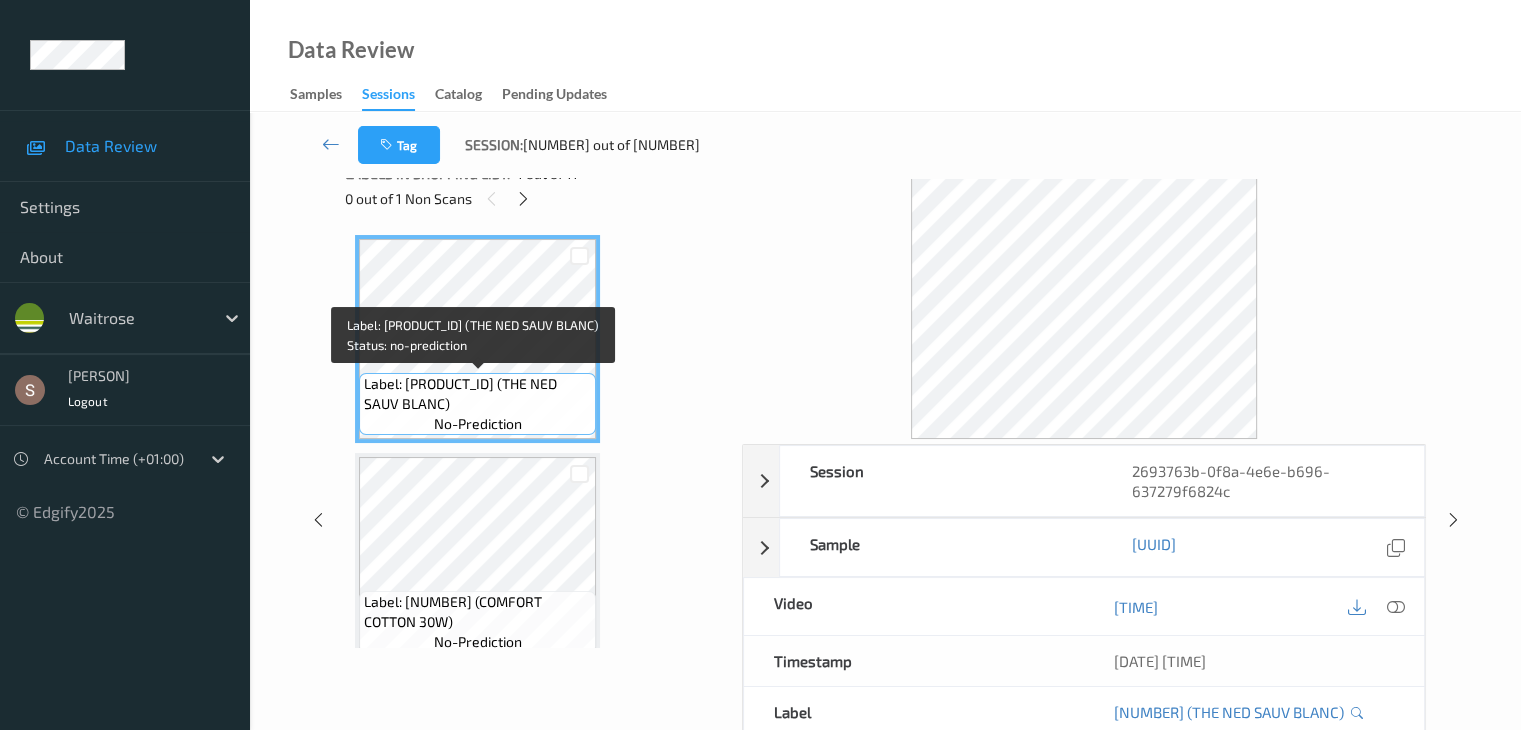 scroll, scrollTop: 0, scrollLeft: 0, axis: both 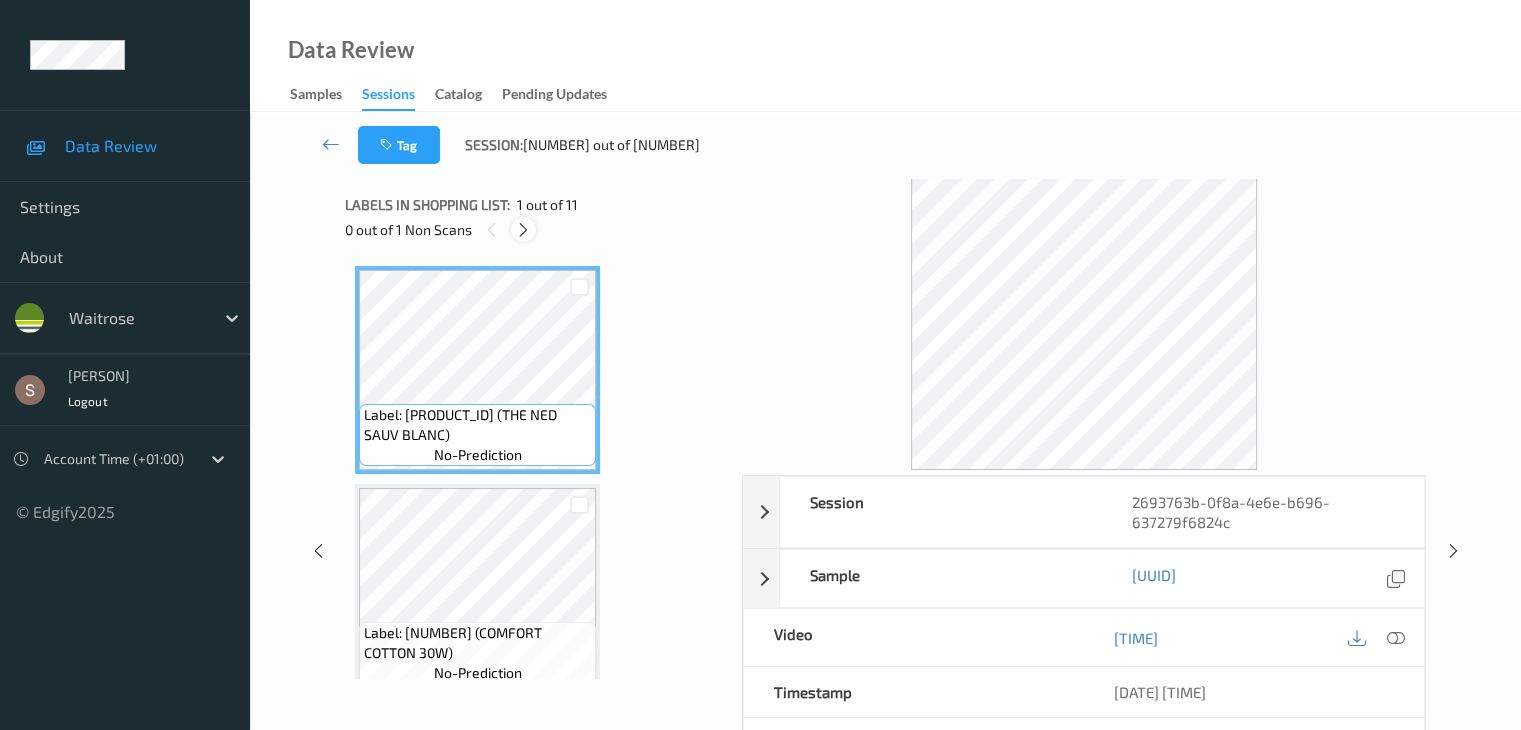 click at bounding box center [523, 230] 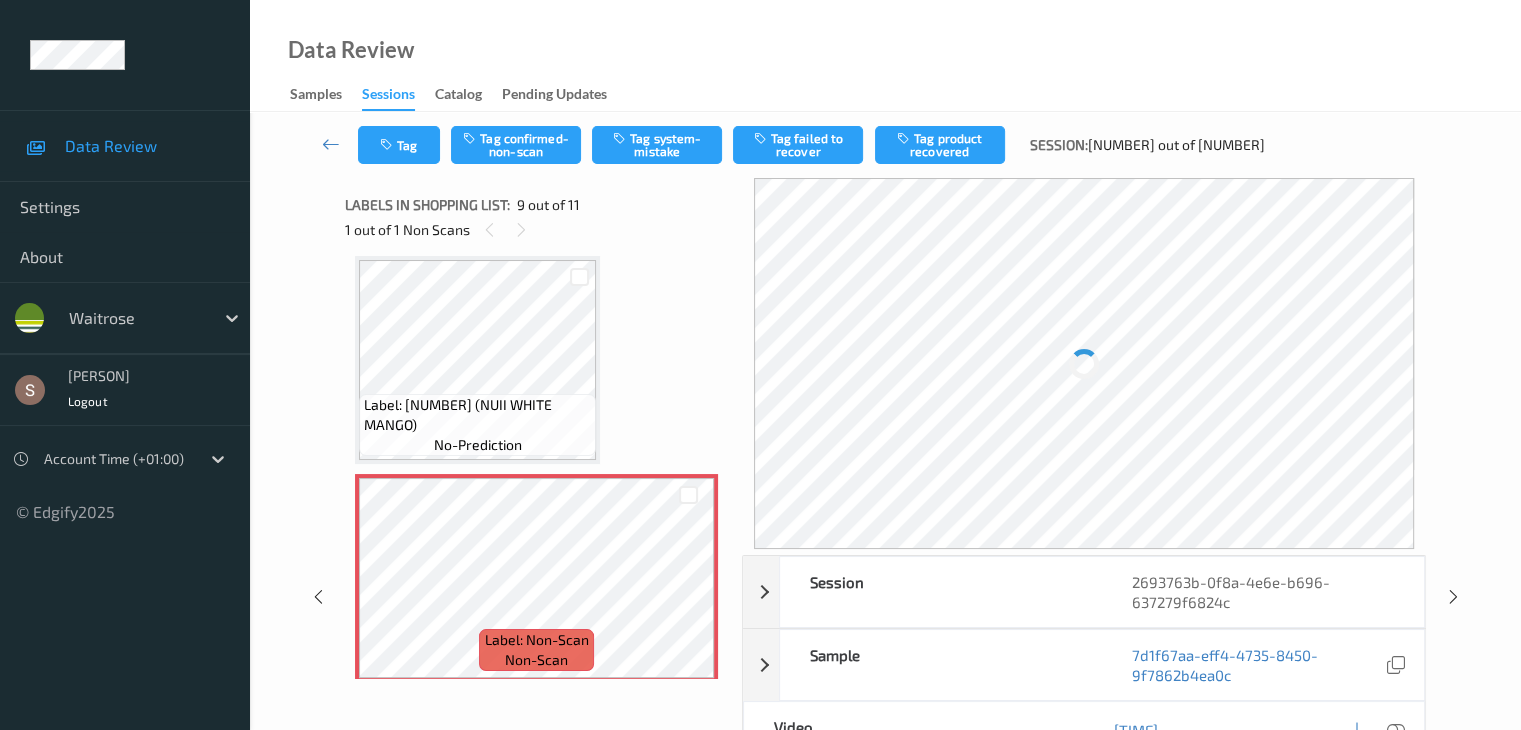 scroll, scrollTop: 1612, scrollLeft: 0, axis: vertical 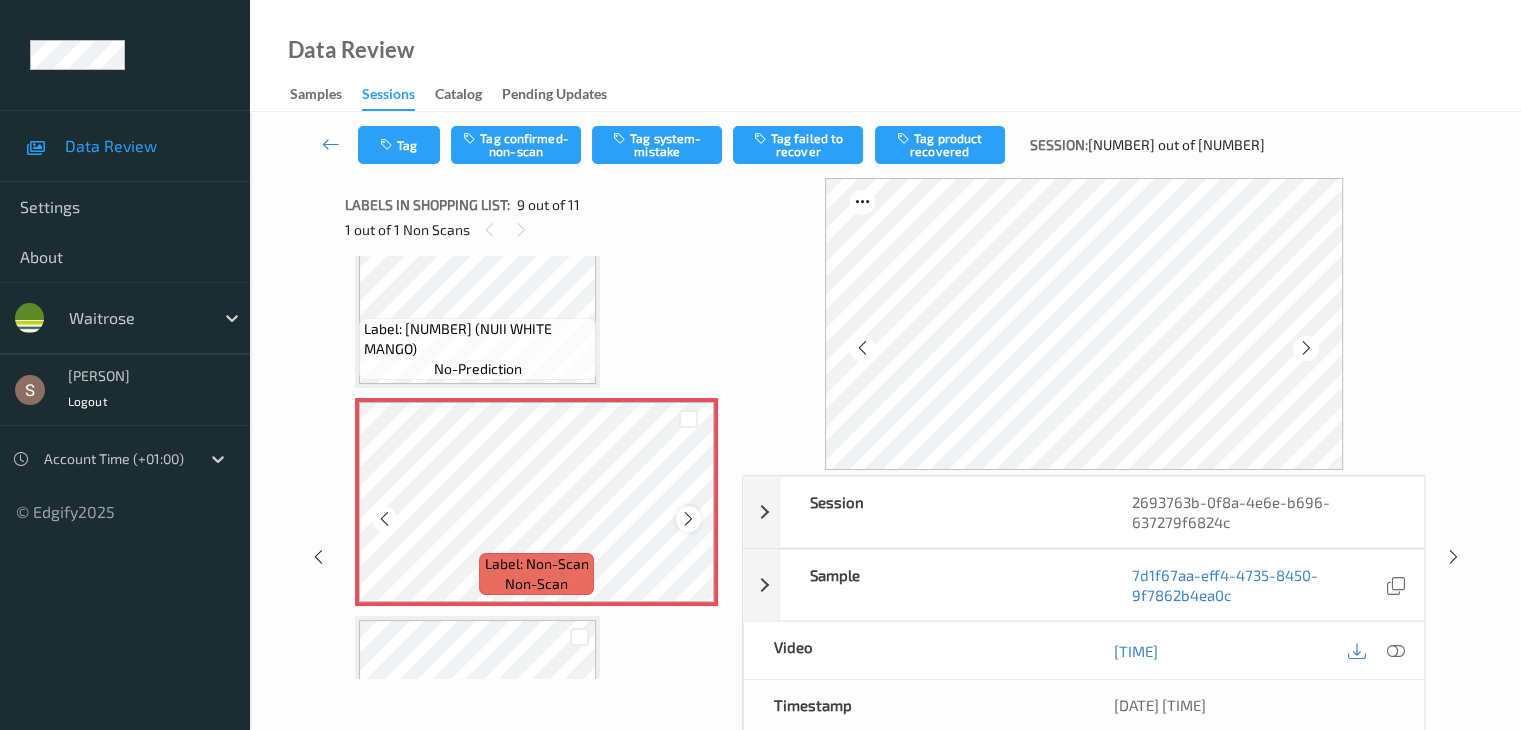 click at bounding box center (688, 519) 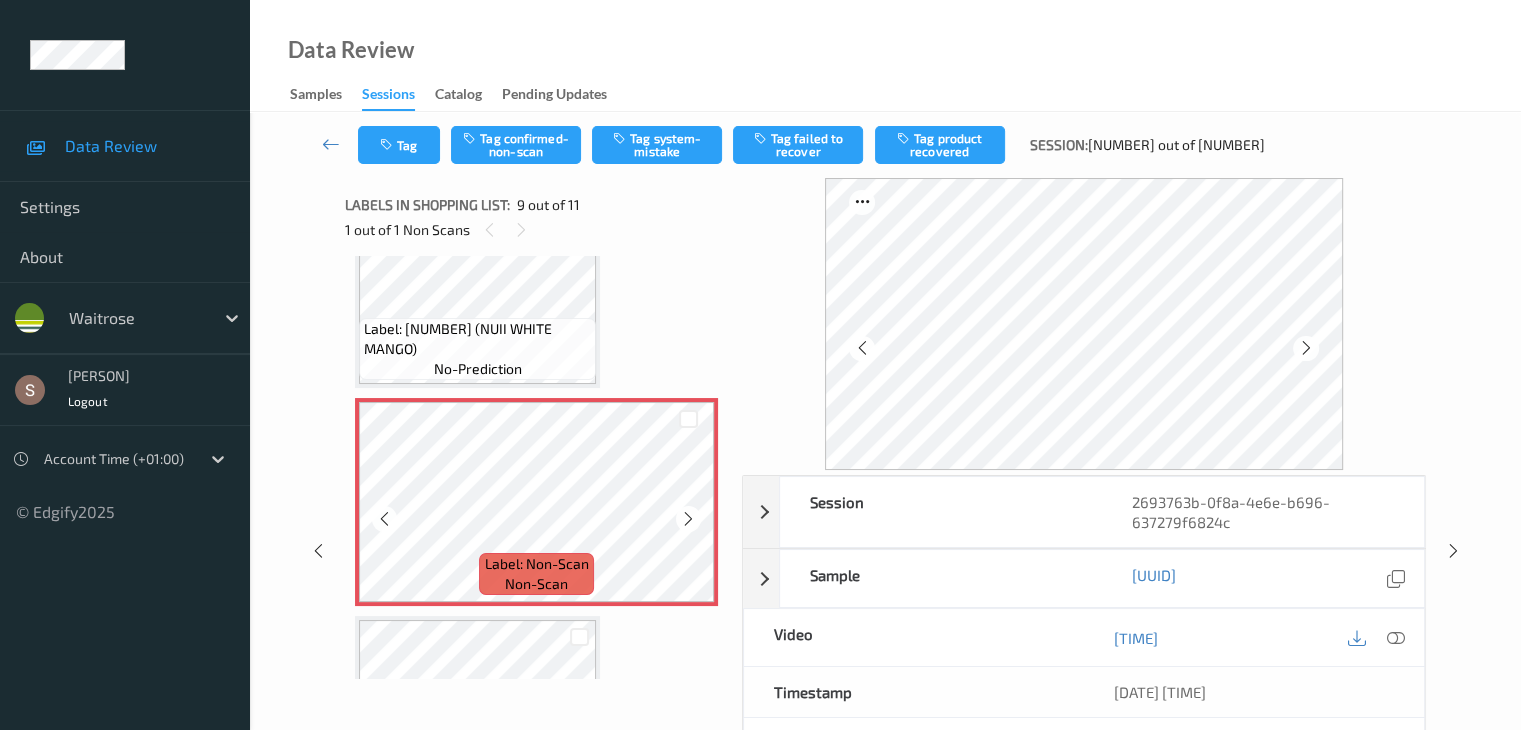 click at bounding box center (688, 519) 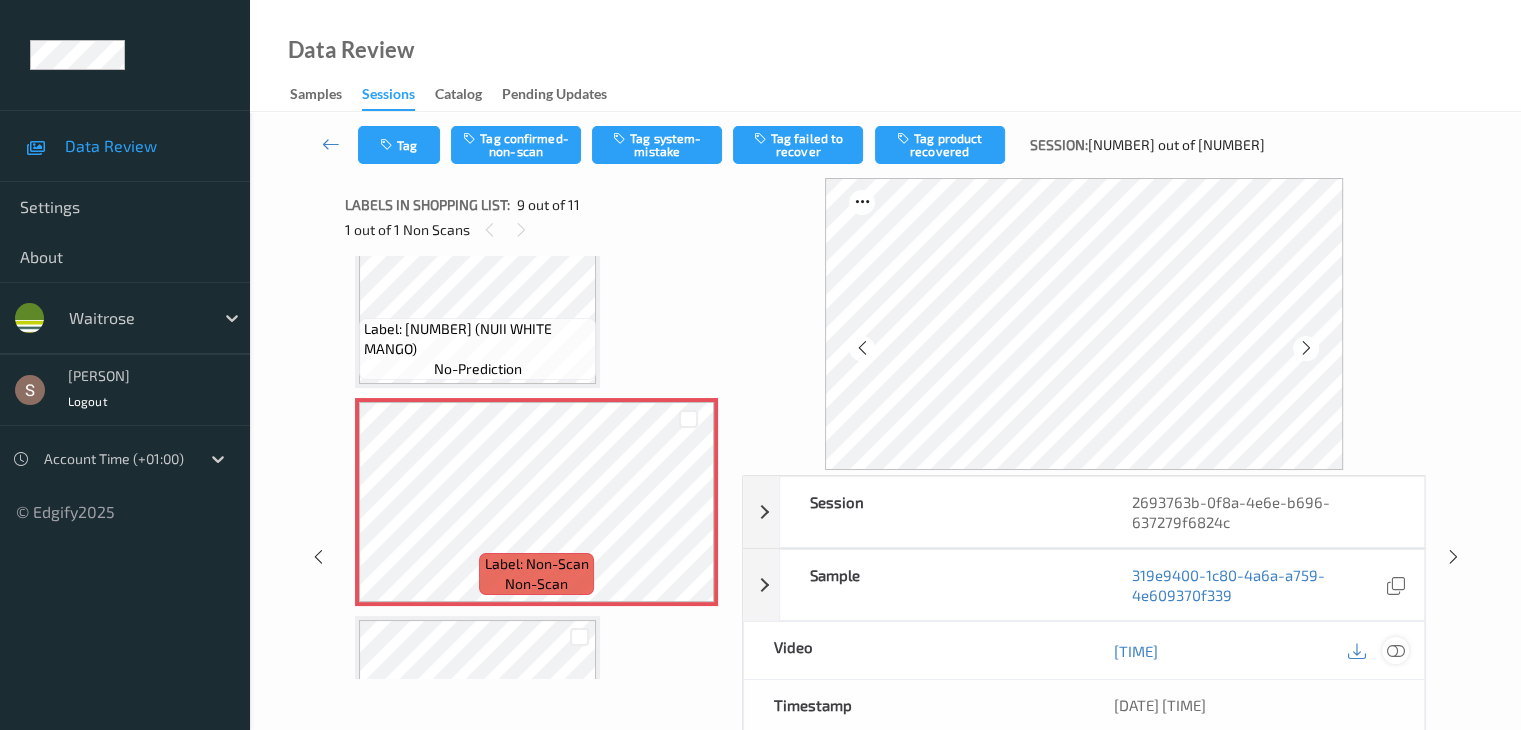 click at bounding box center [1395, 651] 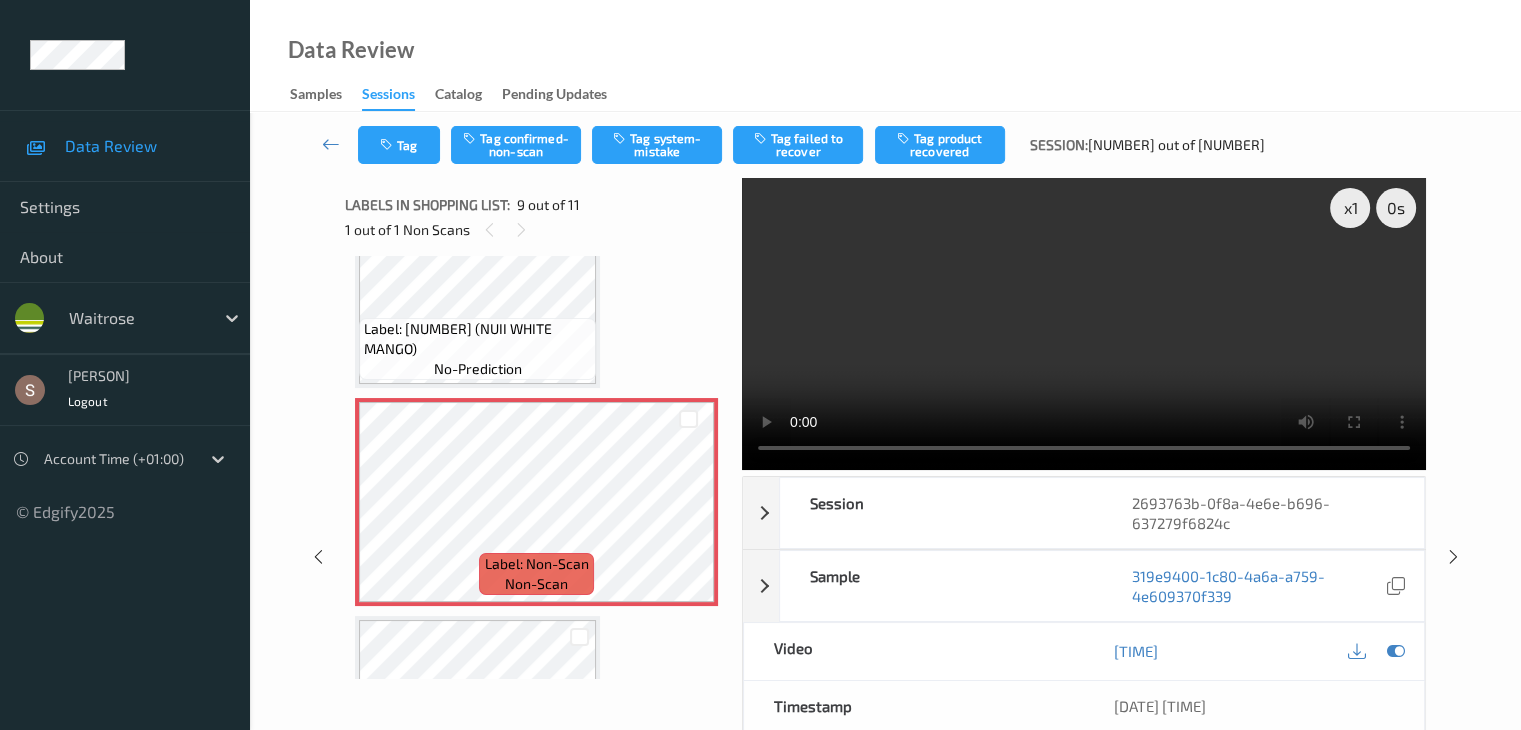 click at bounding box center [1084, 324] 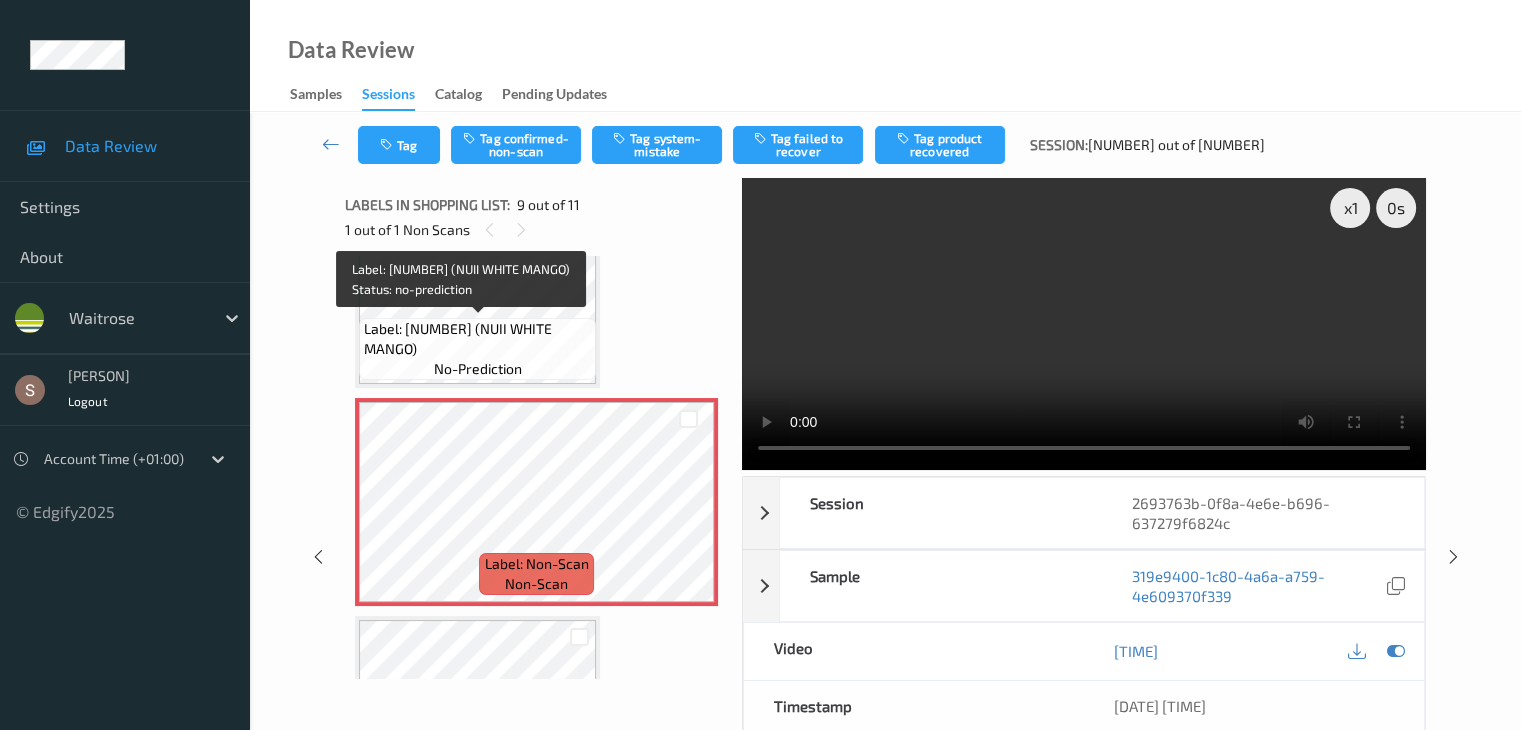 click on "Label: [NUMBER] (NUII WHITE MANGO)" at bounding box center [477, 339] 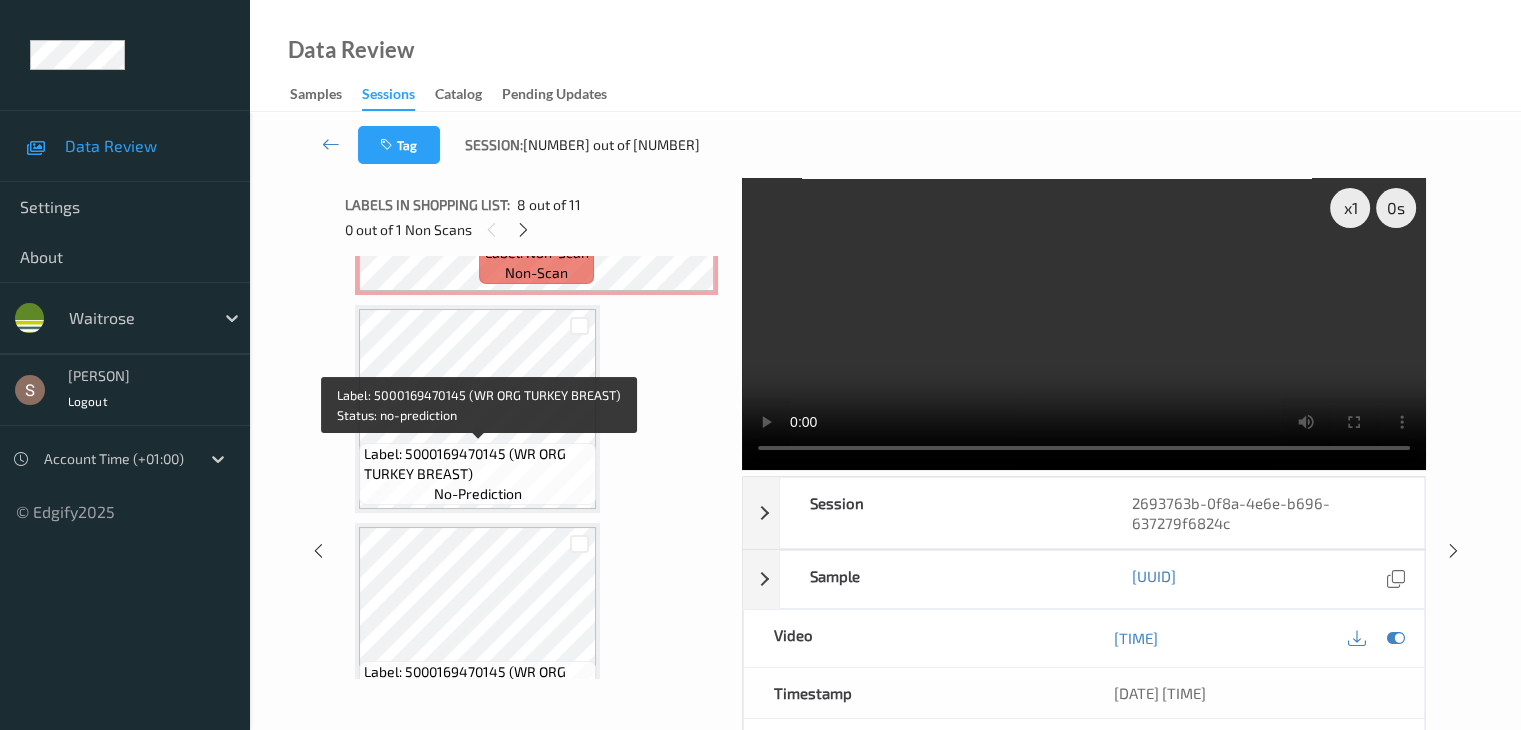 scroll, scrollTop: 1985, scrollLeft: 0, axis: vertical 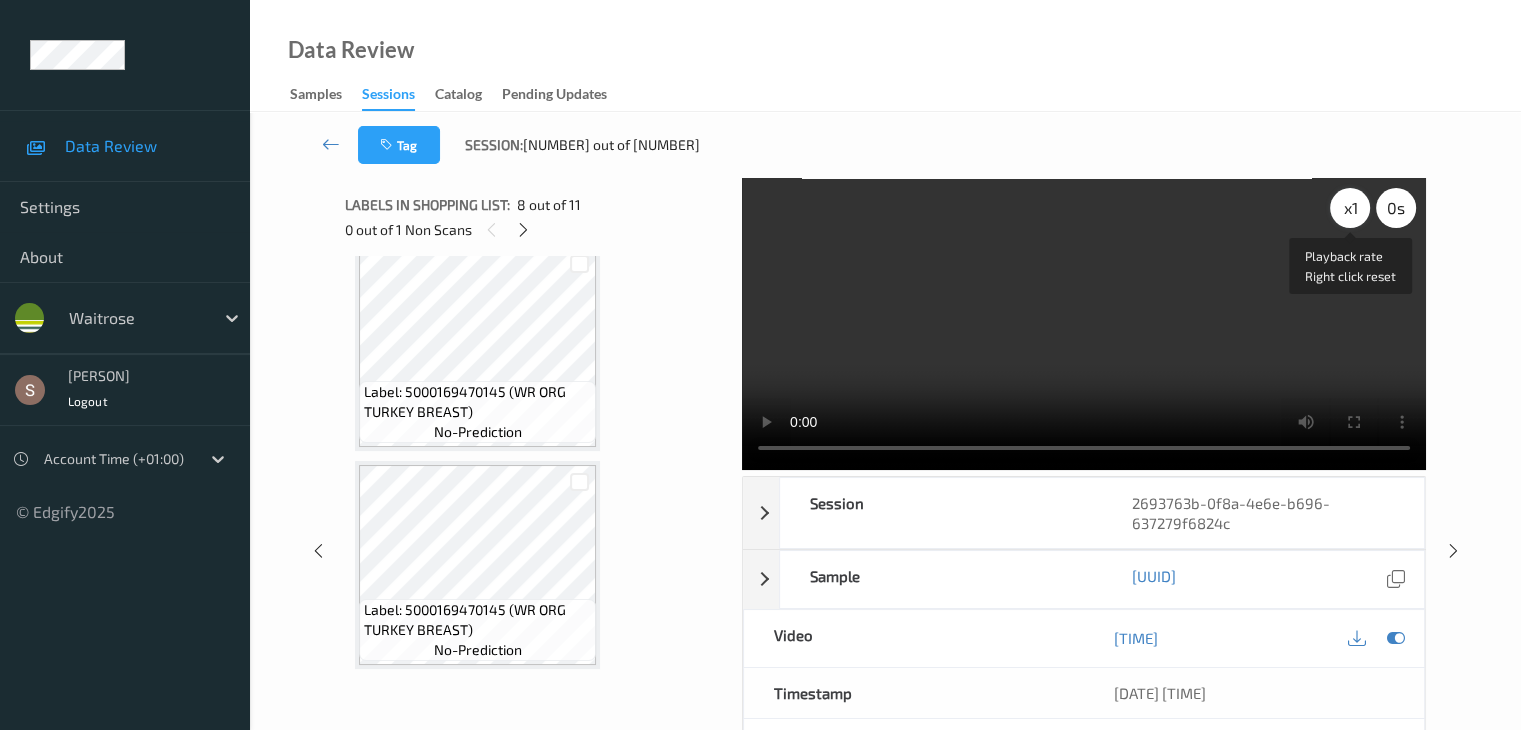 click on "x 1" at bounding box center [1350, 208] 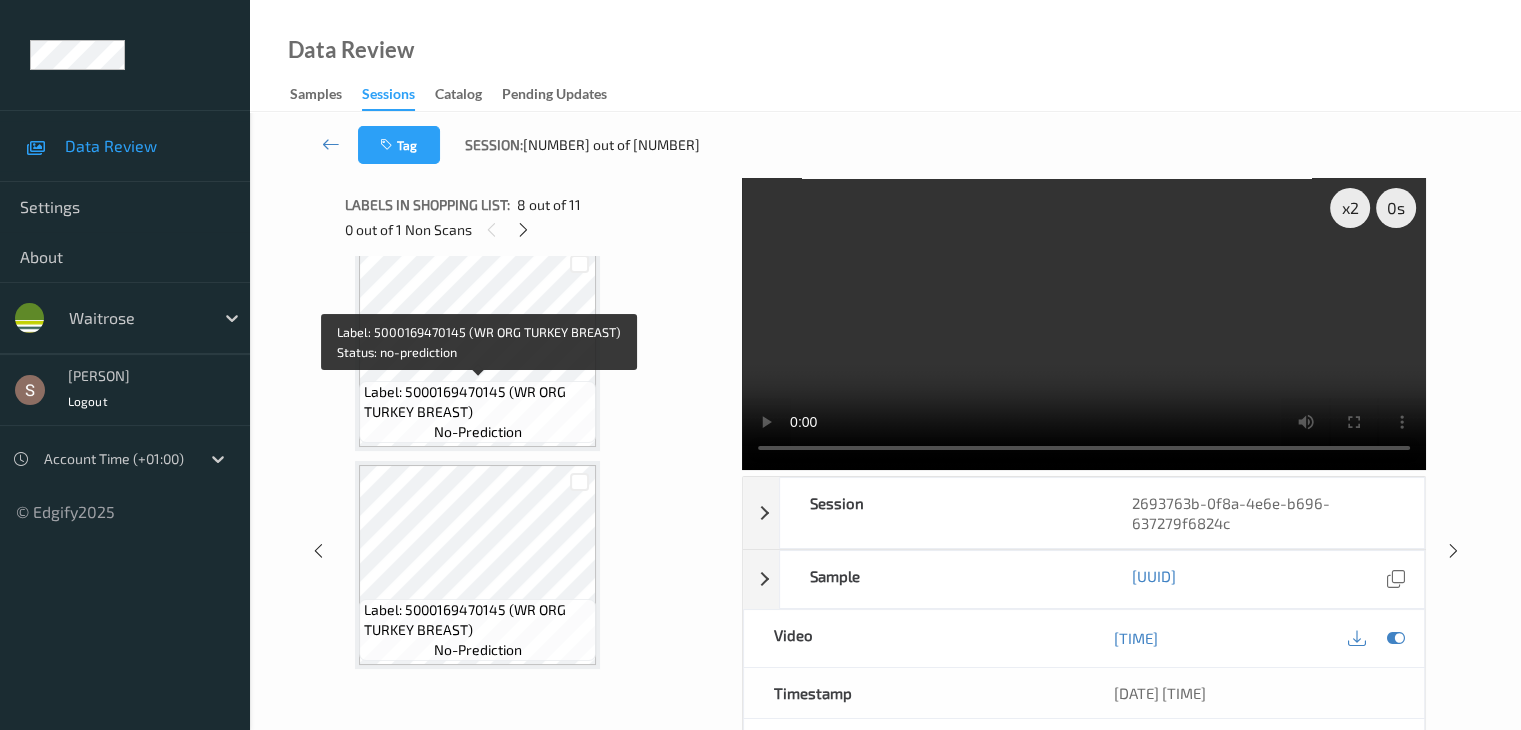 click on "Label: [NUMBER] (WR ORG TURKEY BREAST) no-prediction" at bounding box center [477, 412] 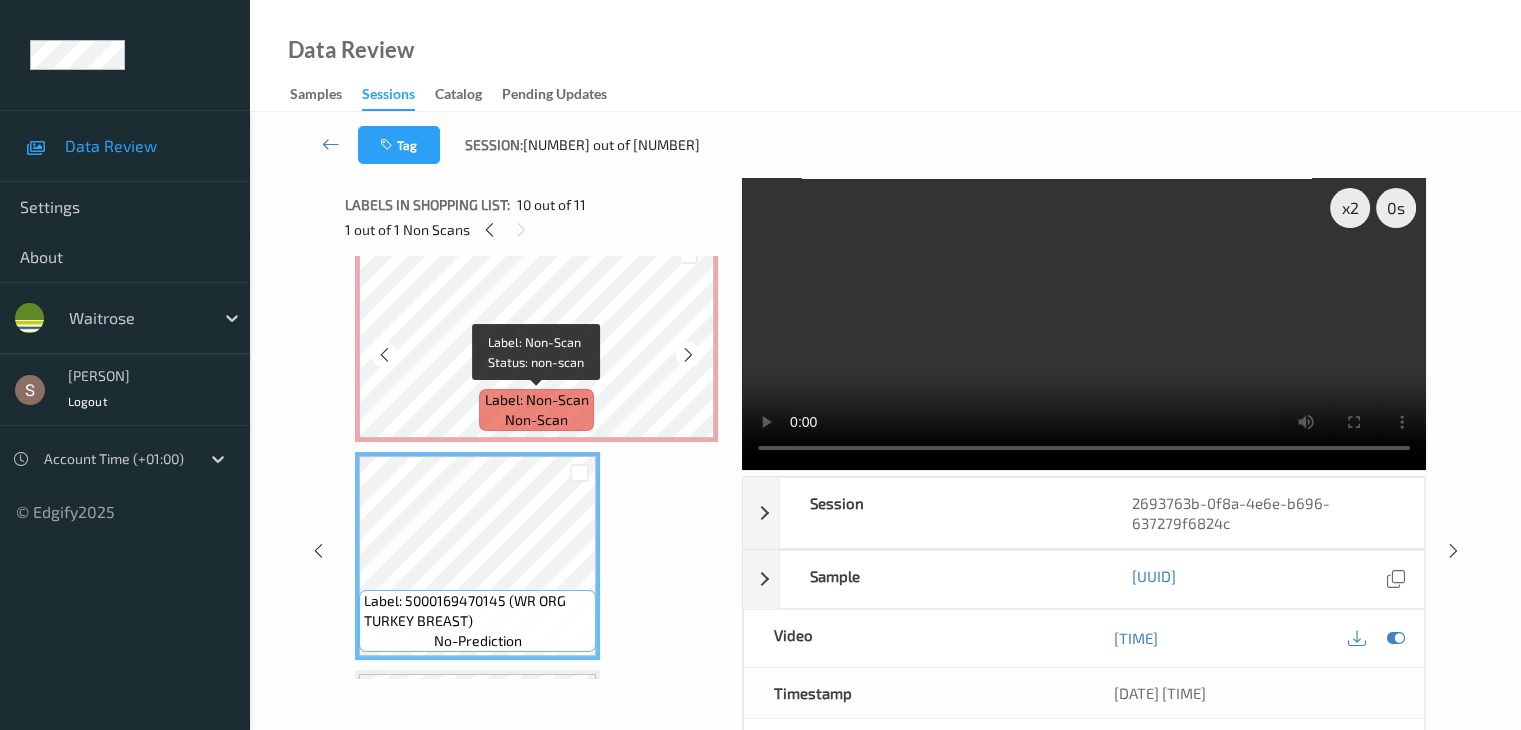 scroll, scrollTop: 1774, scrollLeft: 0, axis: vertical 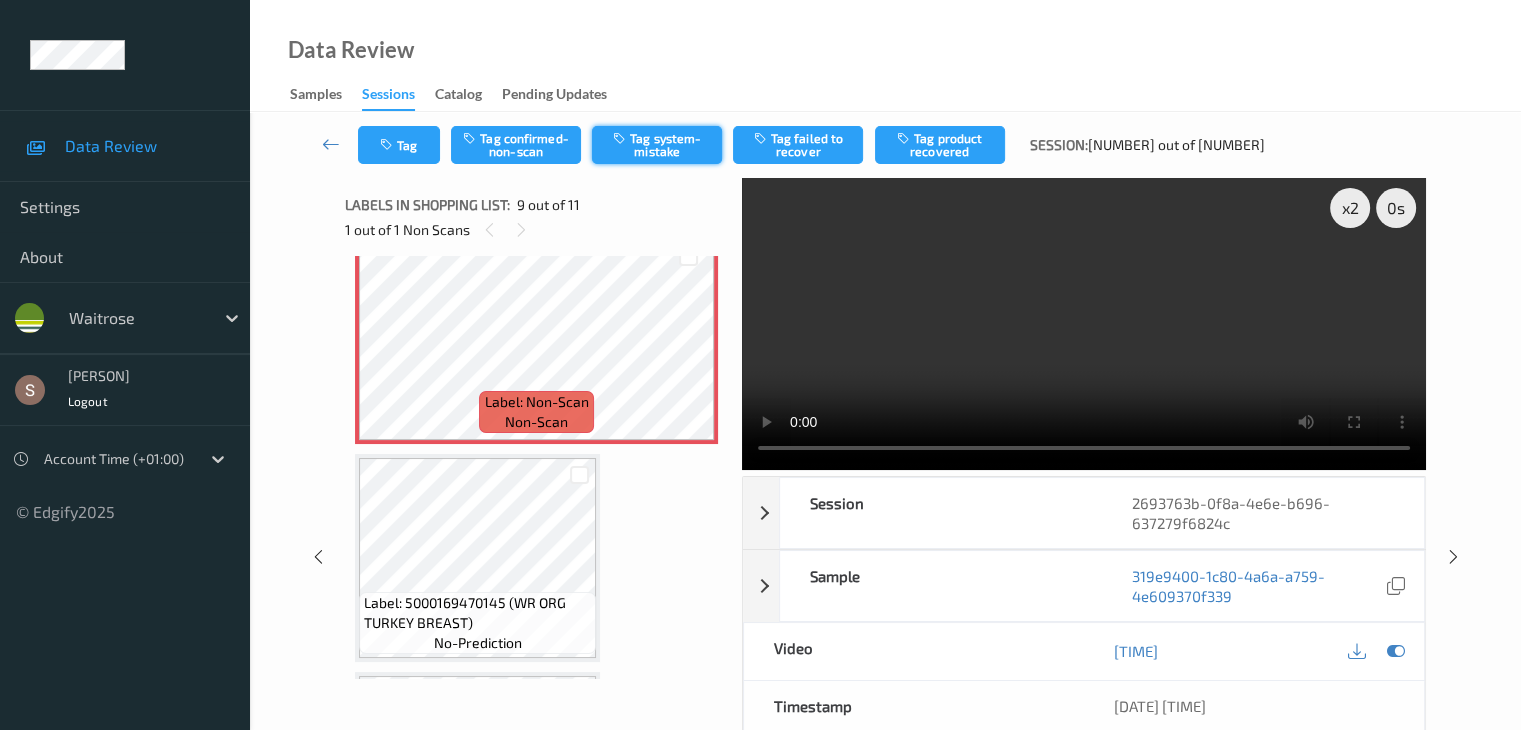 click on "Tag   system-mistake" at bounding box center (657, 145) 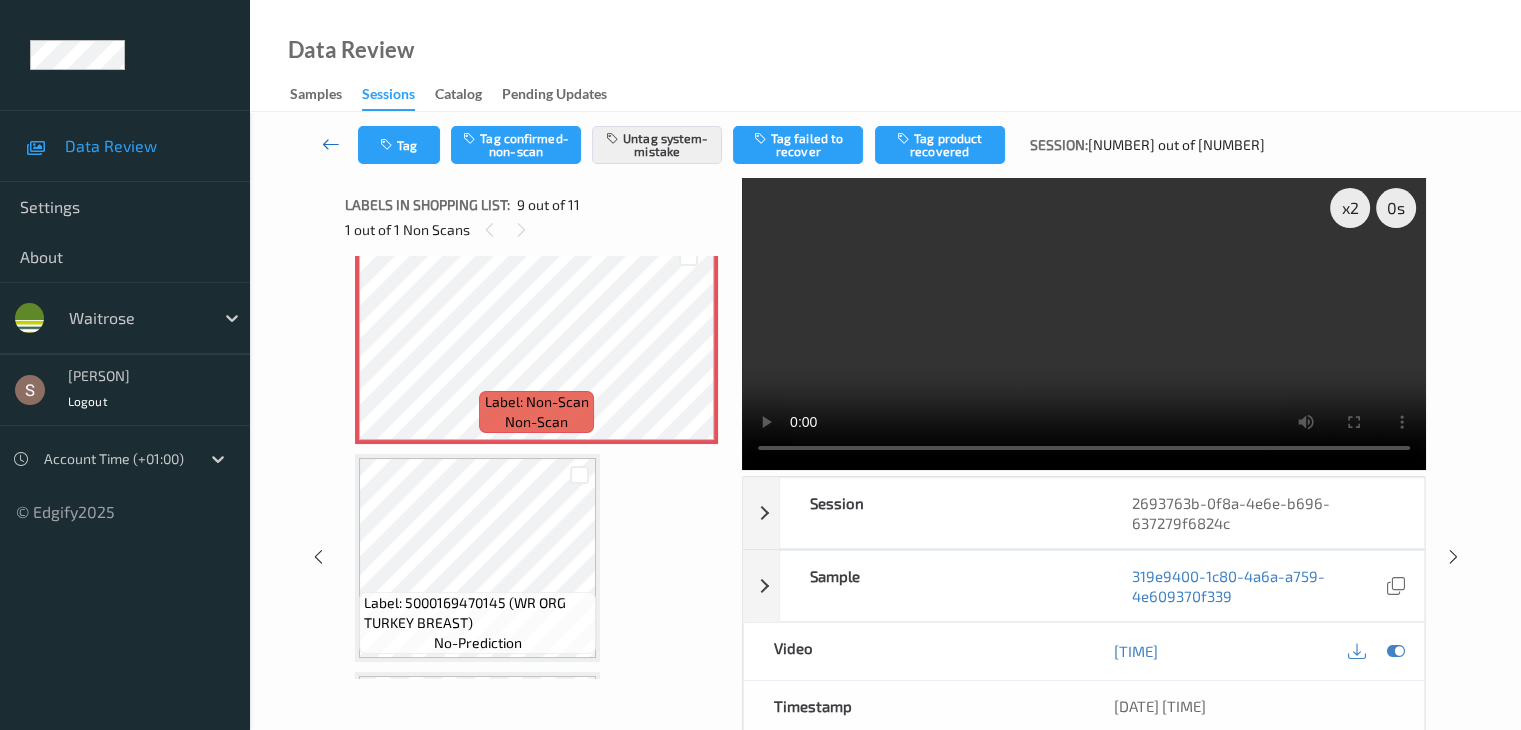 click at bounding box center (331, 144) 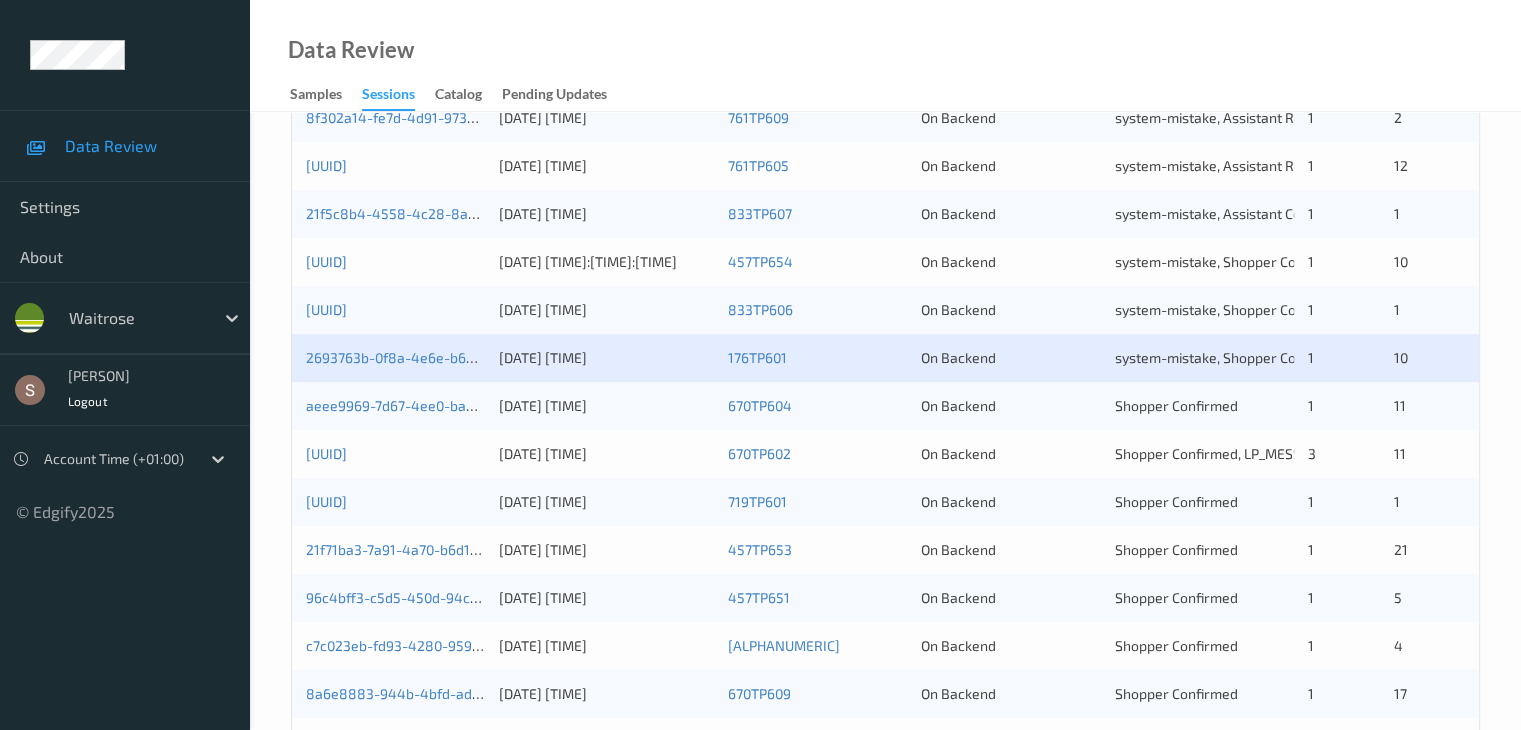 scroll, scrollTop: 628, scrollLeft: 0, axis: vertical 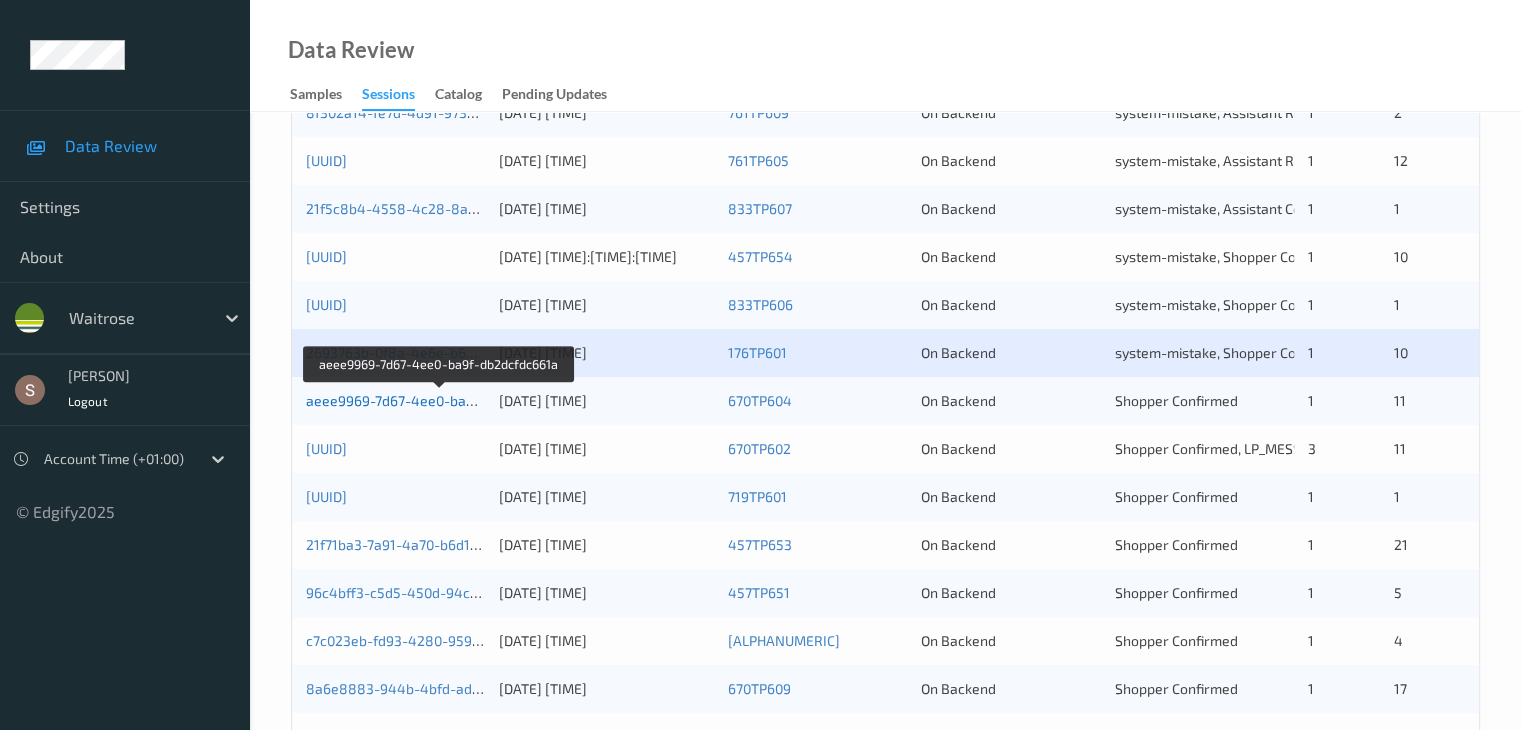 click on "aeee9969-7d67-4ee0-ba9f-db2dcfdc661a" at bounding box center [440, 400] 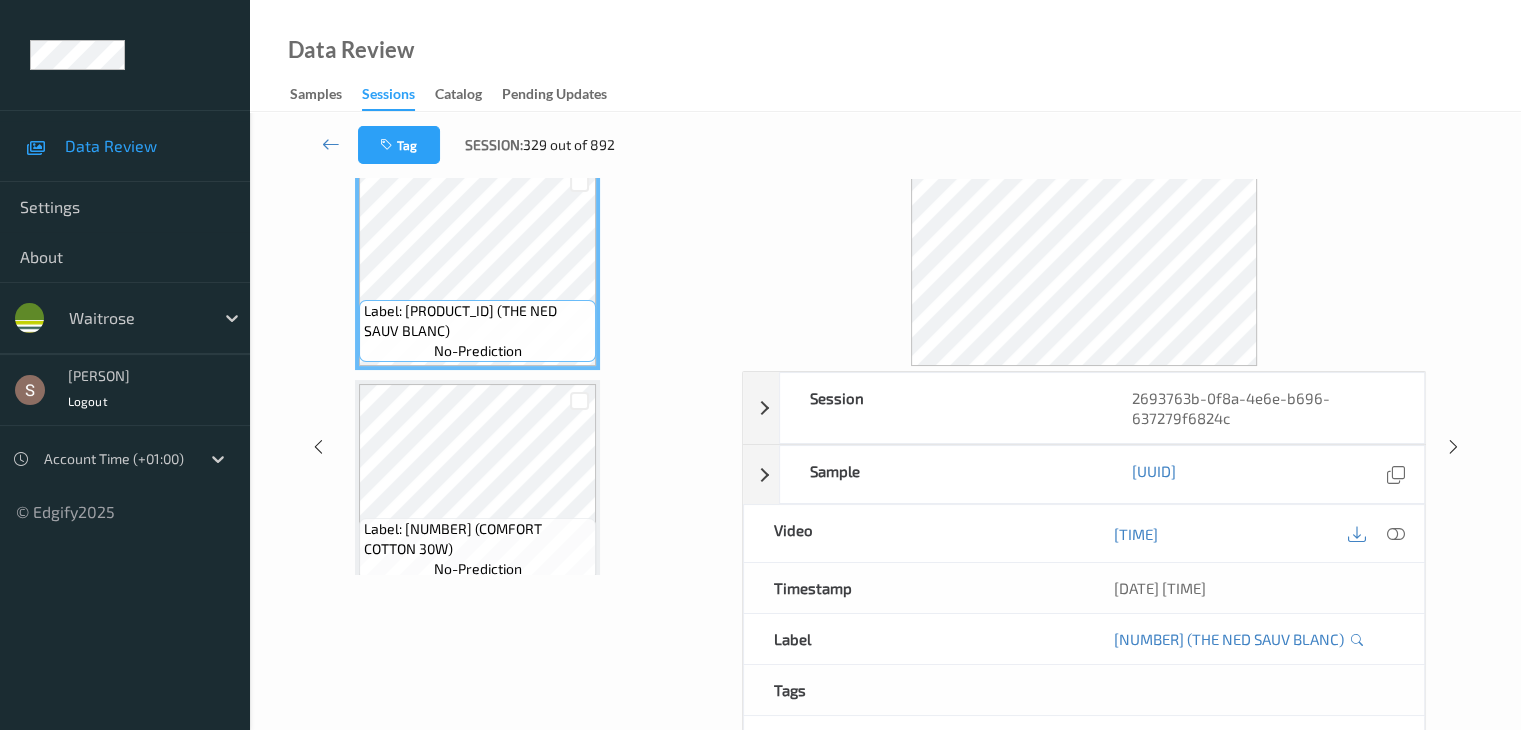 scroll, scrollTop: 0, scrollLeft: 0, axis: both 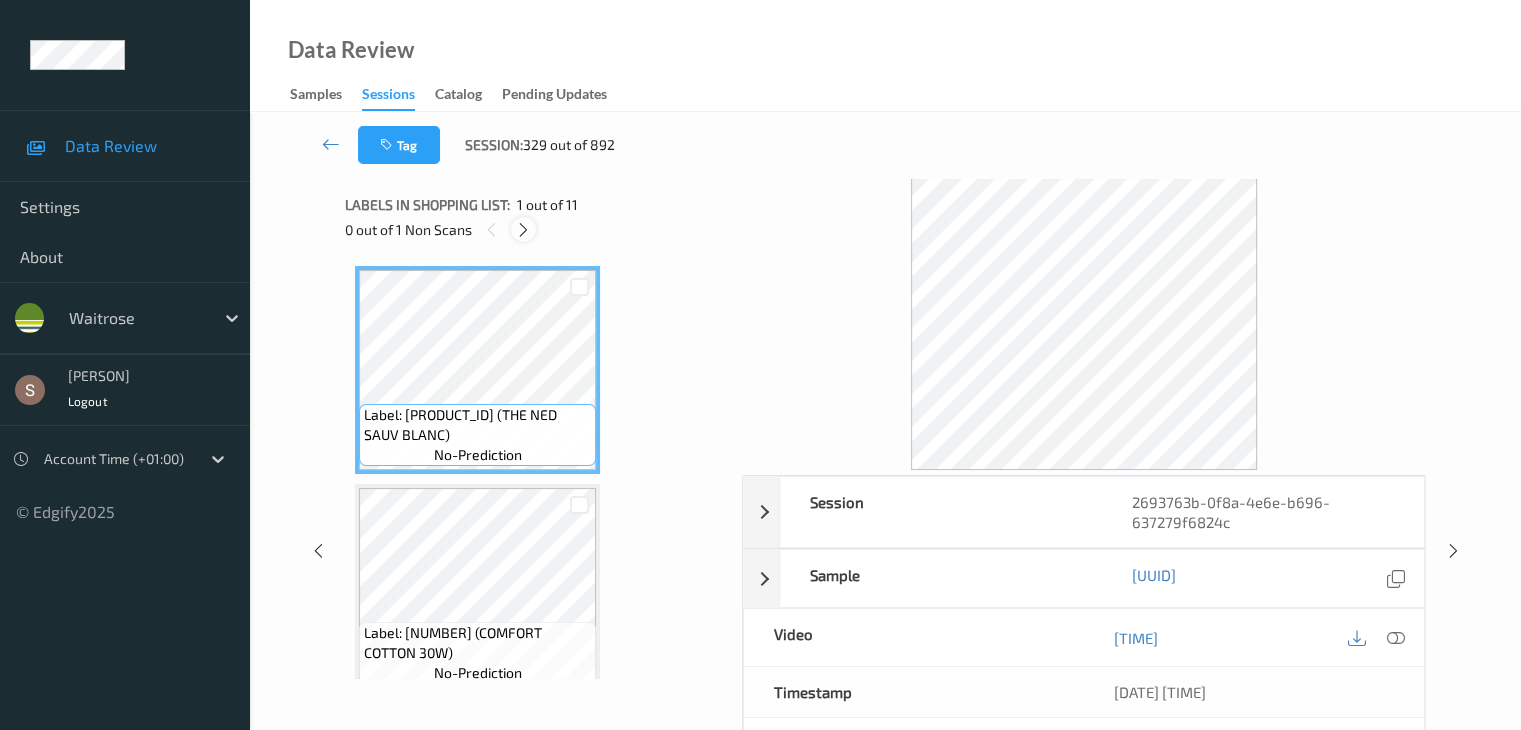 click at bounding box center [523, 230] 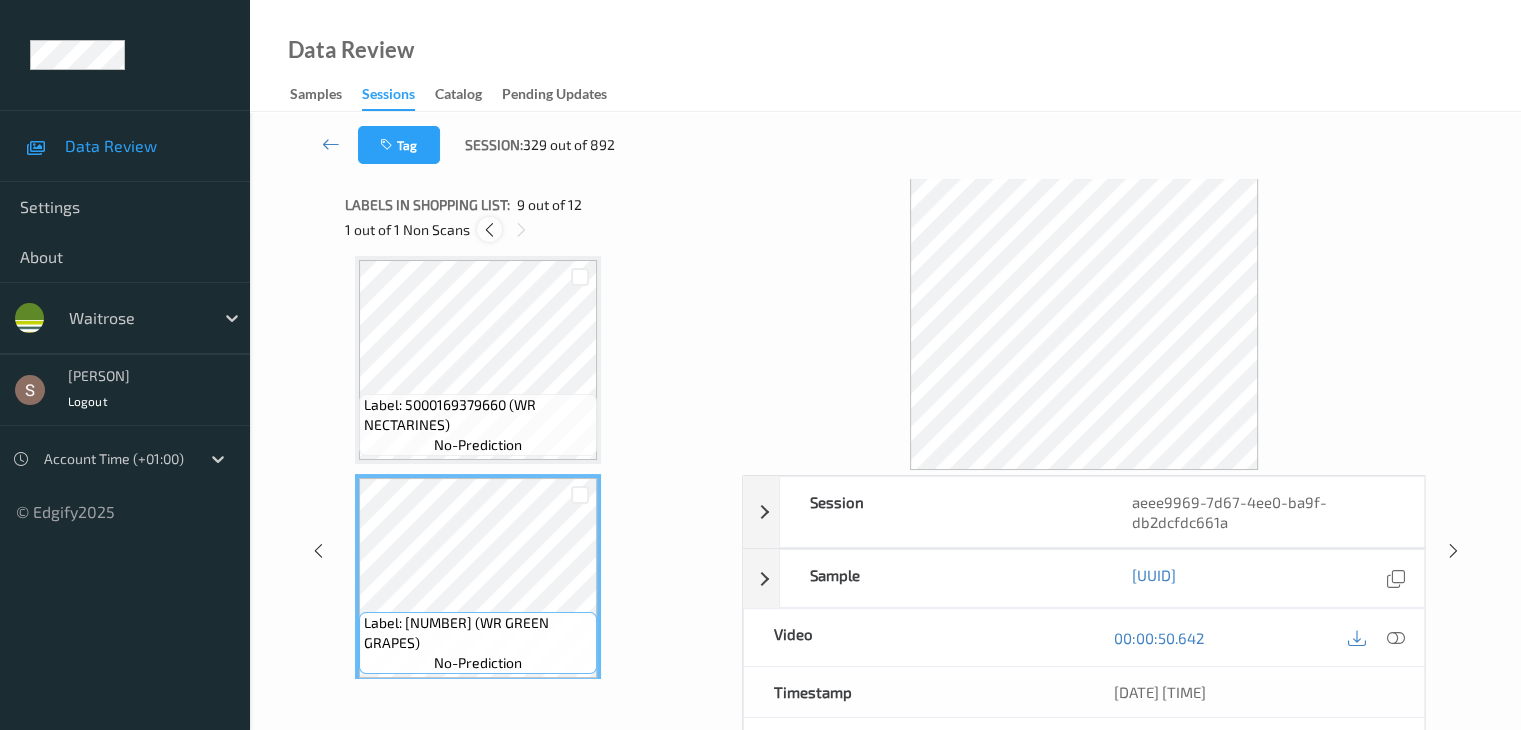 click at bounding box center [489, 230] 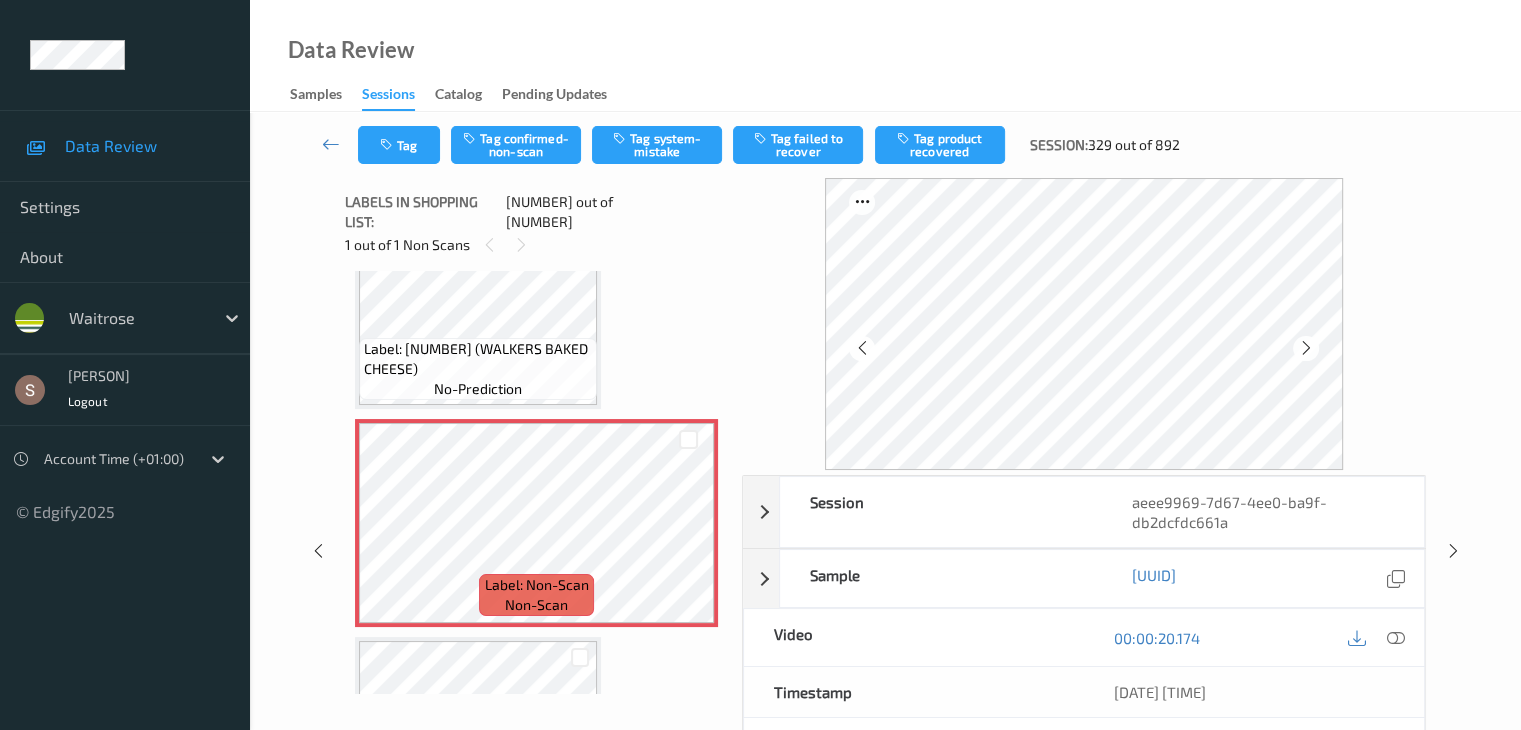 scroll, scrollTop: 708, scrollLeft: 0, axis: vertical 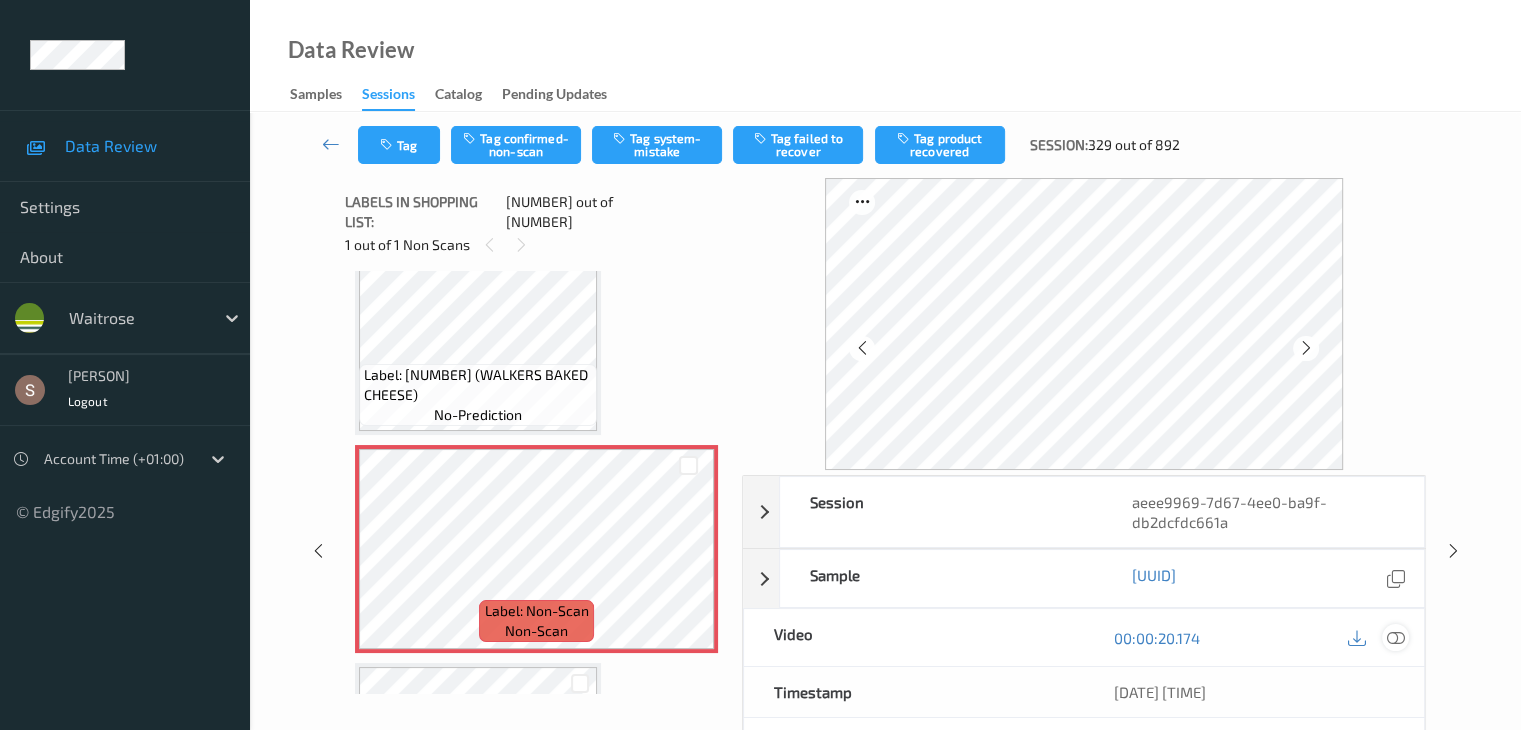 click at bounding box center [1395, 638] 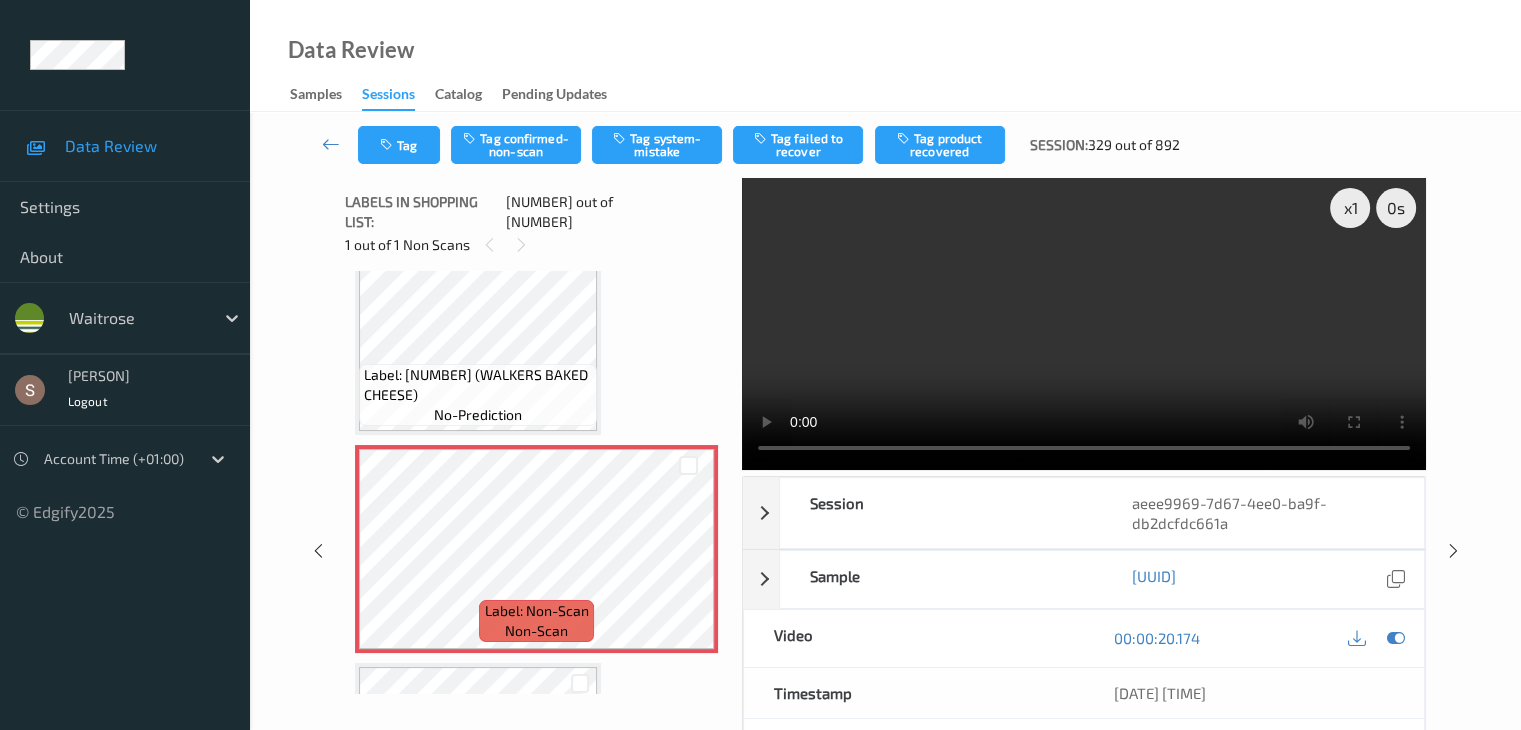 click at bounding box center [1084, 324] 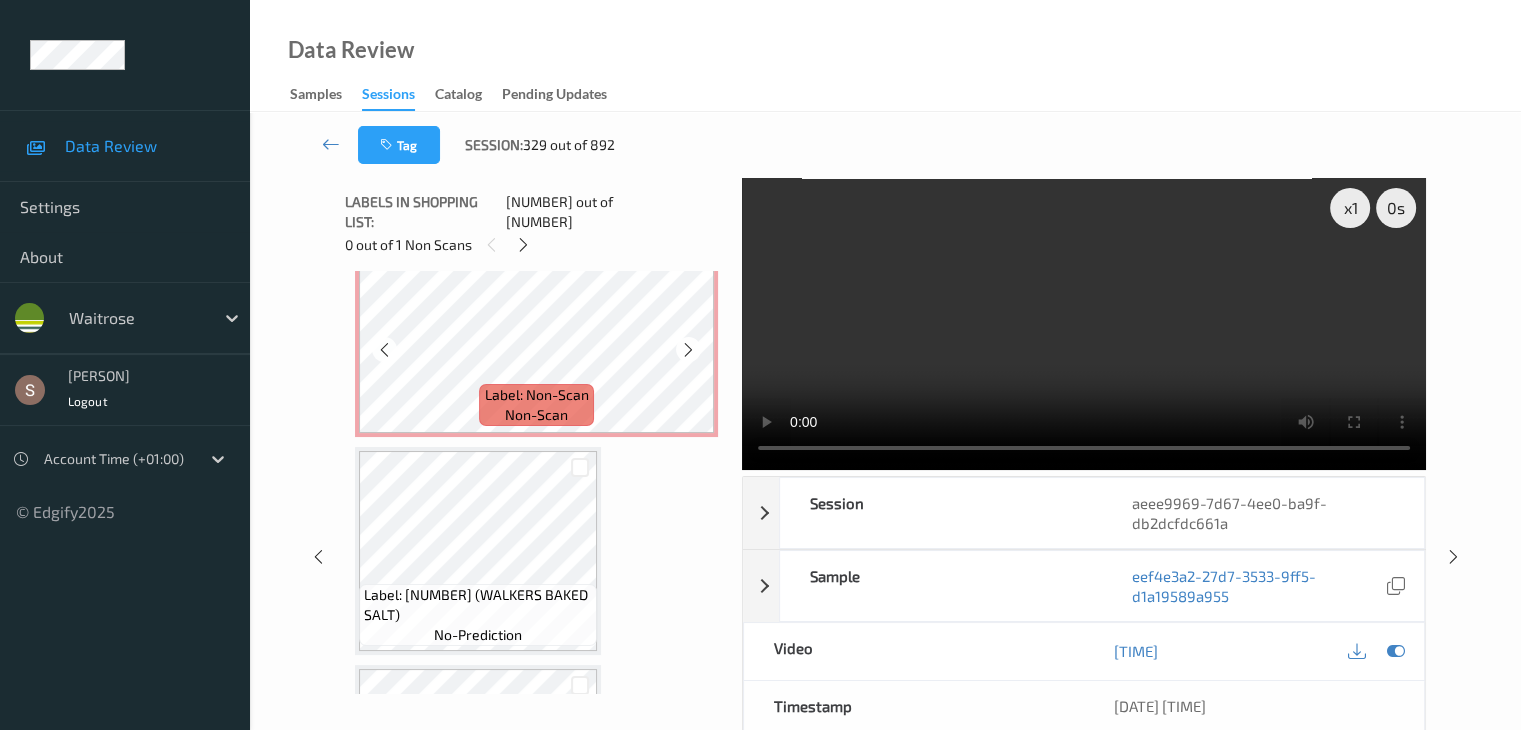 scroll, scrollTop: 934, scrollLeft: 0, axis: vertical 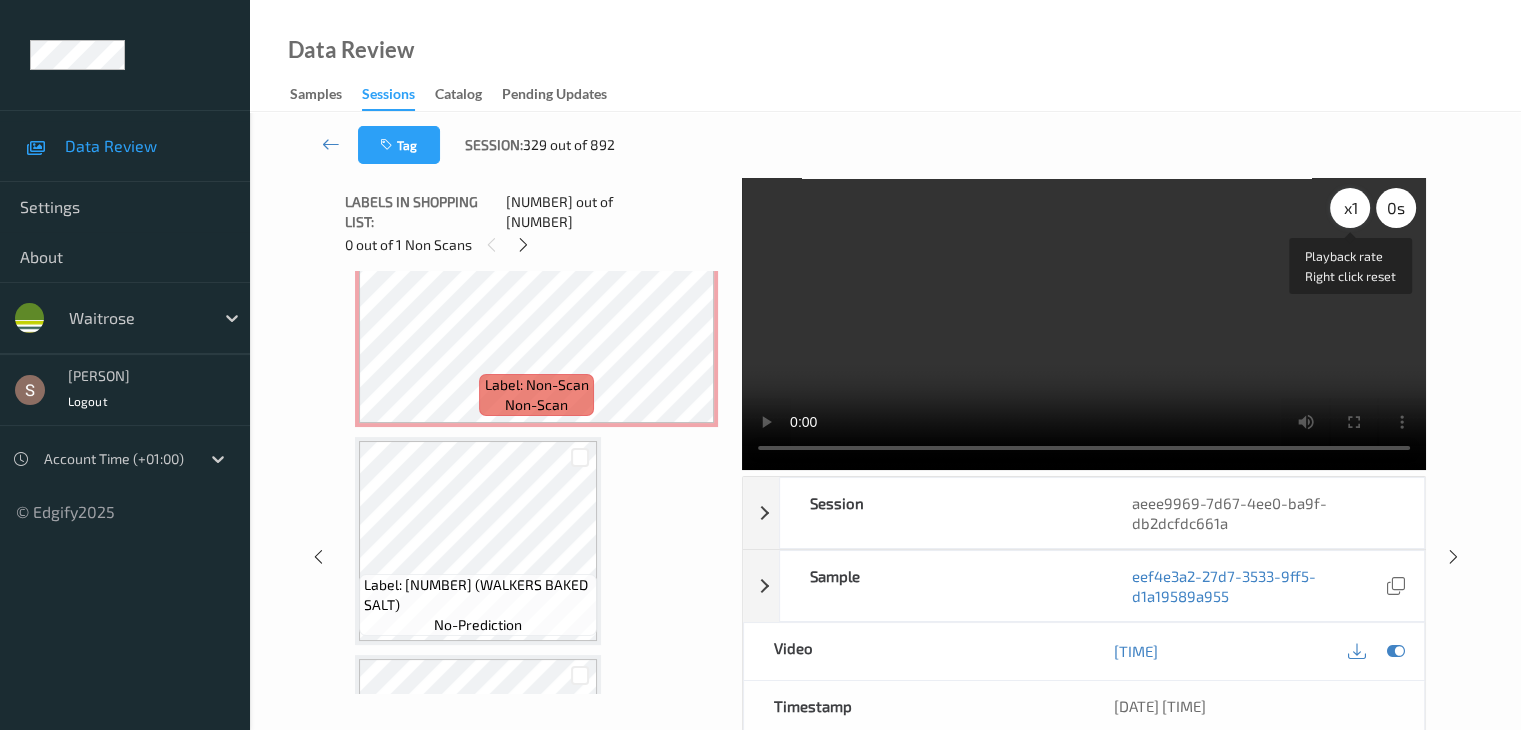 click on "x 1" at bounding box center (1350, 208) 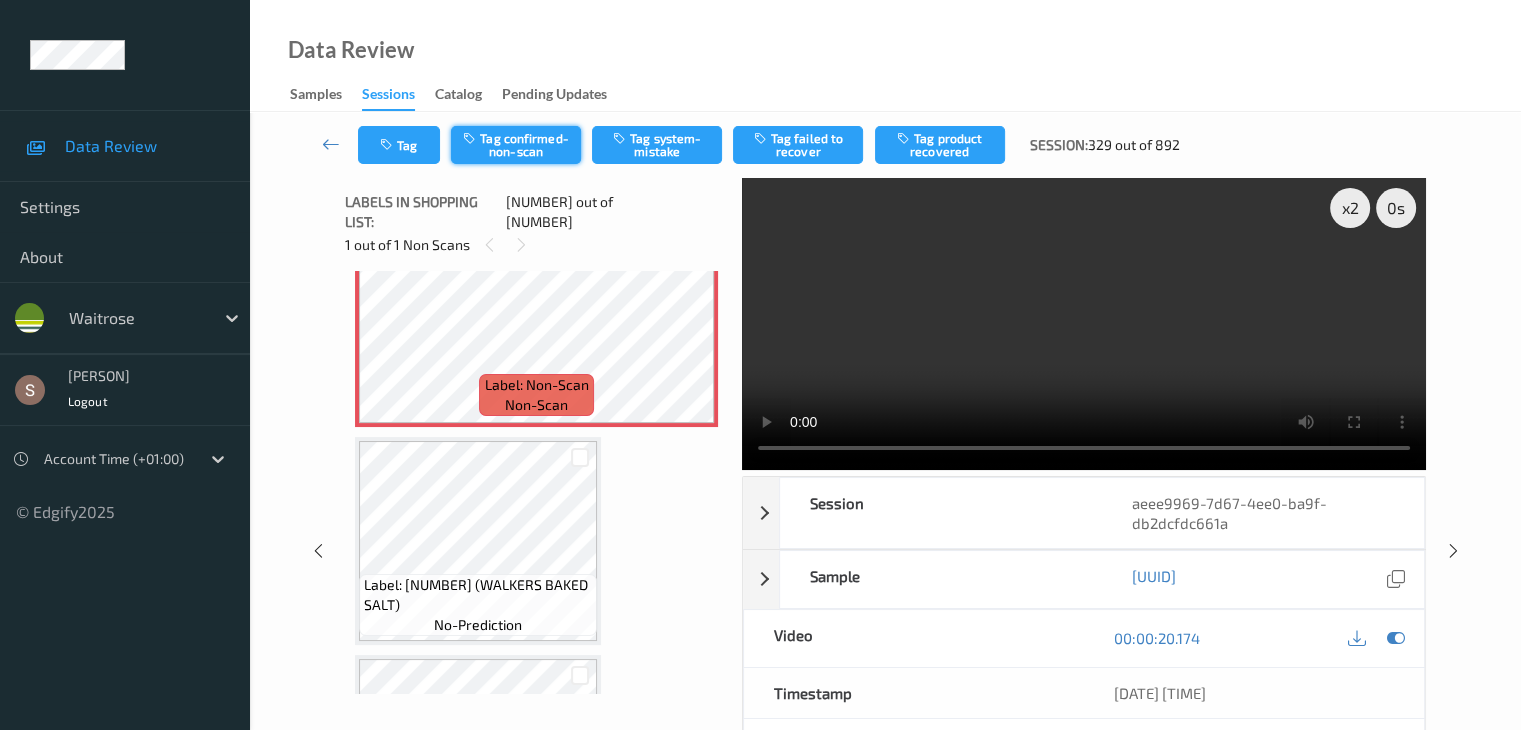 click on "Tag   confirmed-non-scan" at bounding box center (516, 145) 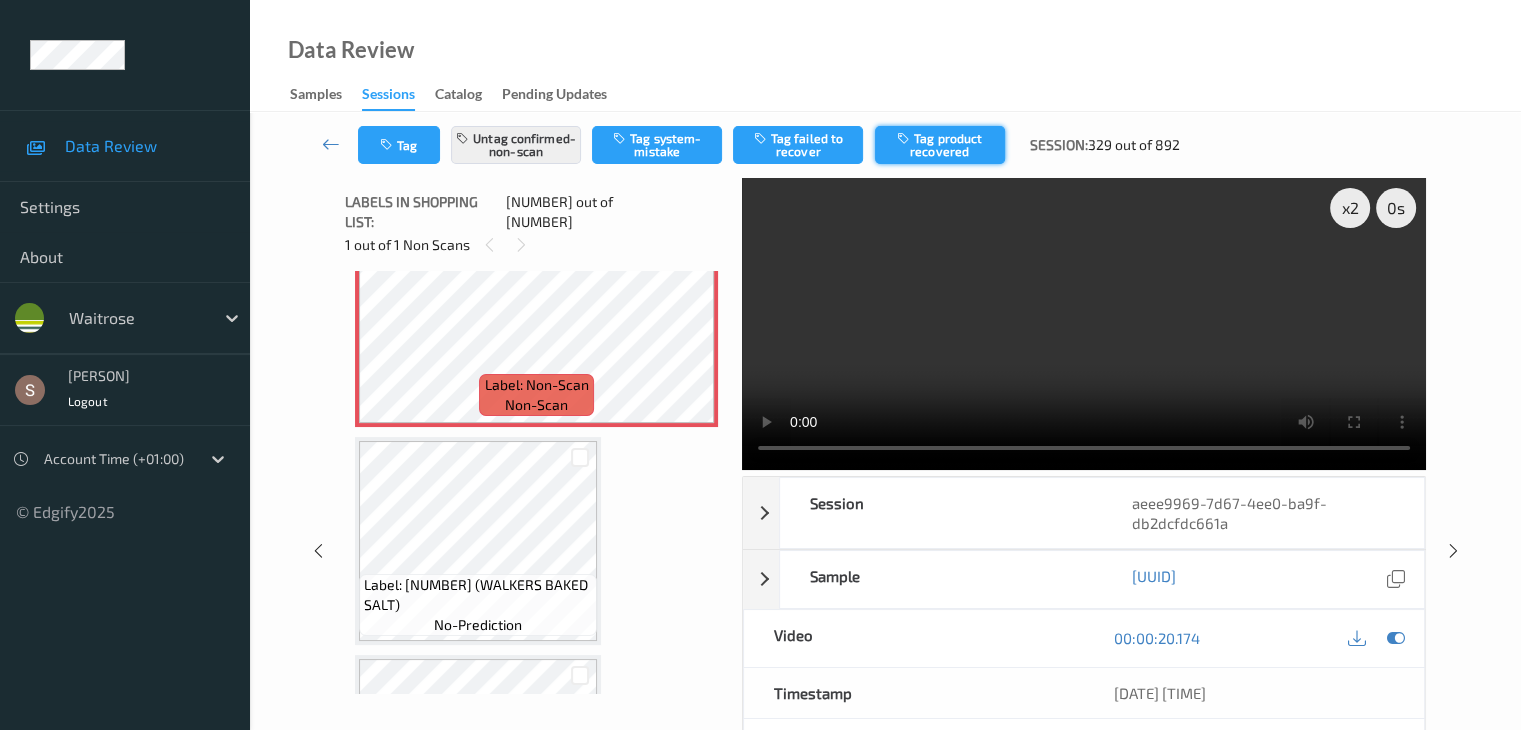 click on "Tag   product recovered" at bounding box center (940, 145) 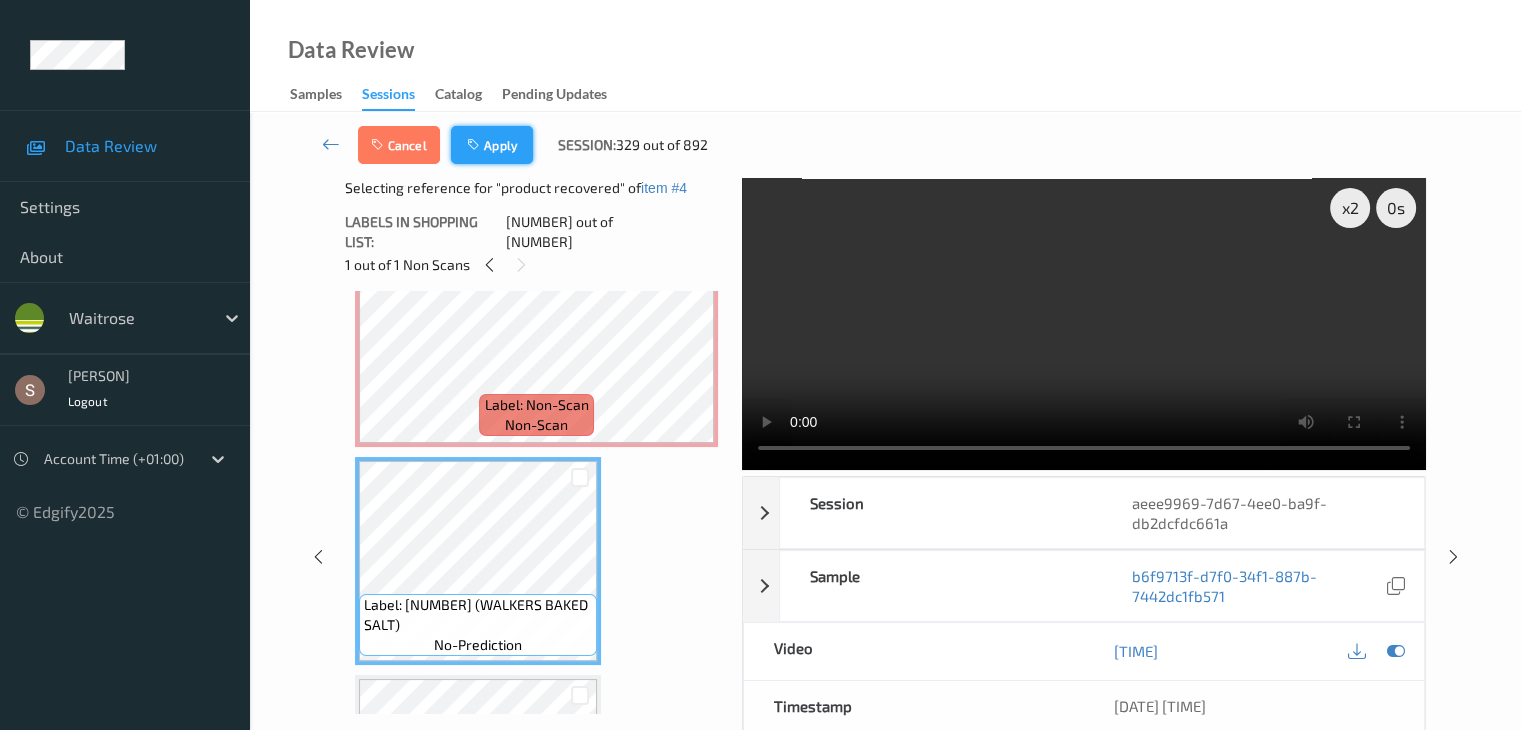 click on "Apply" at bounding box center [492, 145] 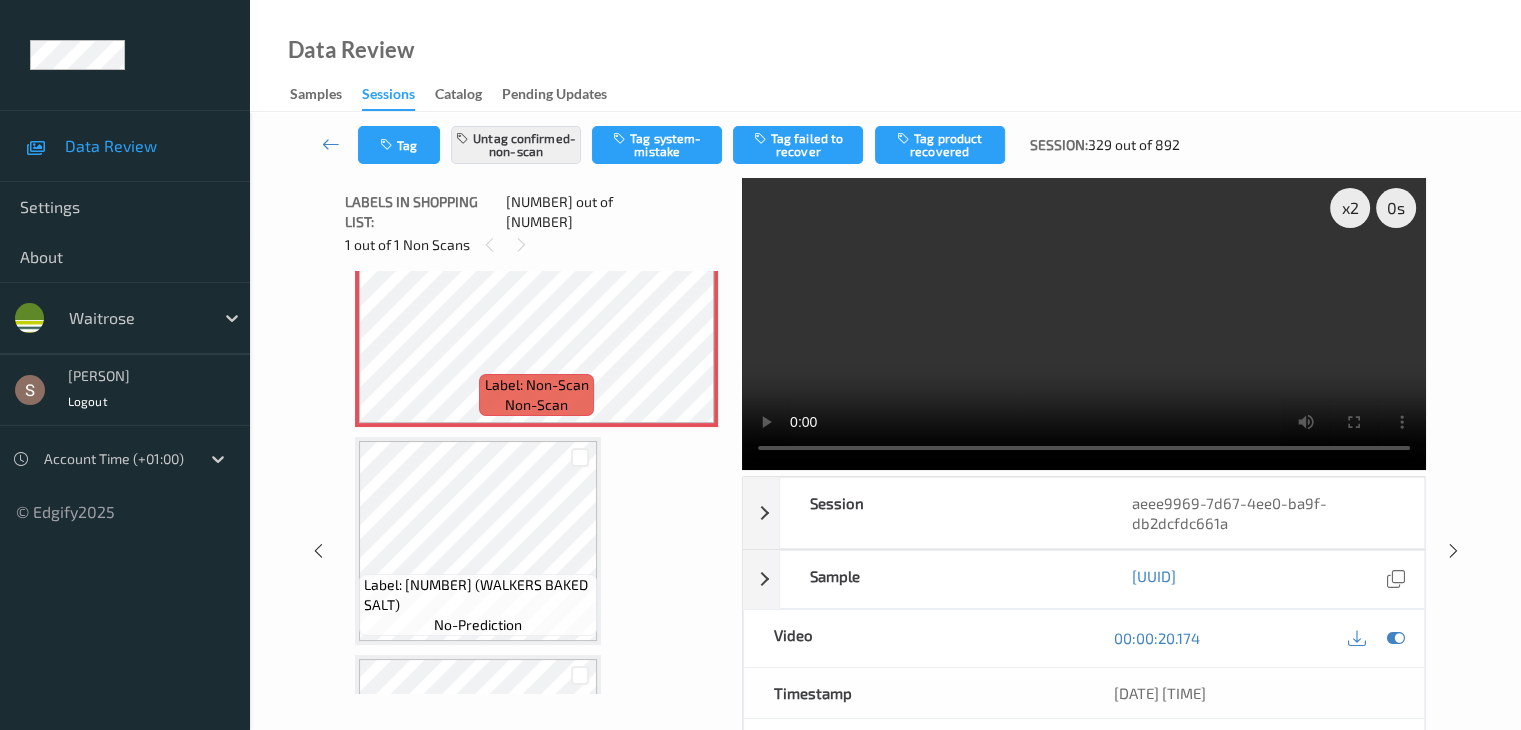scroll, scrollTop: 664, scrollLeft: 0, axis: vertical 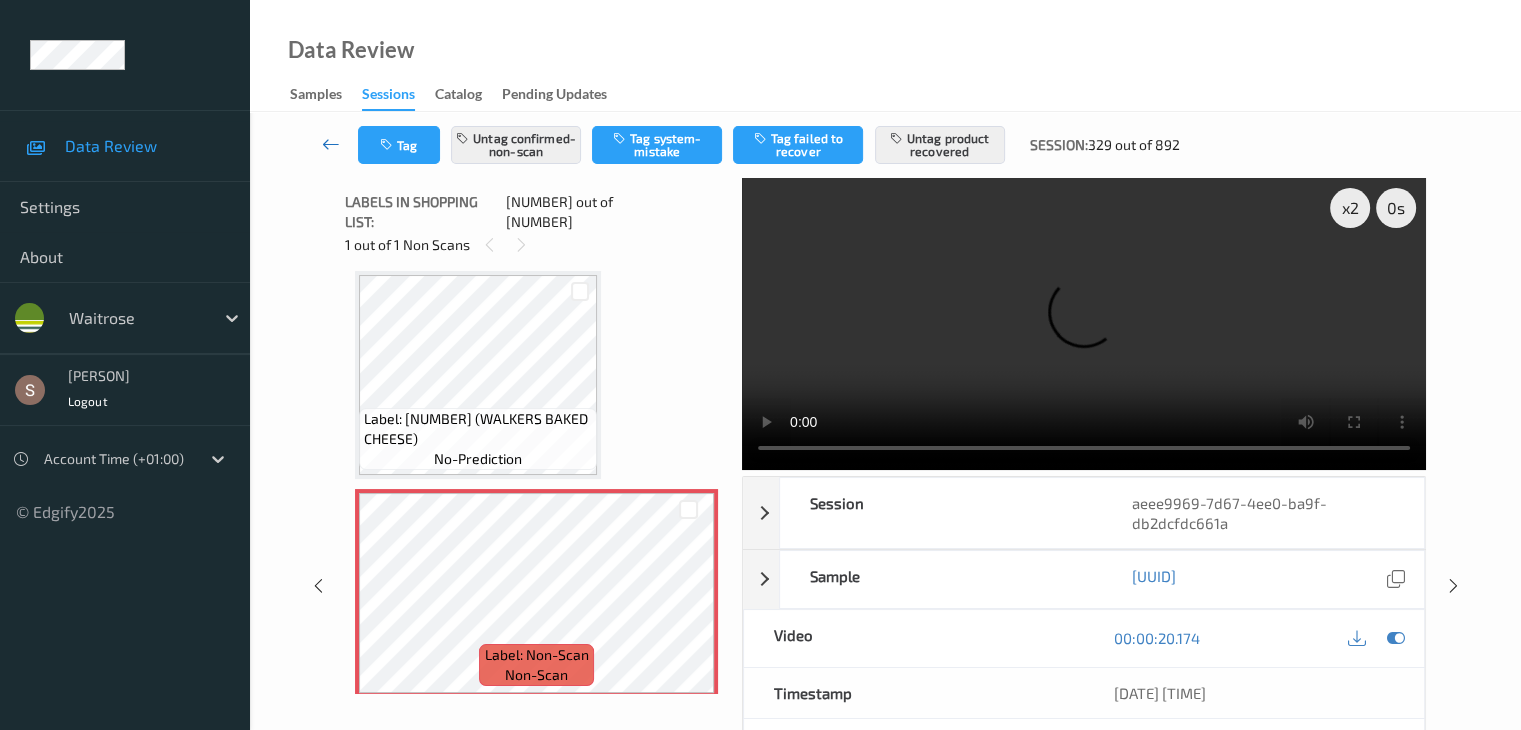 click at bounding box center [331, 144] 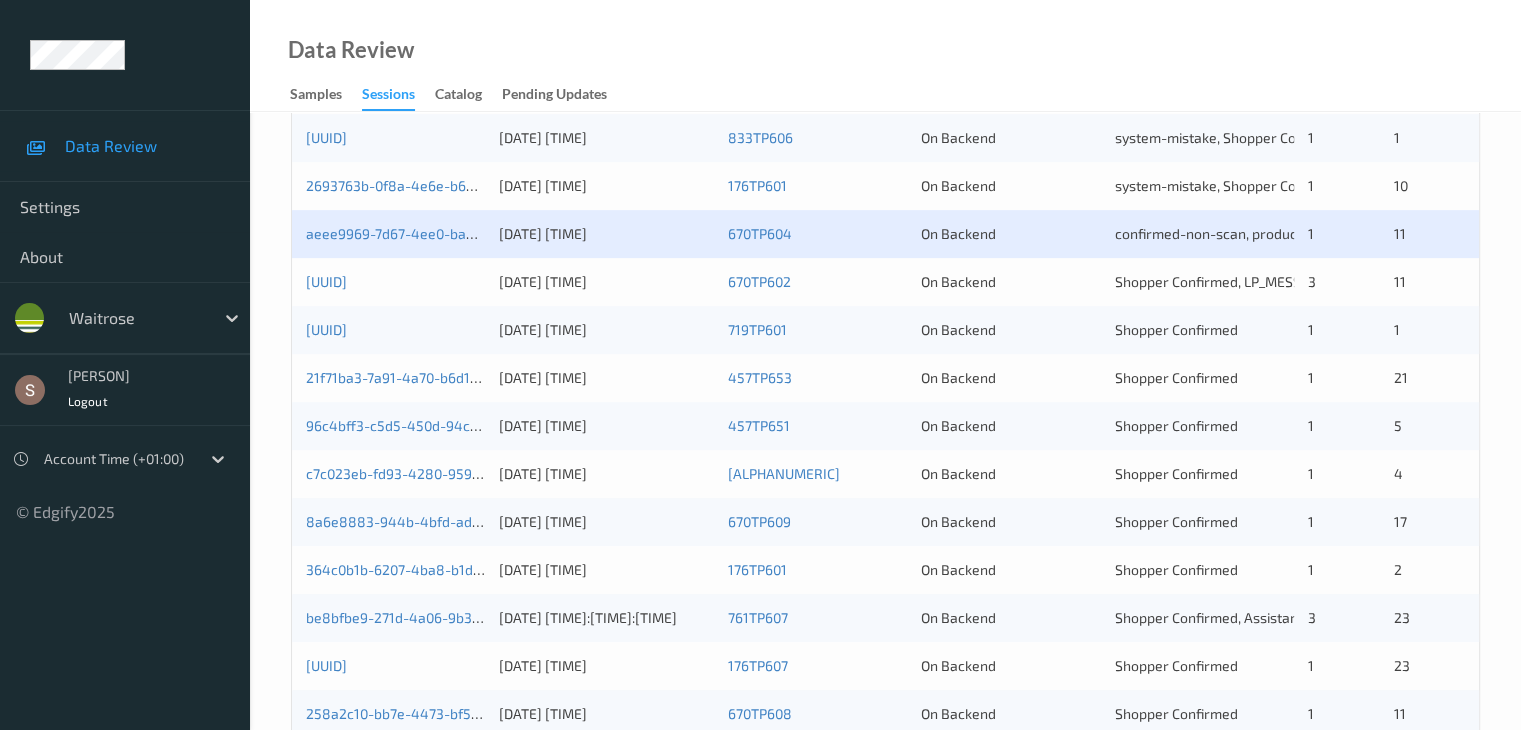 scroll, scrollTop: 796, scrollLeft: 0, axis: vertical 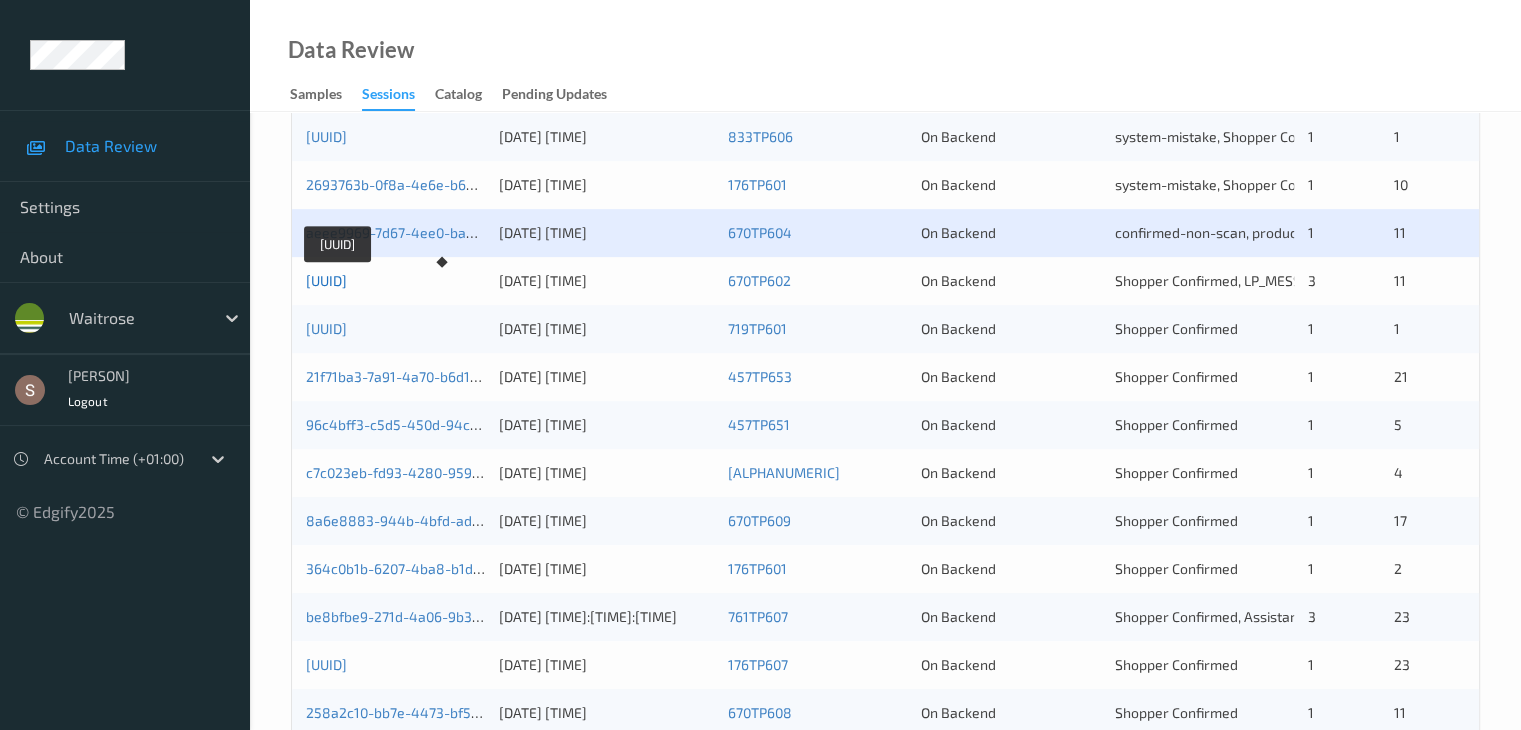 click on "[UUID]" at bounding box center (326, 280) 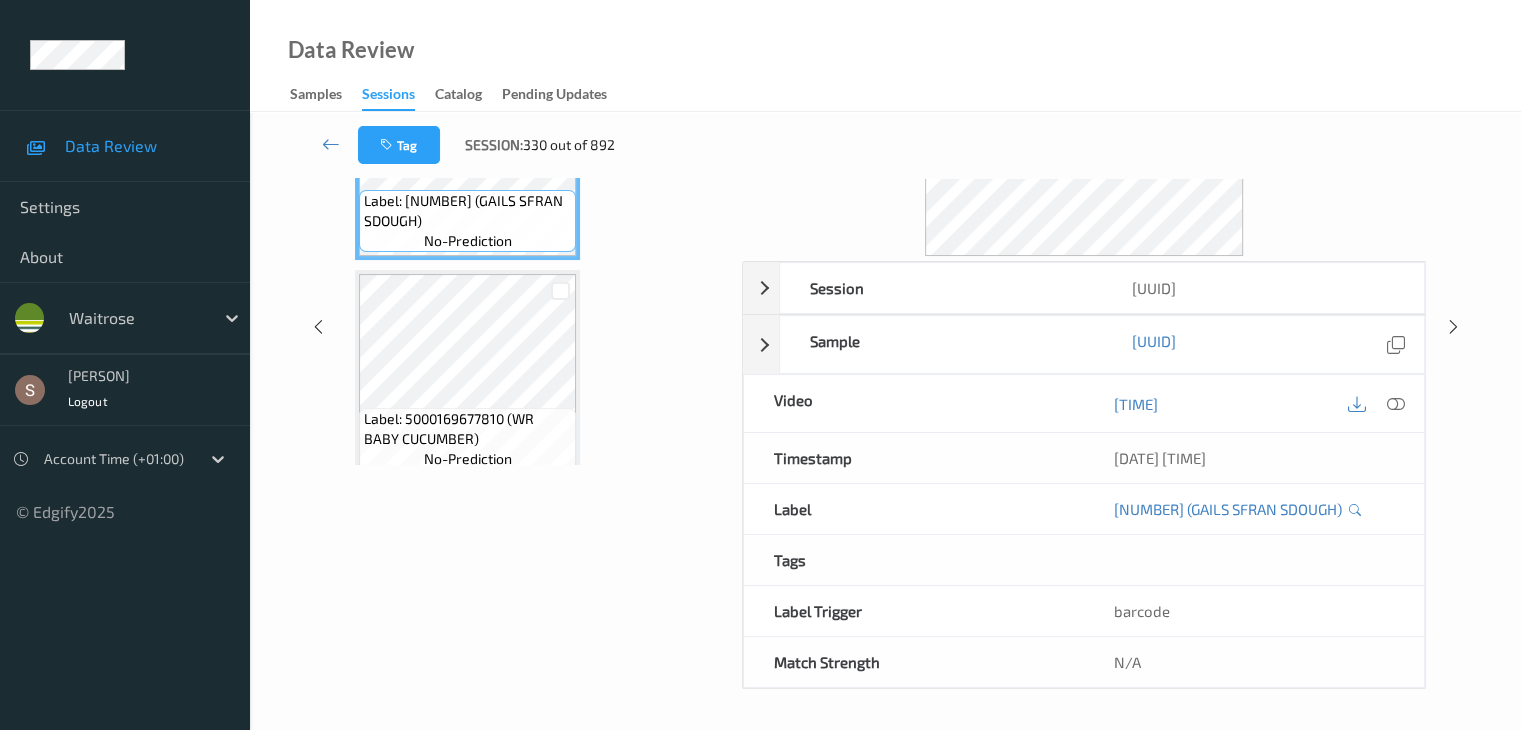 scroll, scrollTop: 0, scrollLeft: 0, axis: both 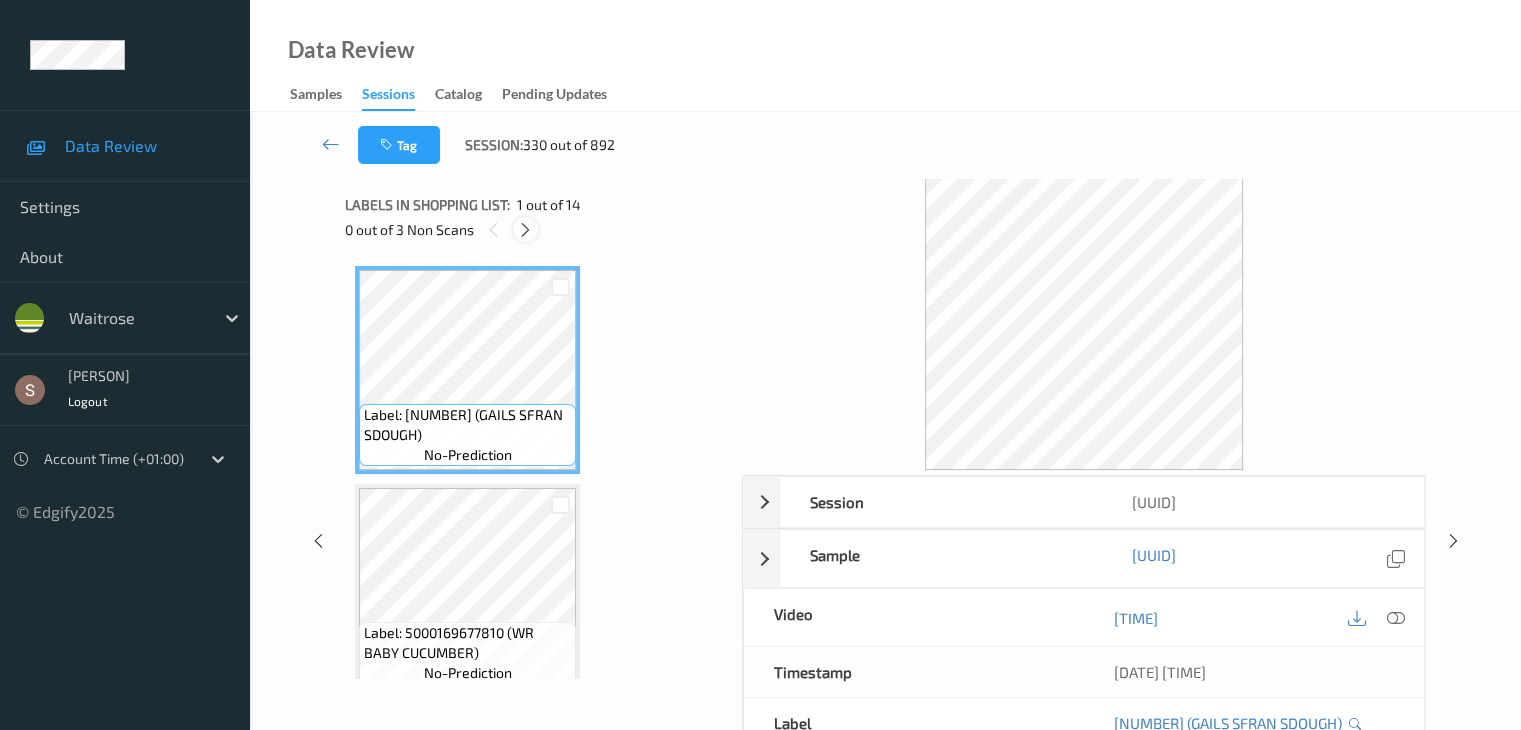 click at bounding box center (525, 230) 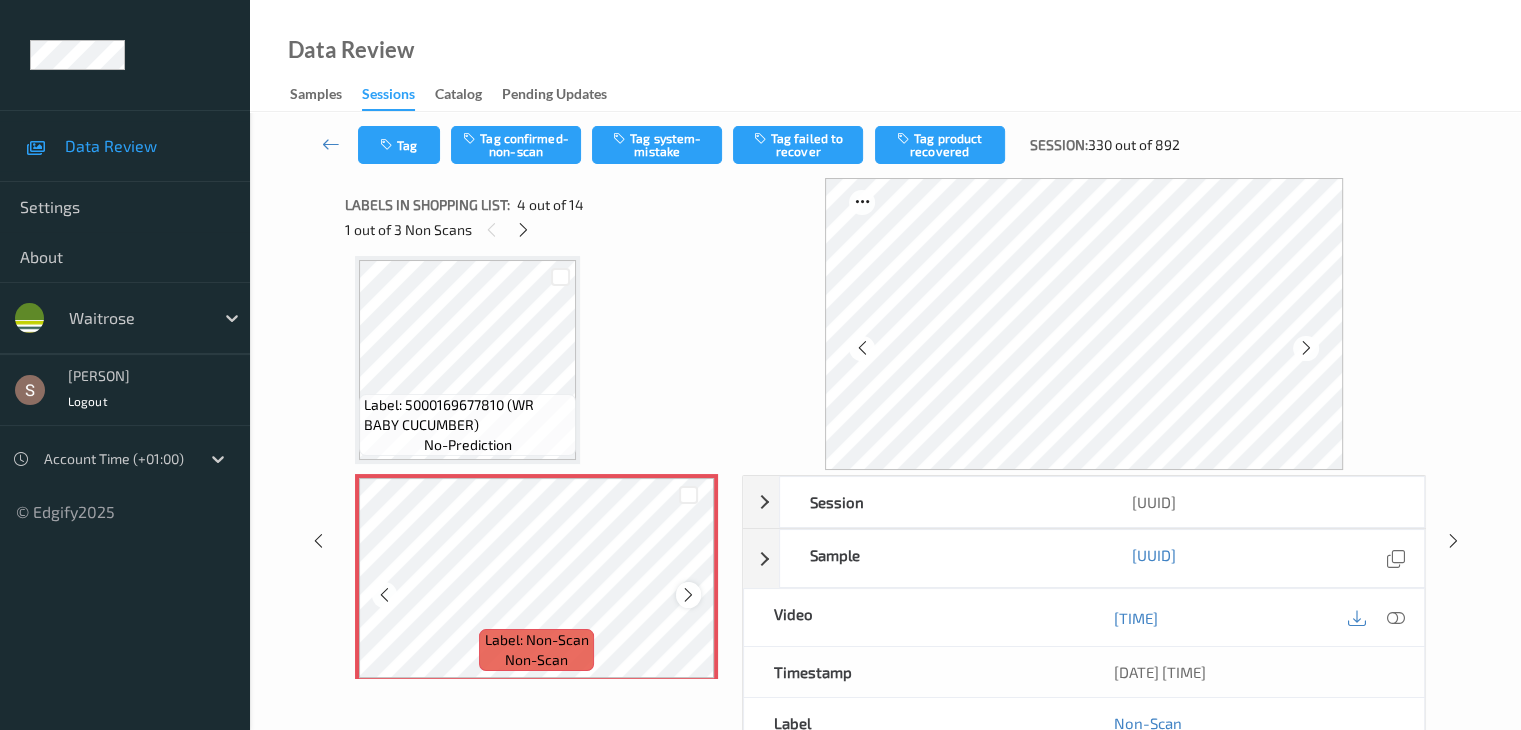 click at bounding box center [688, 595] 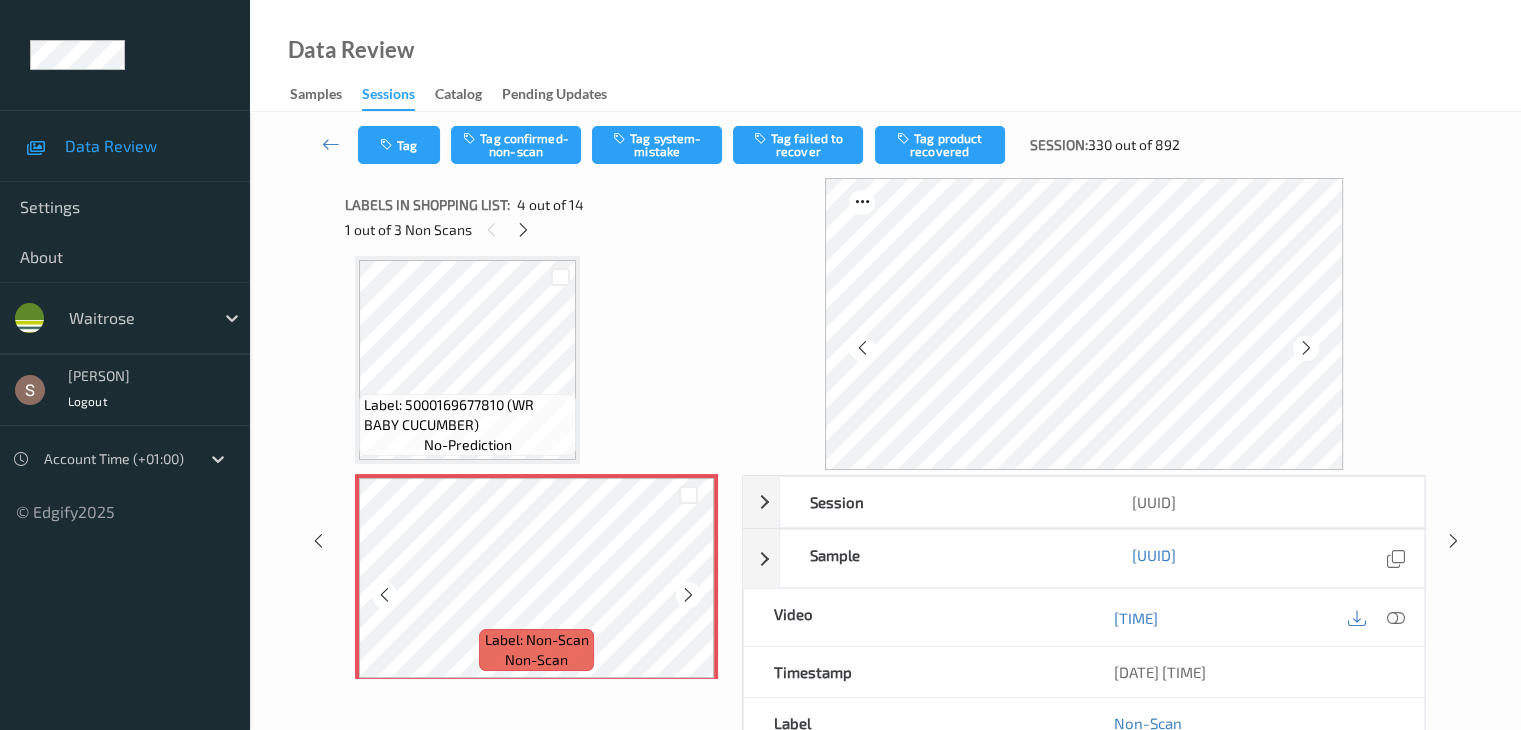 click at bounding box center [688, 595] 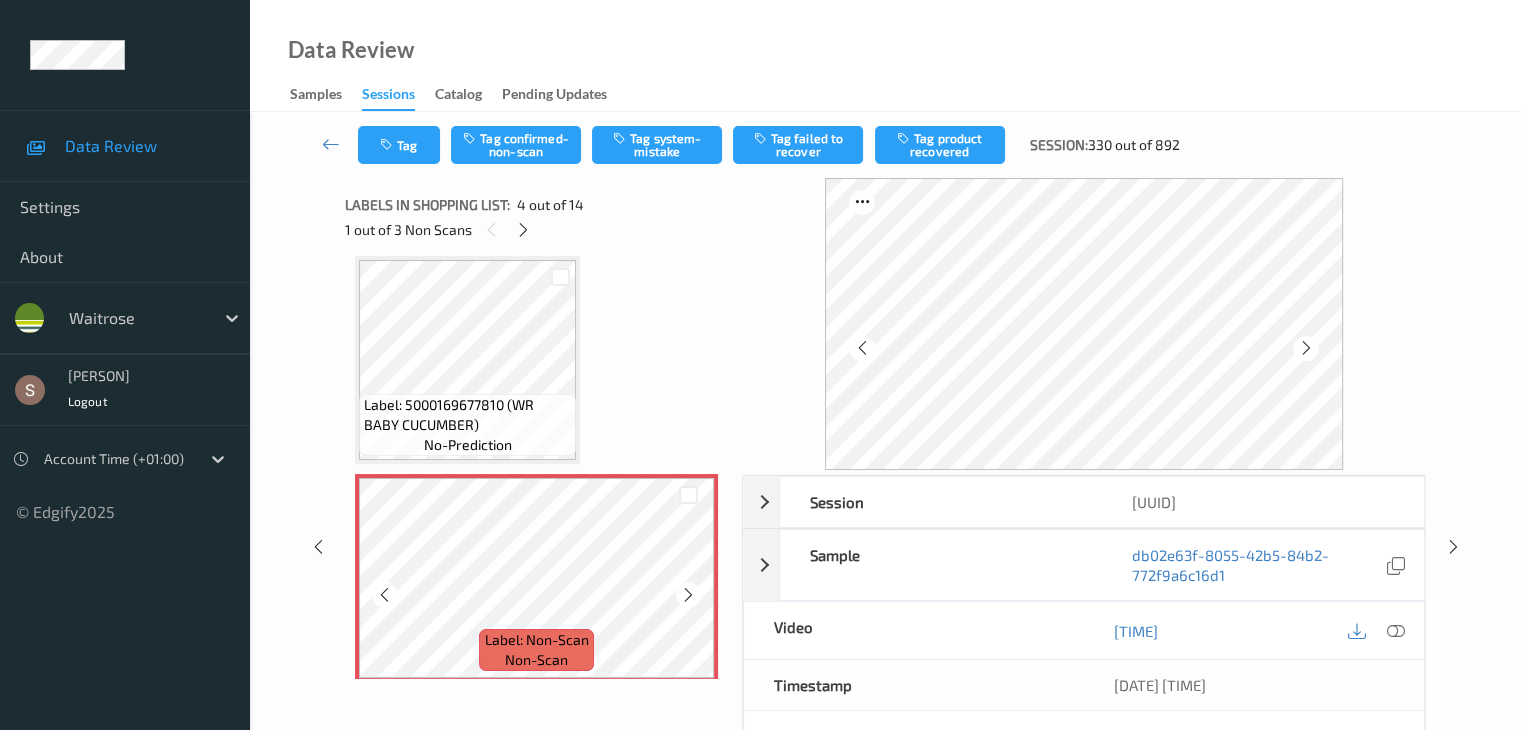 click at bounding box center [688, 595] 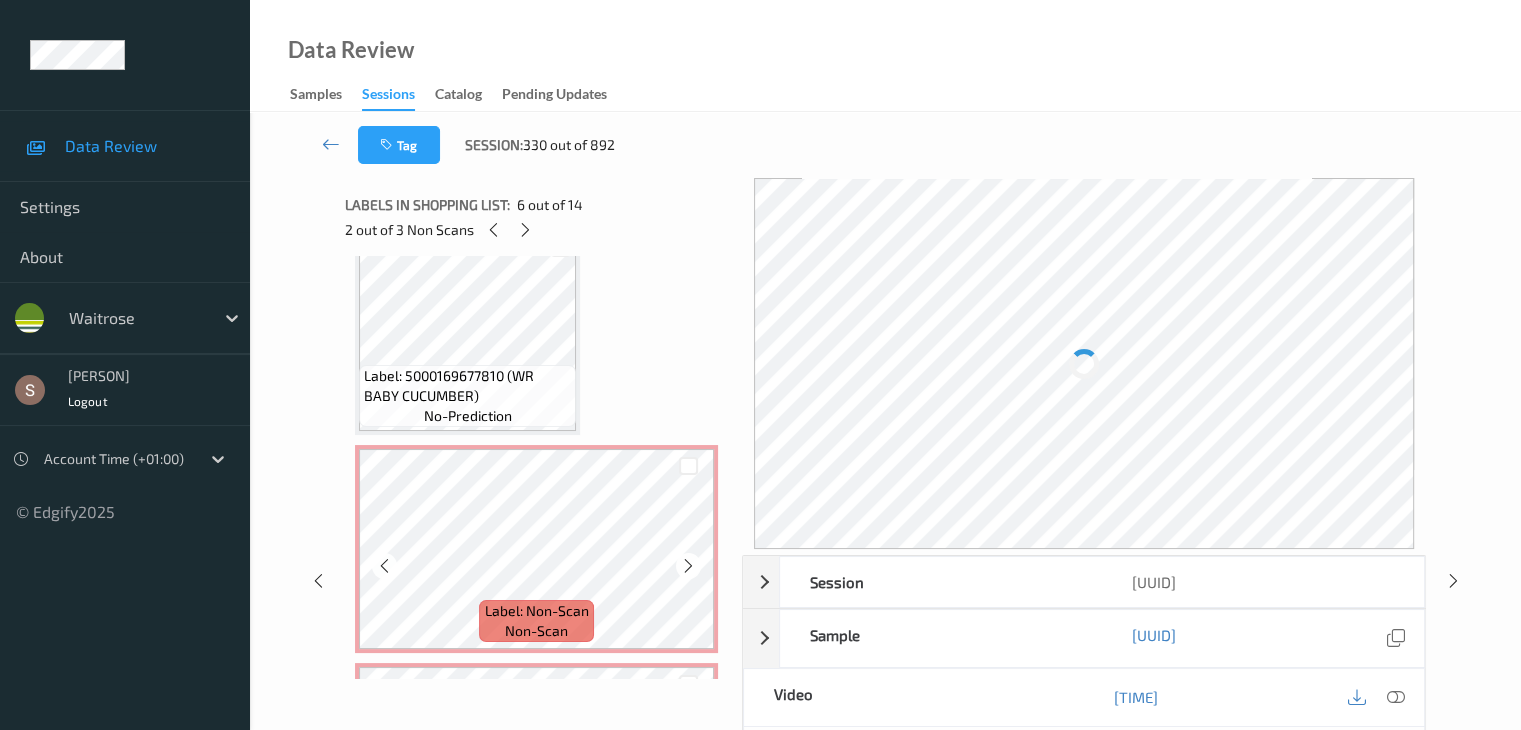 scroll, scrollTop: 476, scrollLeft: 0, axis: vertical 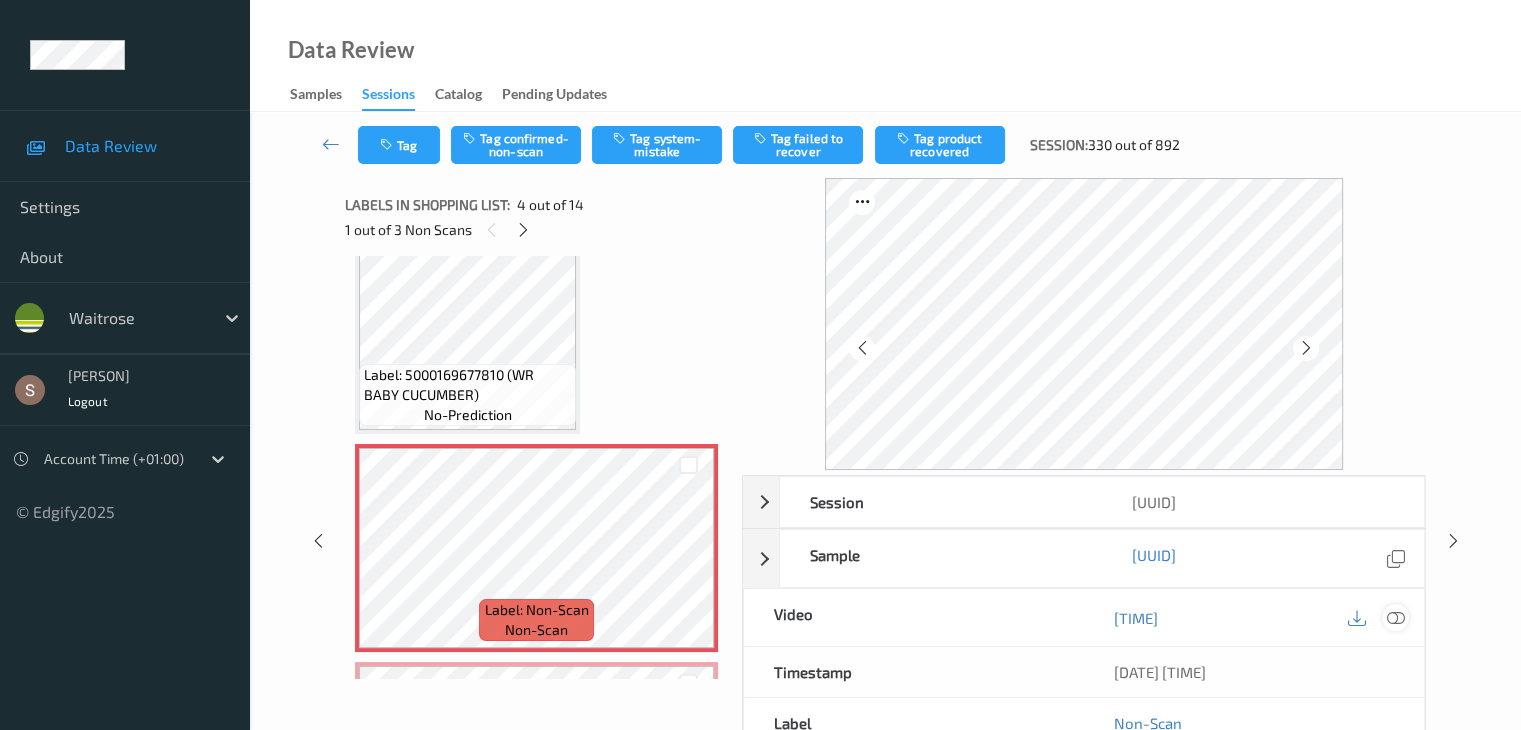 click at bounding box center [1395, 618] 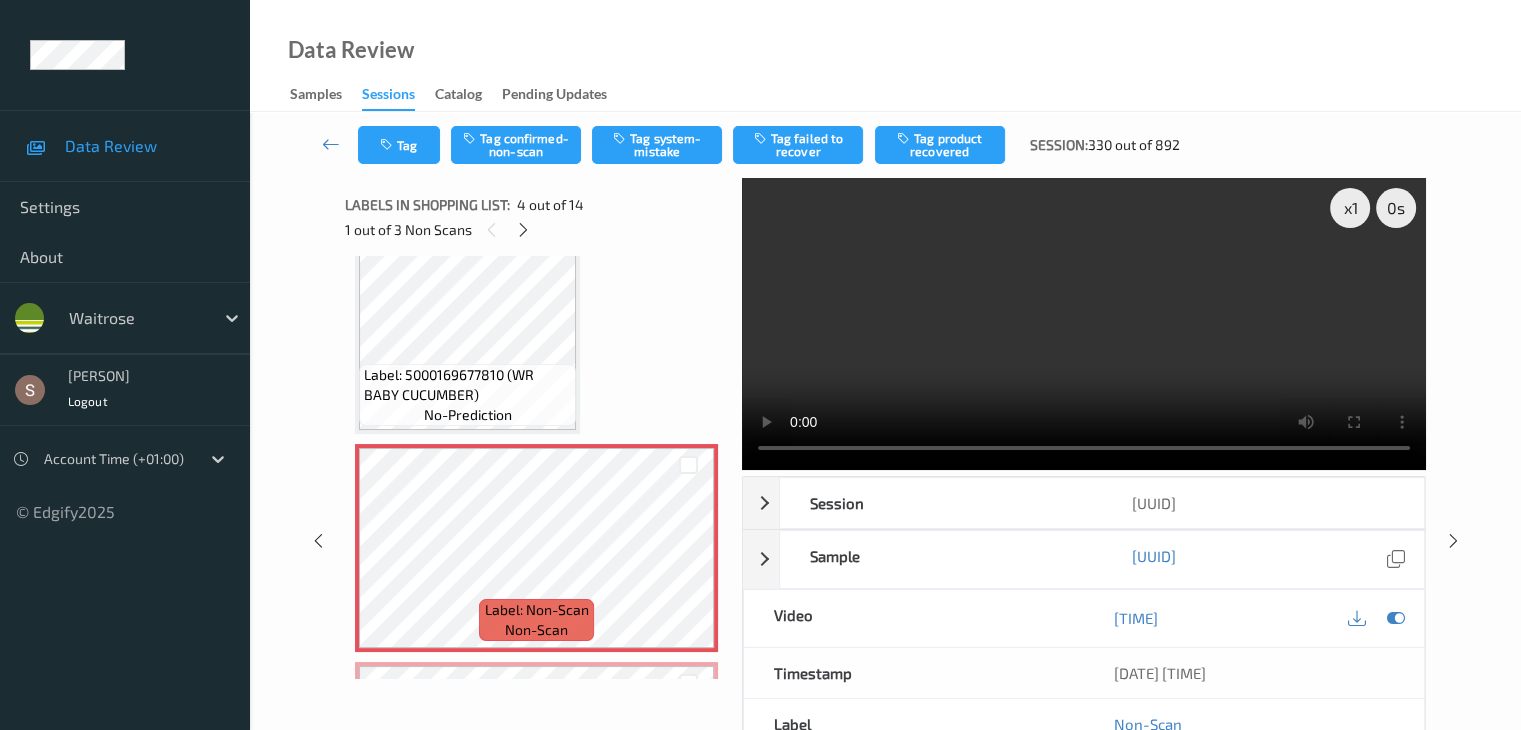 click at bounding box center [1084, 324] 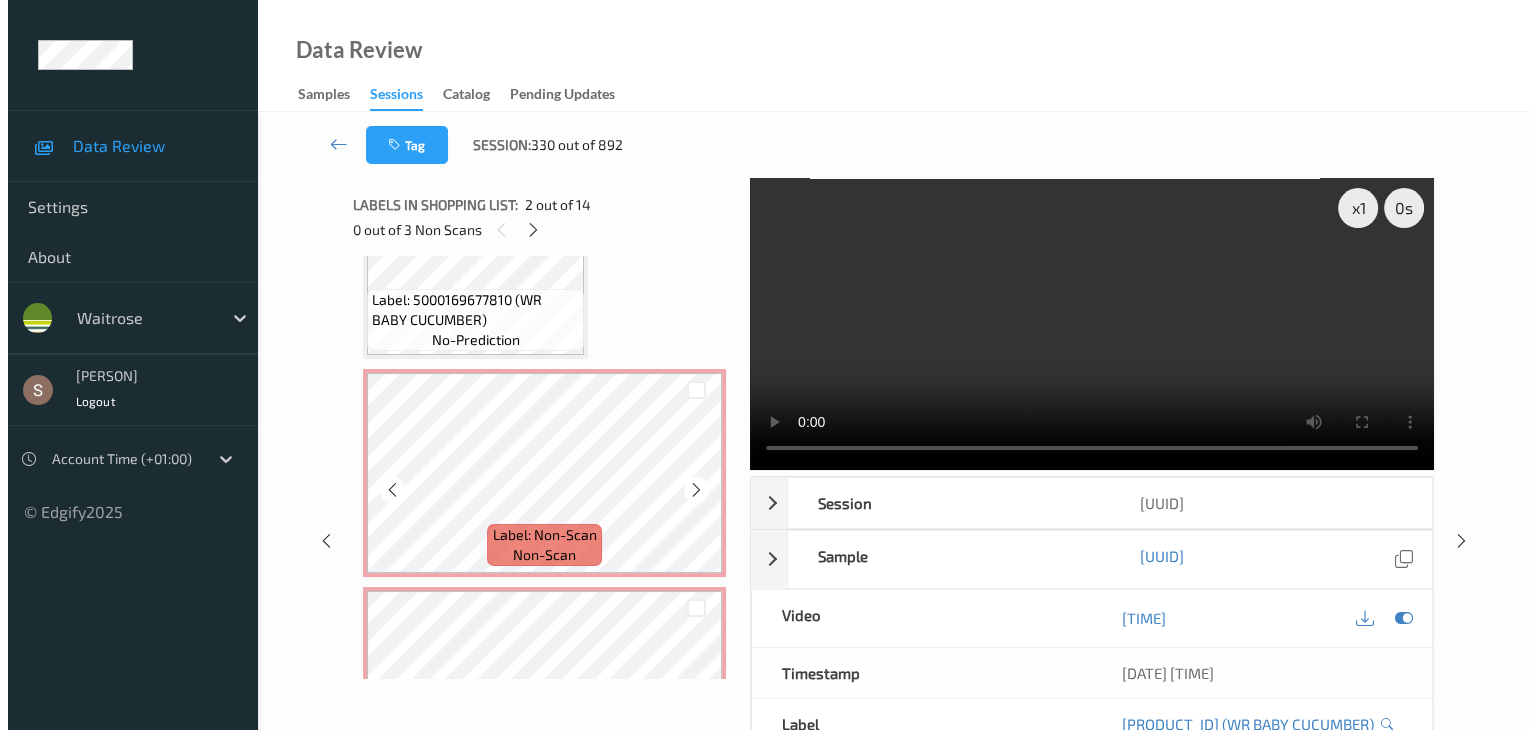 scroll, scrollTop: 552, scrollLeft: 0, axis: vertical 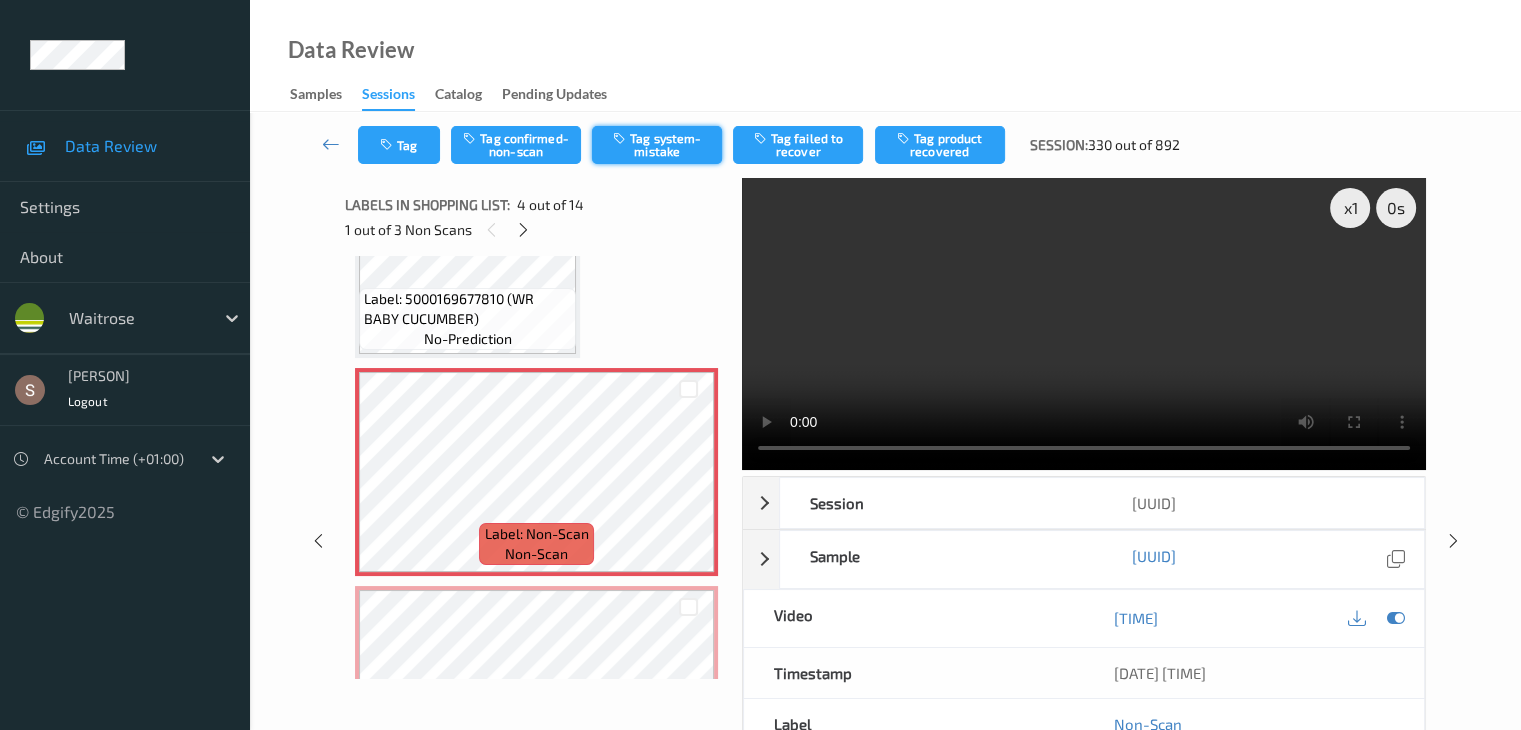 click on "Tag   system-mistake" at bounding box center (657, 145) 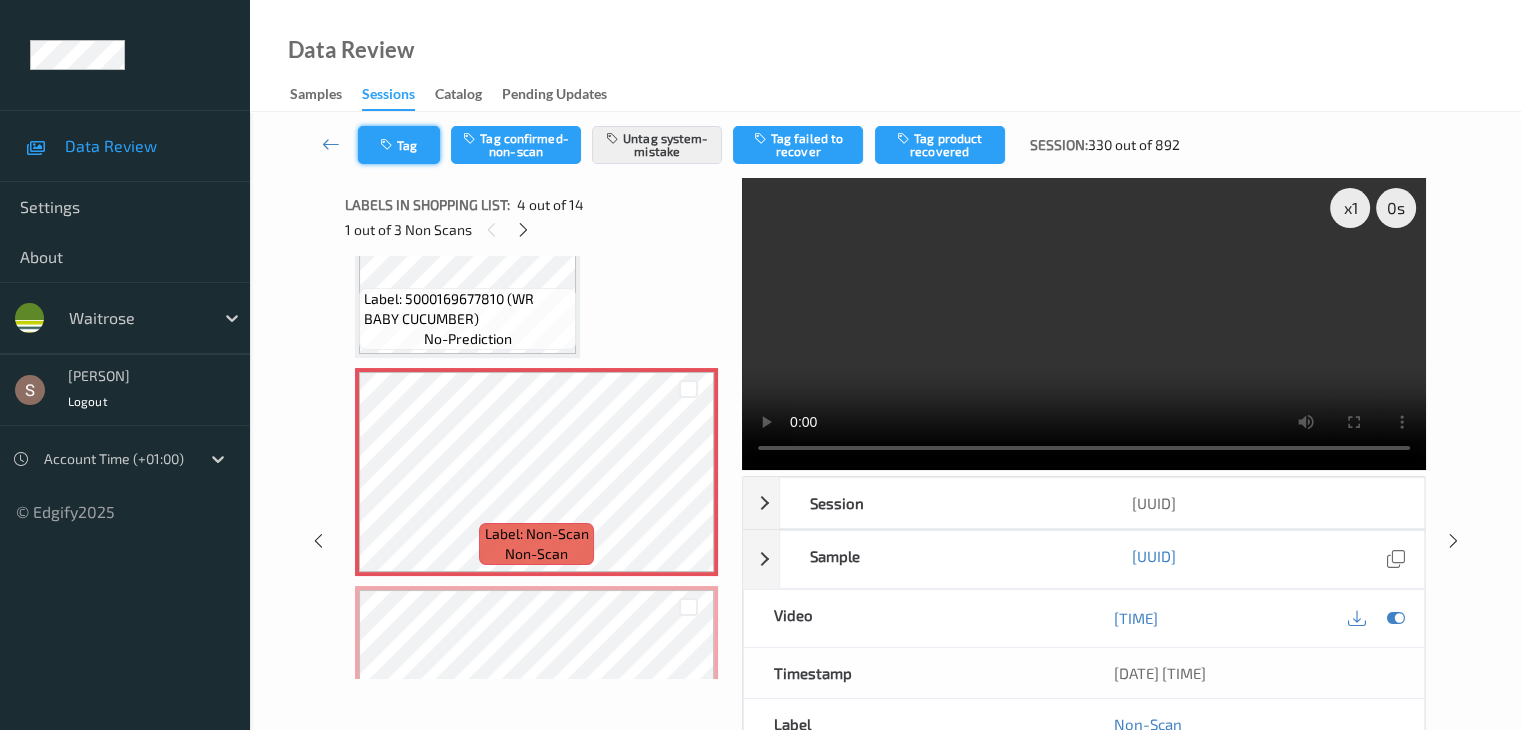 click on "Tag" at bounding box center (399, 145) 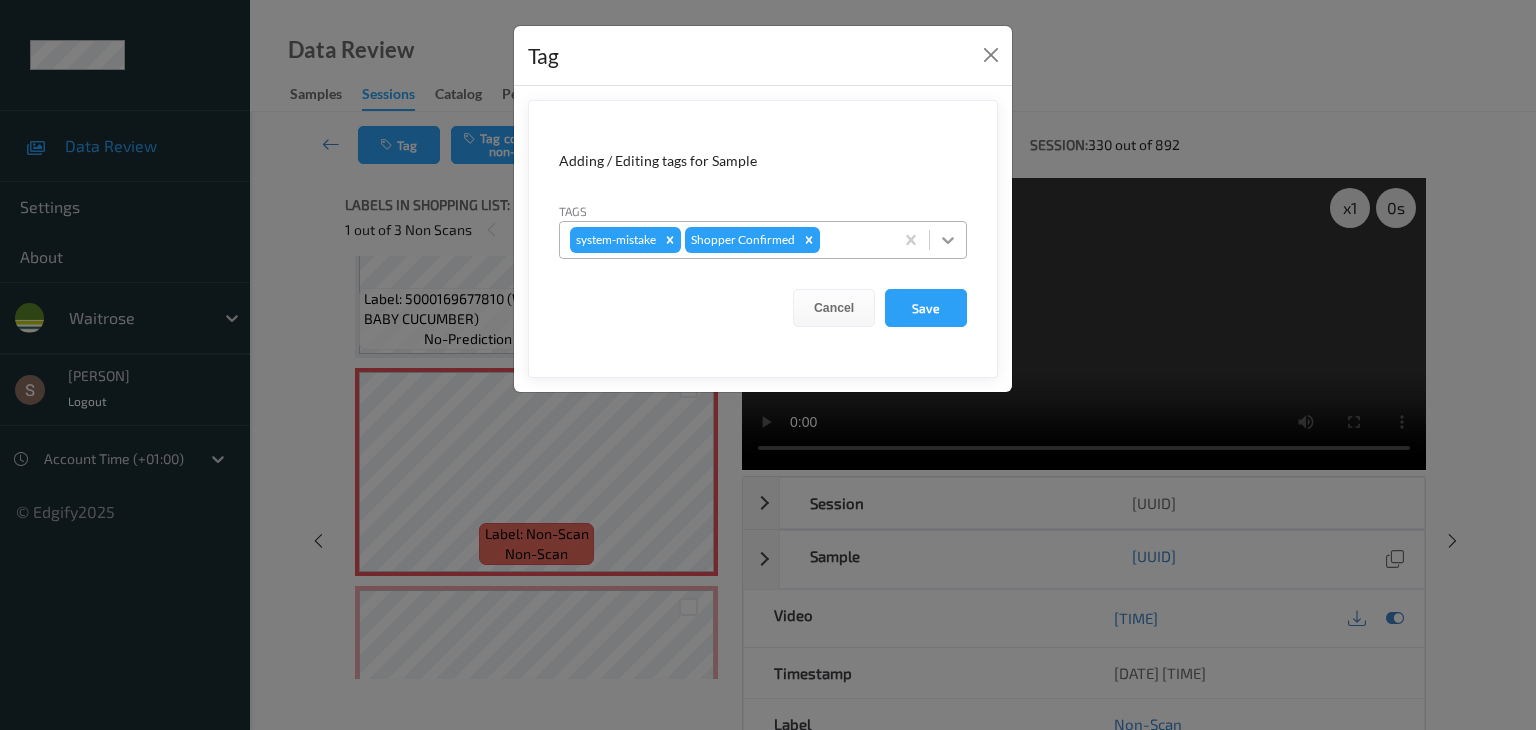 click 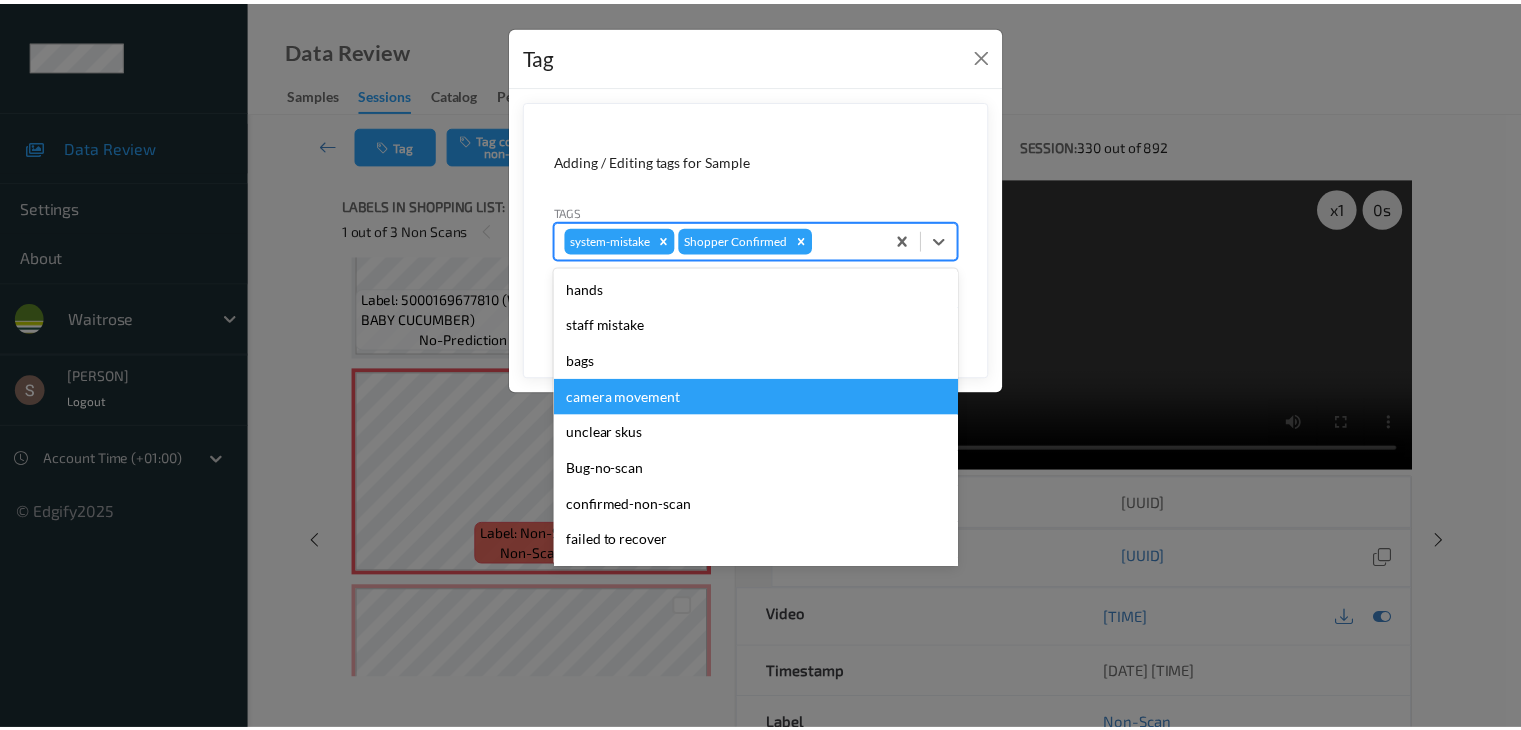 scroll, scrollTop: 320, scrollLeft: 0, axis: vertical 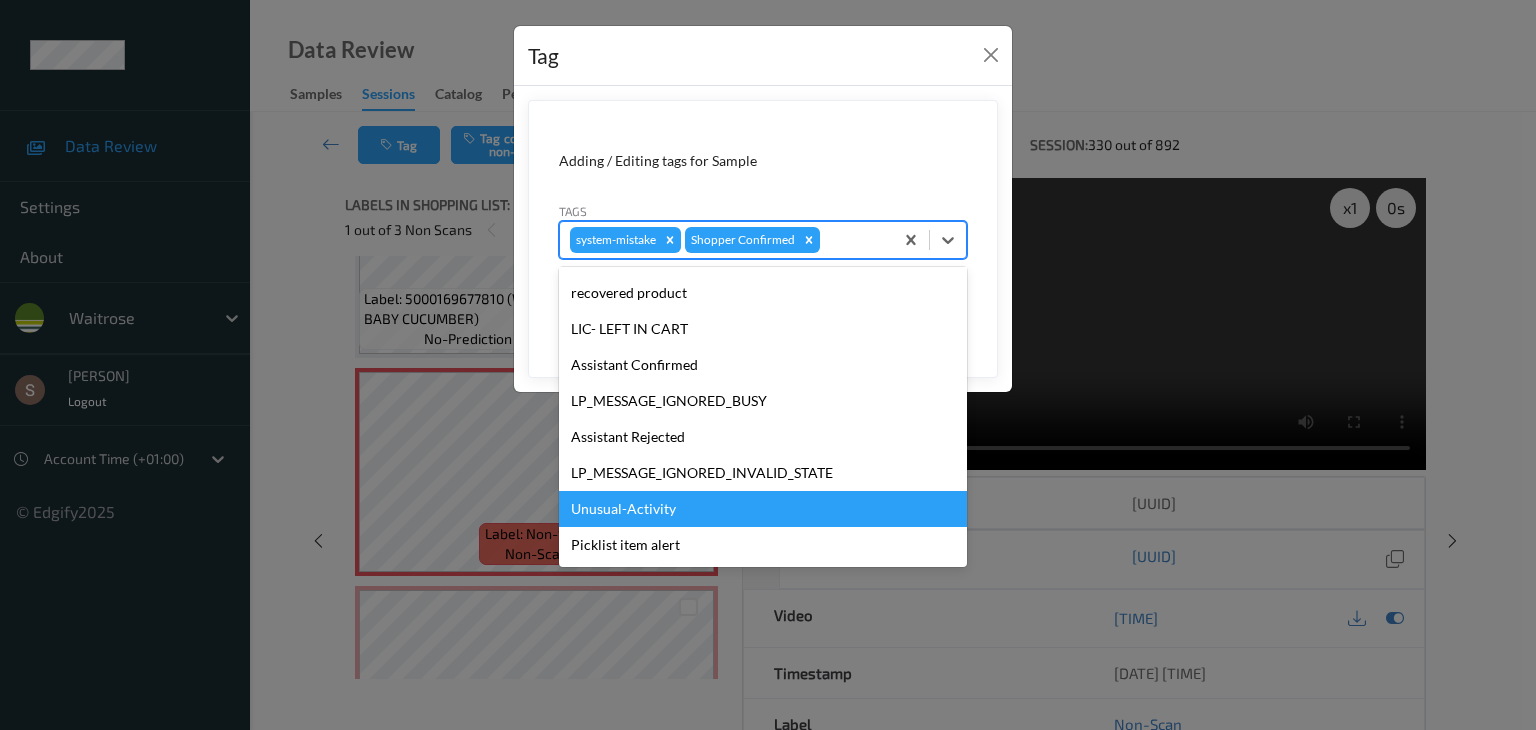 click on "Unusual-Activity" at bounding box center (763, 509) 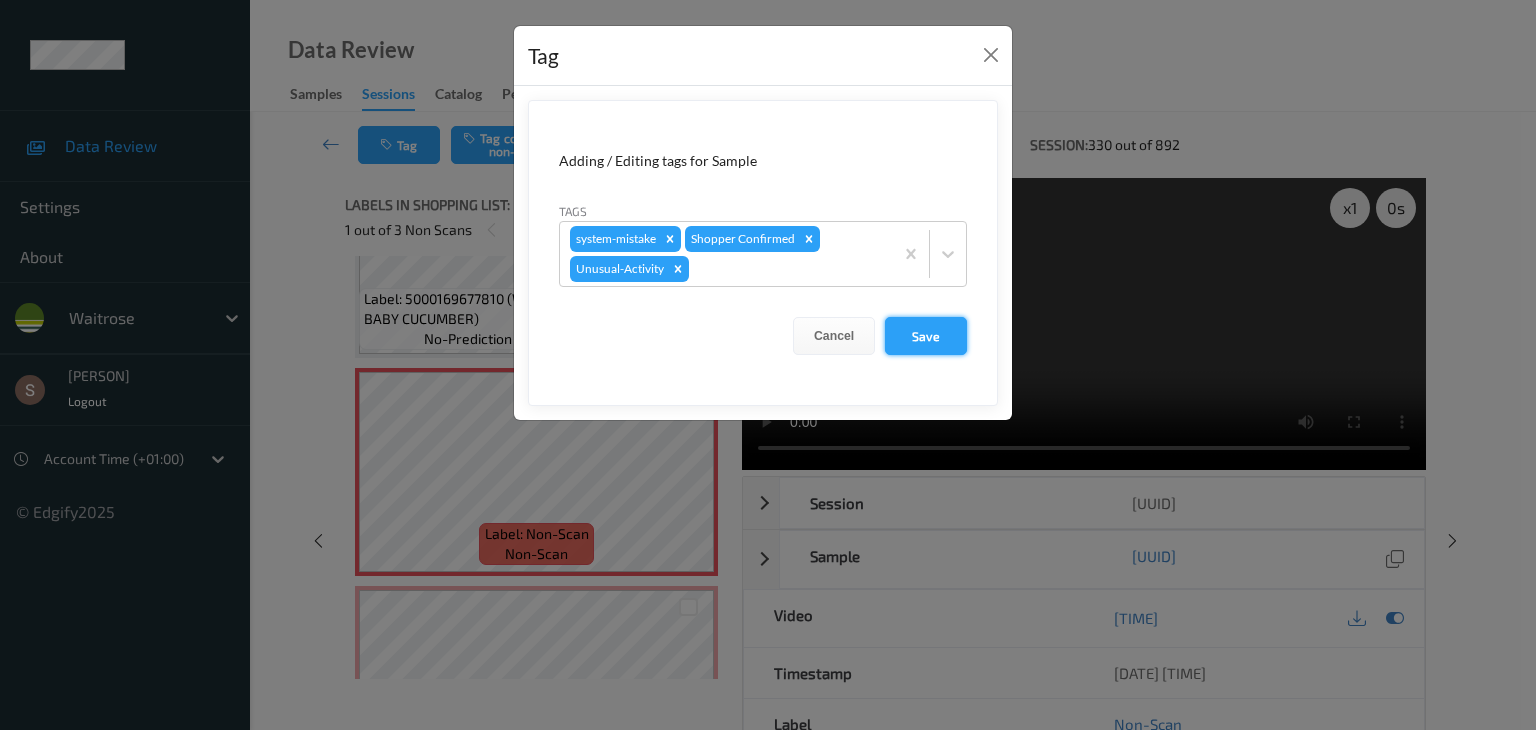 click on "Save" at bounding box center [926, 336] 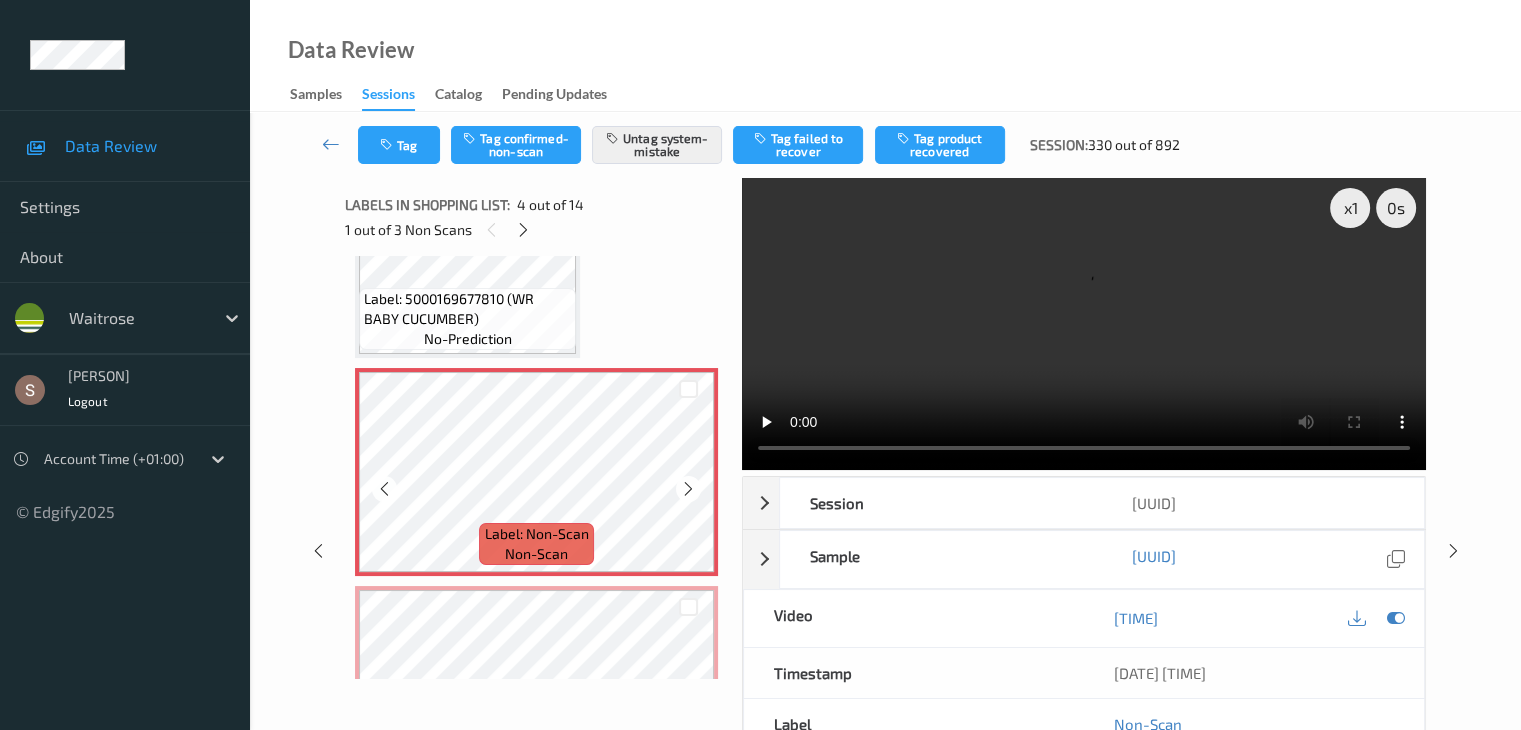 scroll, scrollTop: 696, scrollLeft: 0, axis: vertical 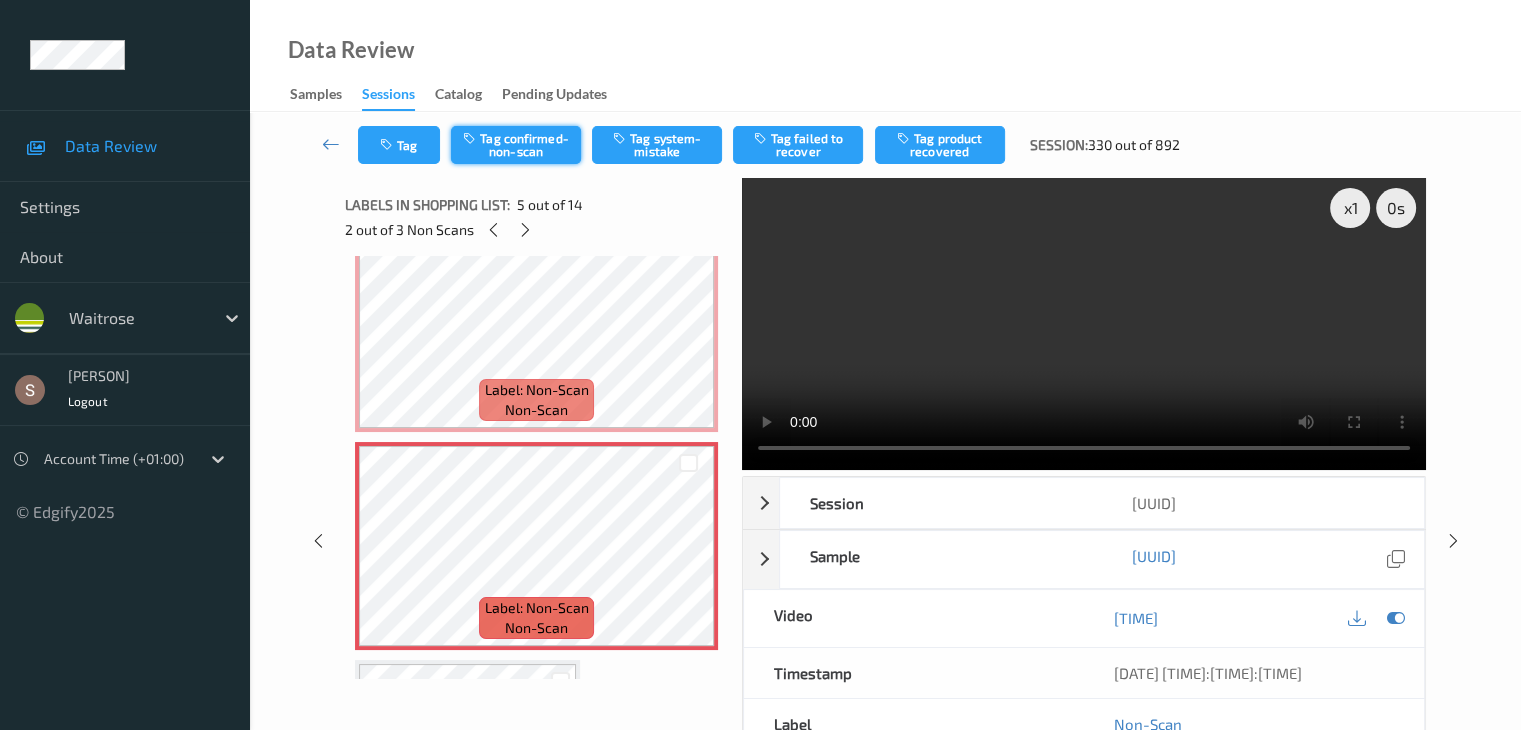 click on "Tag   confirmed-non-scan" at bounding box center (516, 145) 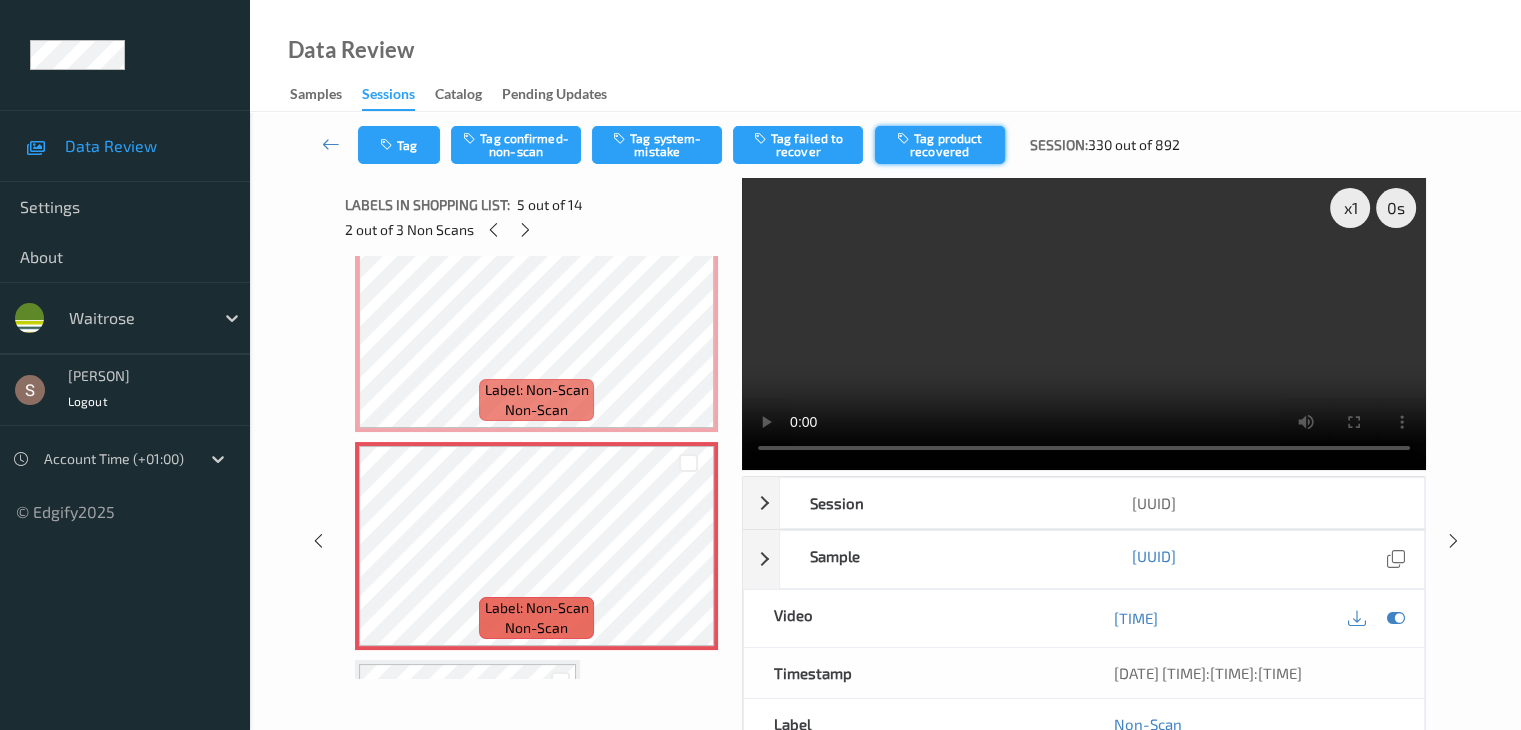 click on "Tag   product recovered" at bounding box center [940, 145] 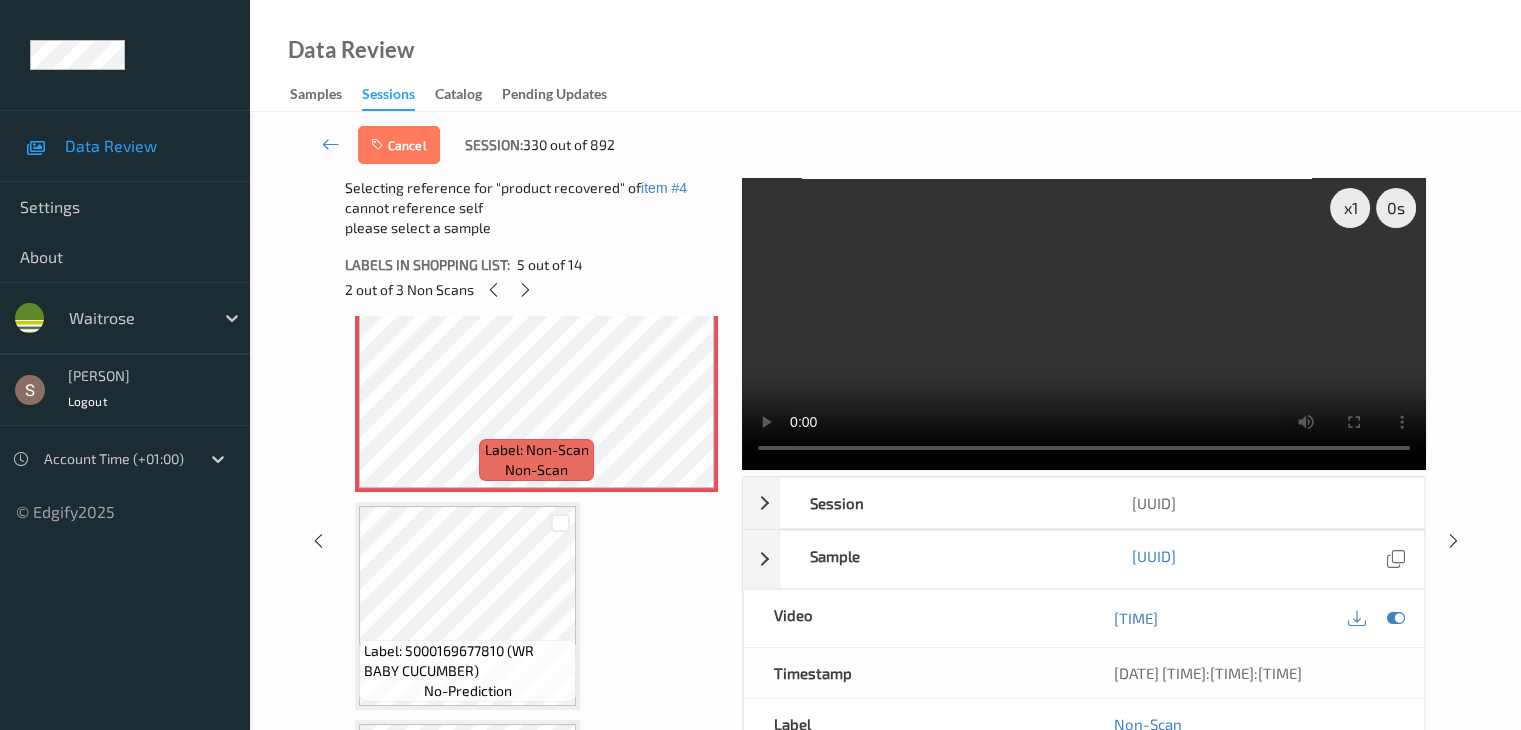 scroll, scrollTop: 927, scrollLeft: 0, axis: vertical 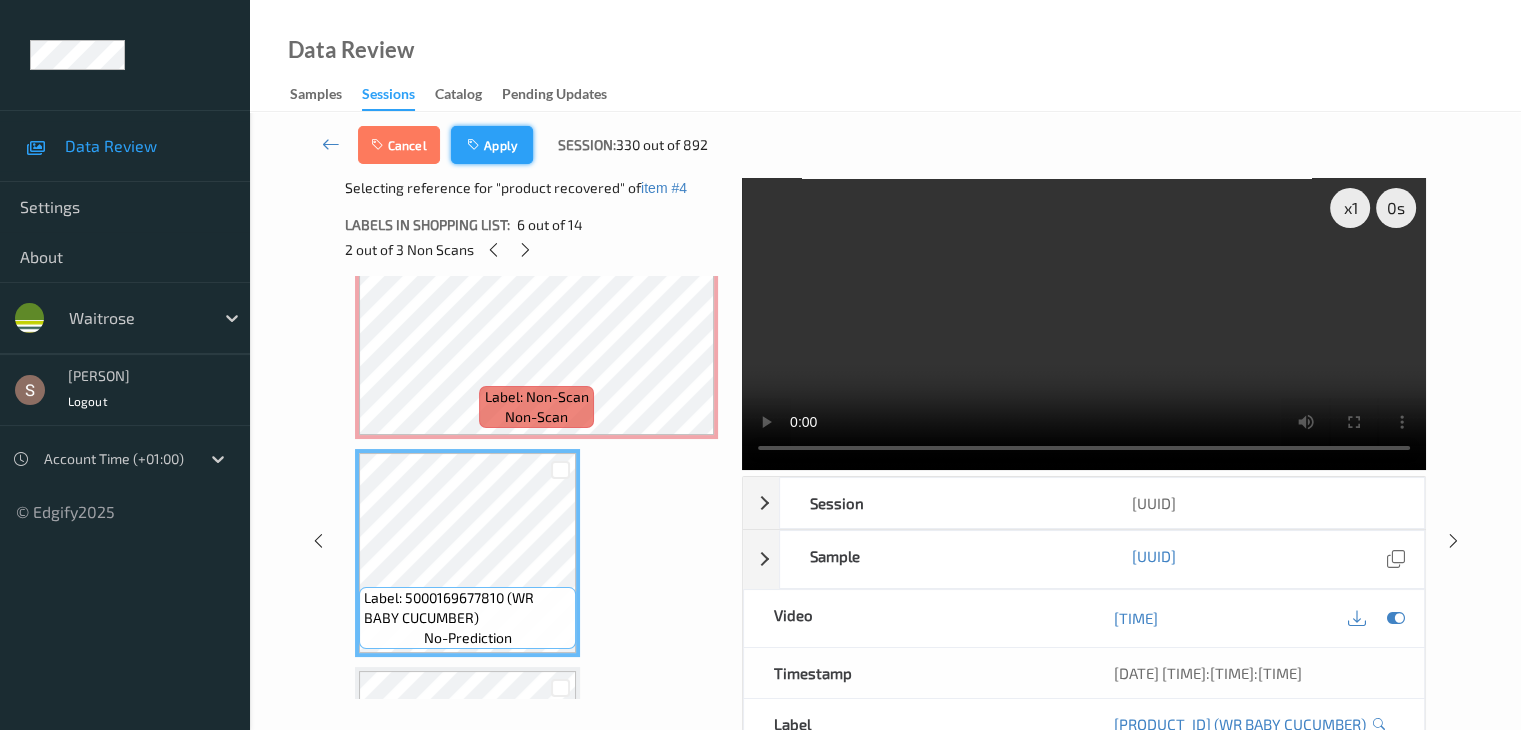 click on "Apply" at bounding box center [492, 145] 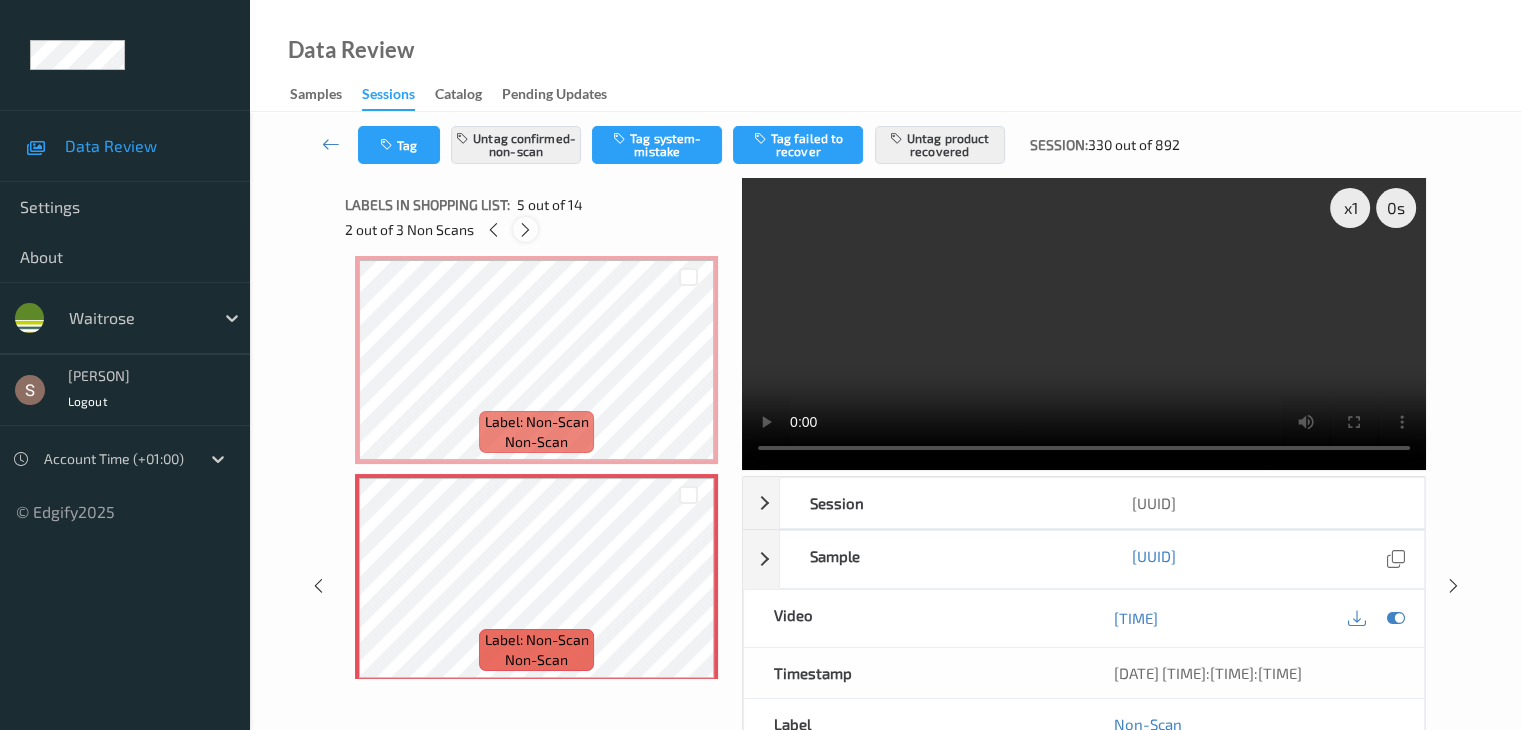 click at bounding box center [525, 230] 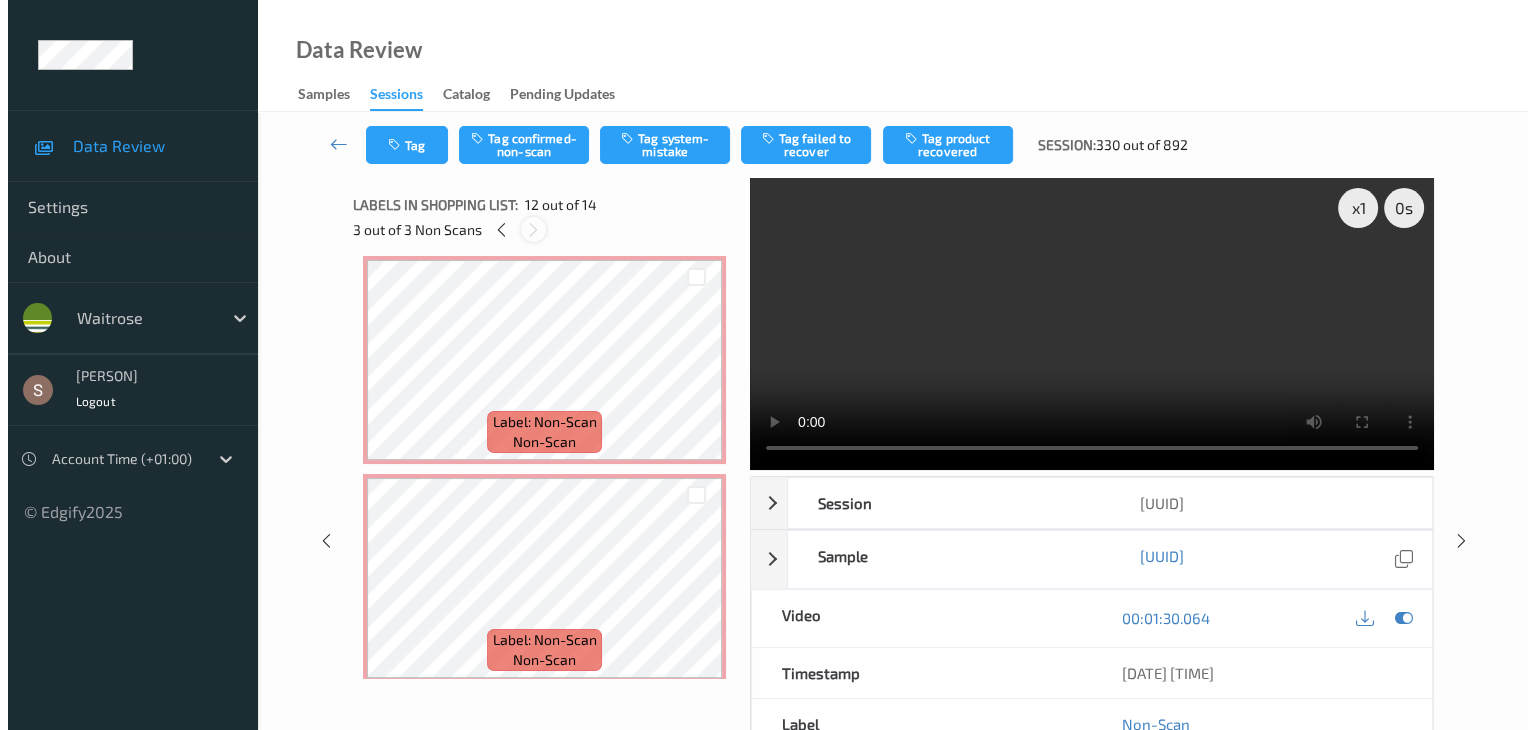 scroll, scrollTop: 2190, scrollLeft: 0, axis: vertical 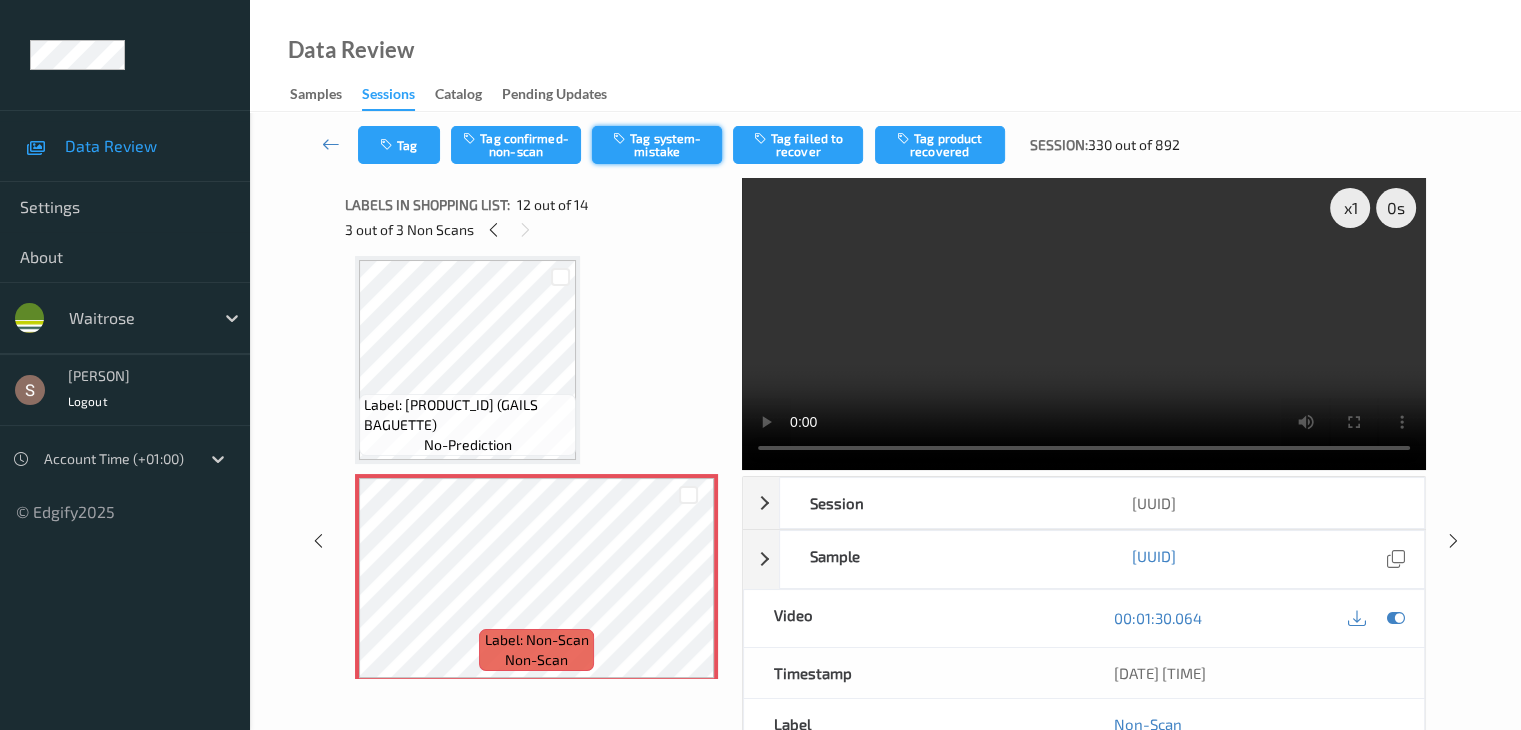 click on "Tag   system-mistake" at bounding box center (657, 145) 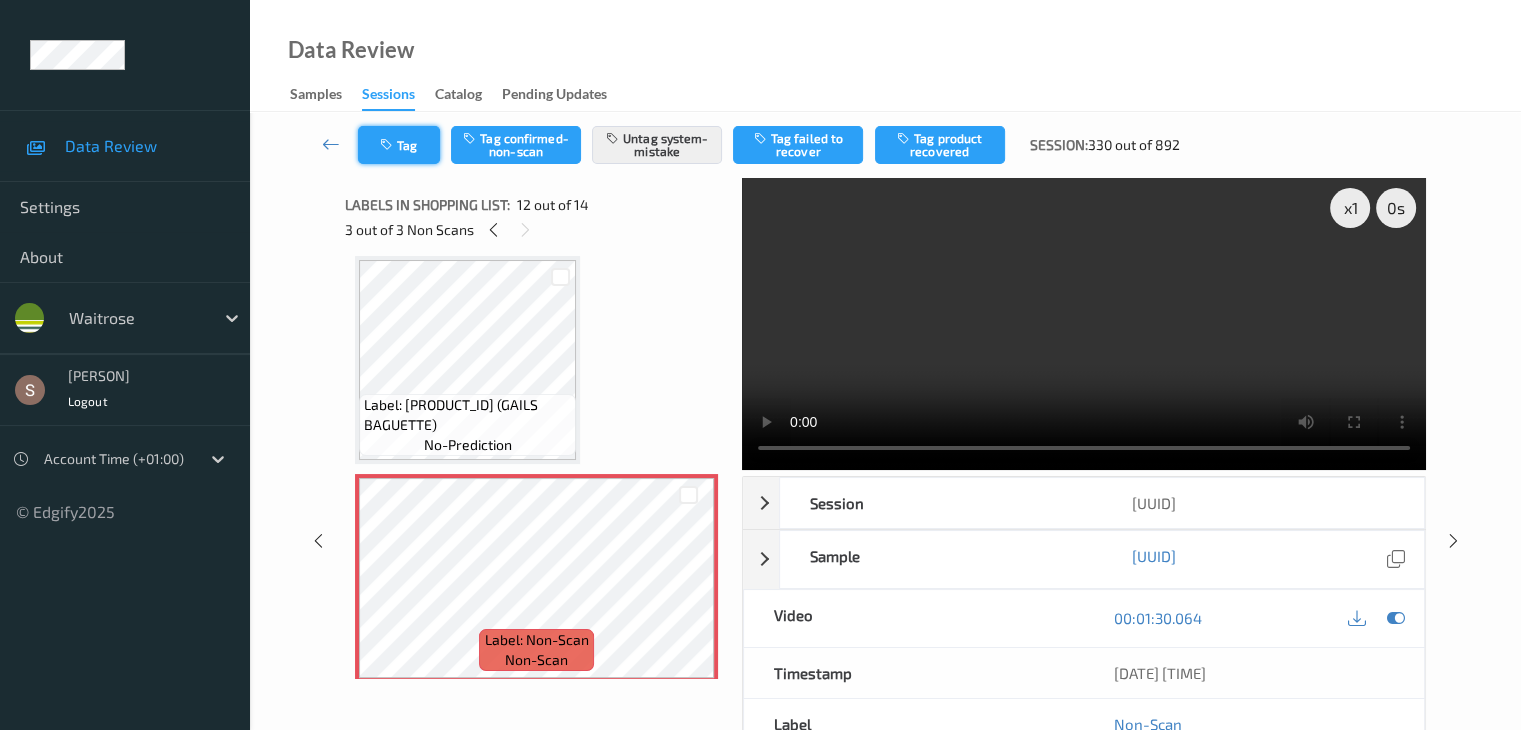 click on "Tag" at bounding box center [399, 145] 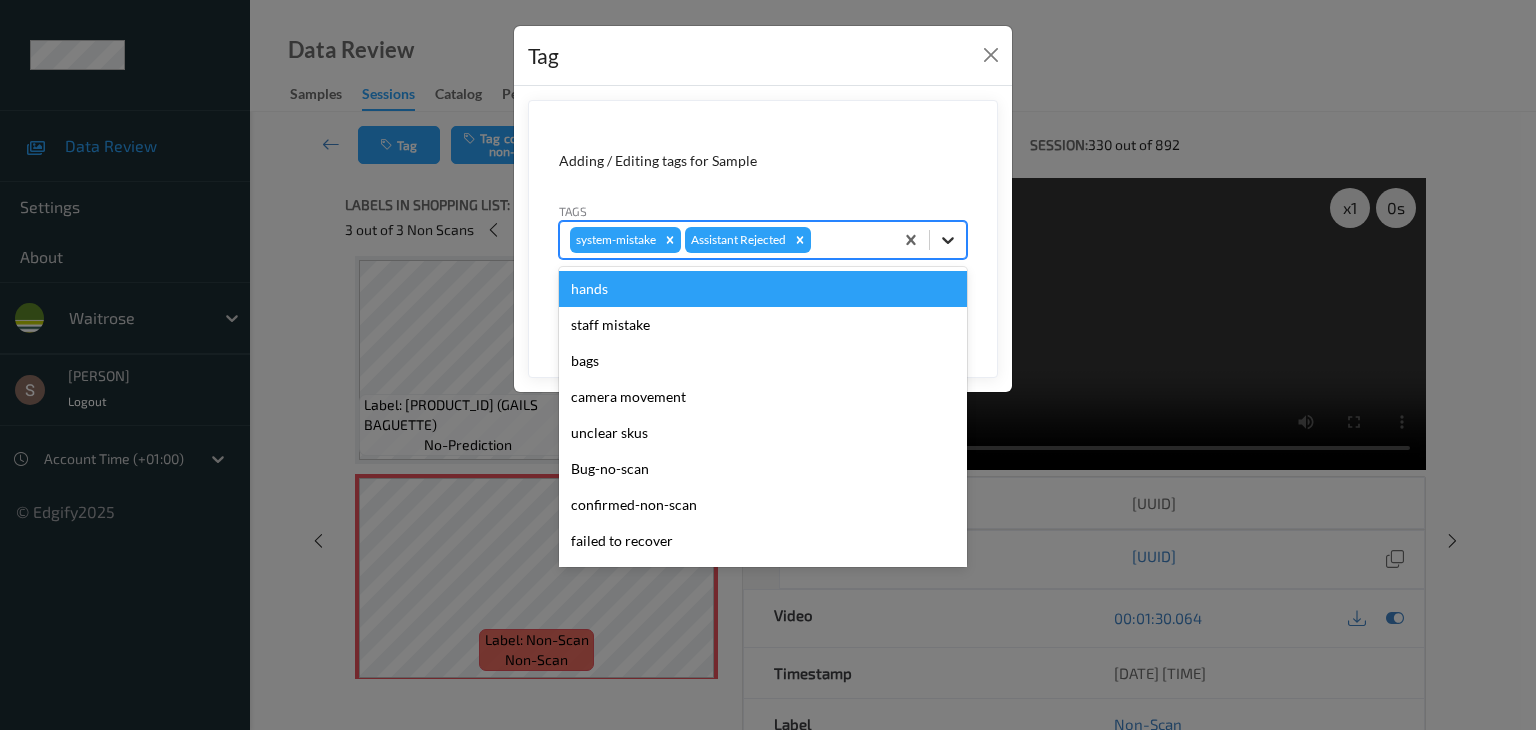 click 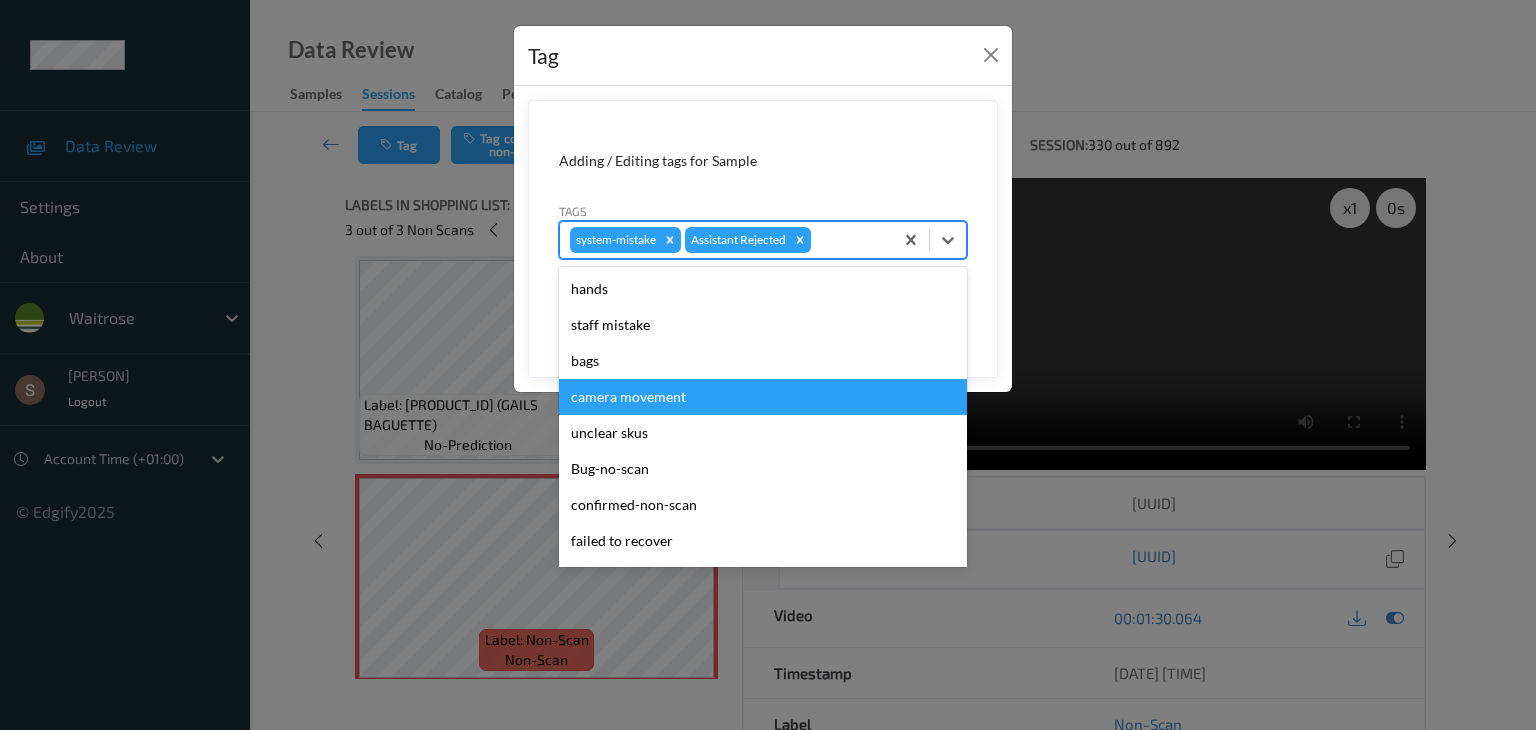 scroll, scrollTop: 320, scrollLeft: 0, axis: vertical 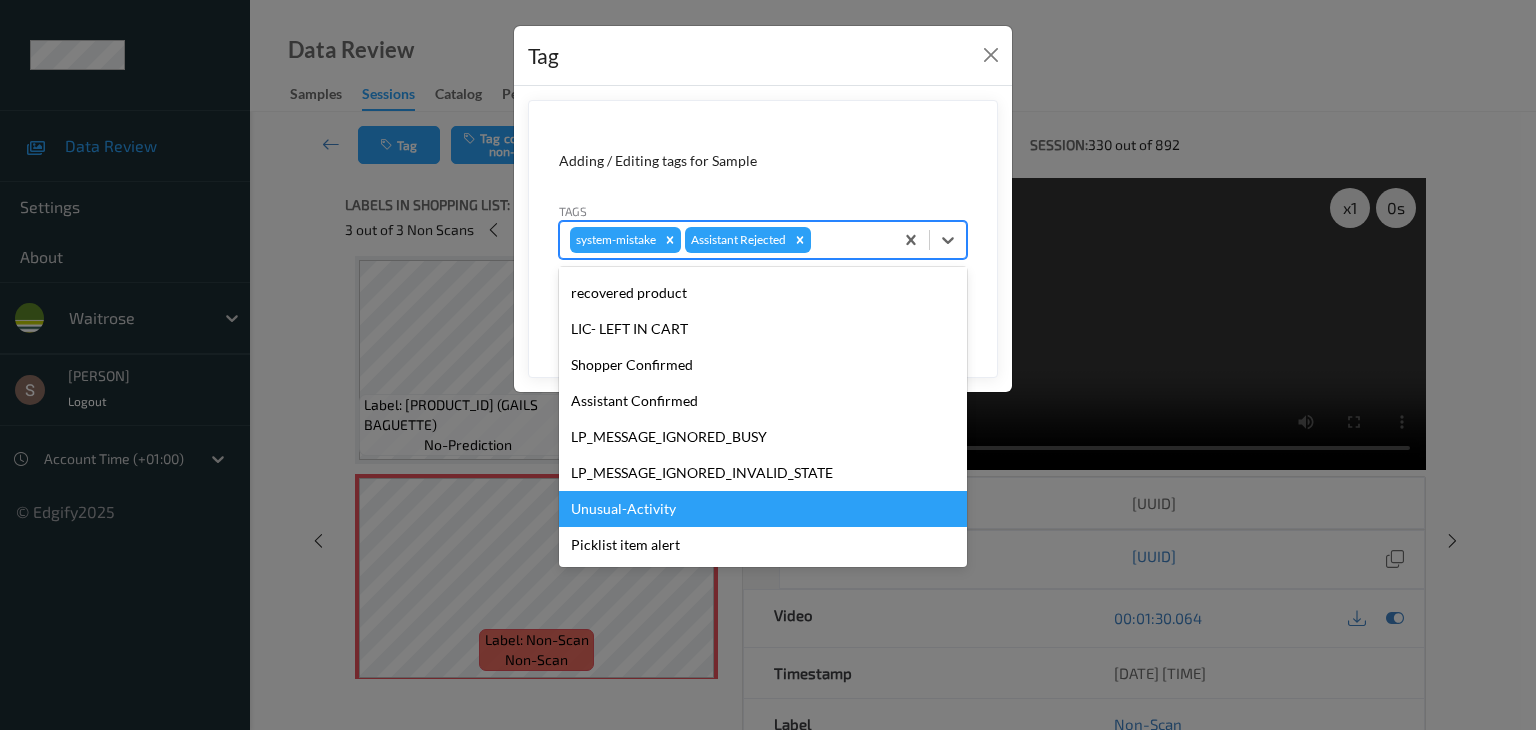click on "Unusual-Activity" at bounding box center [763, 509] 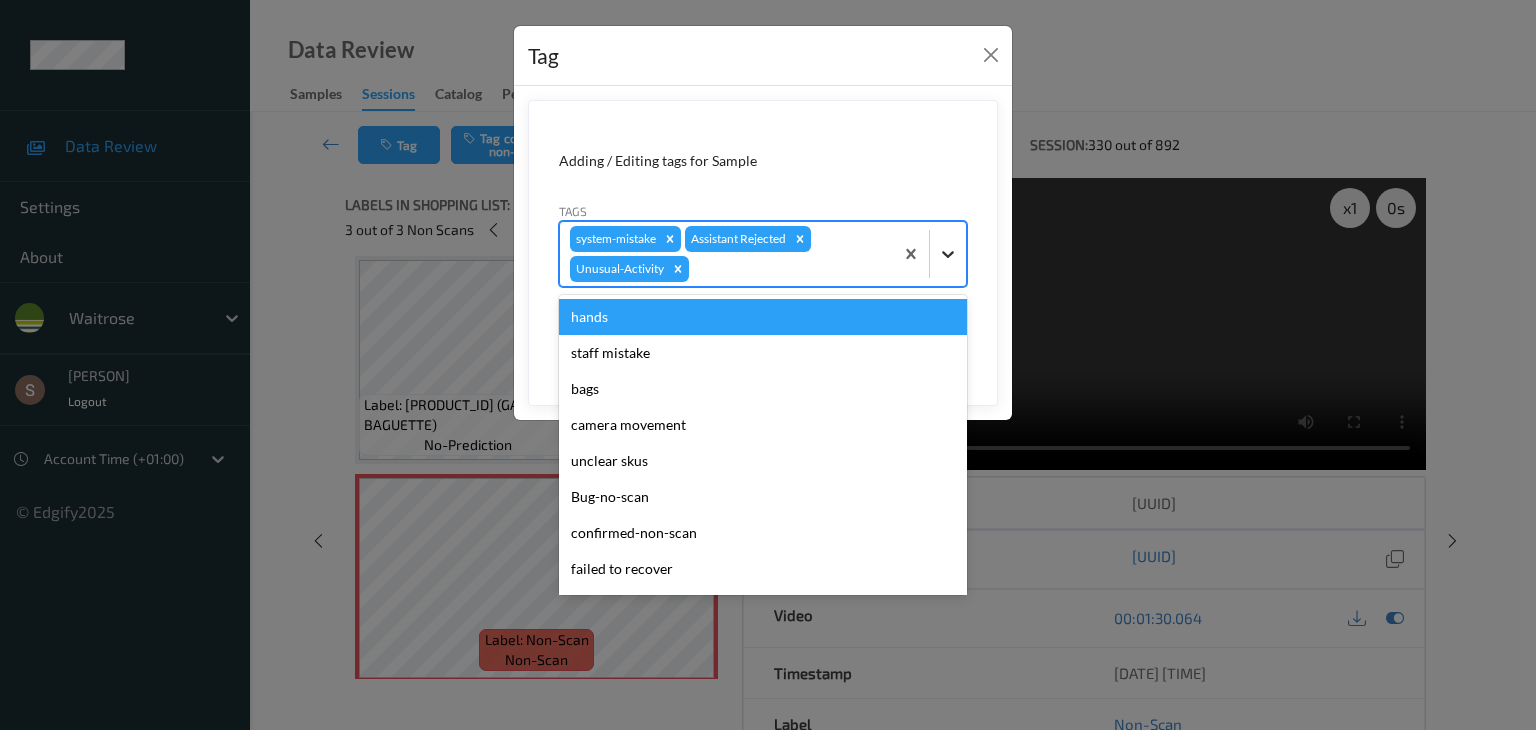 click at bounding box center (948, 254) 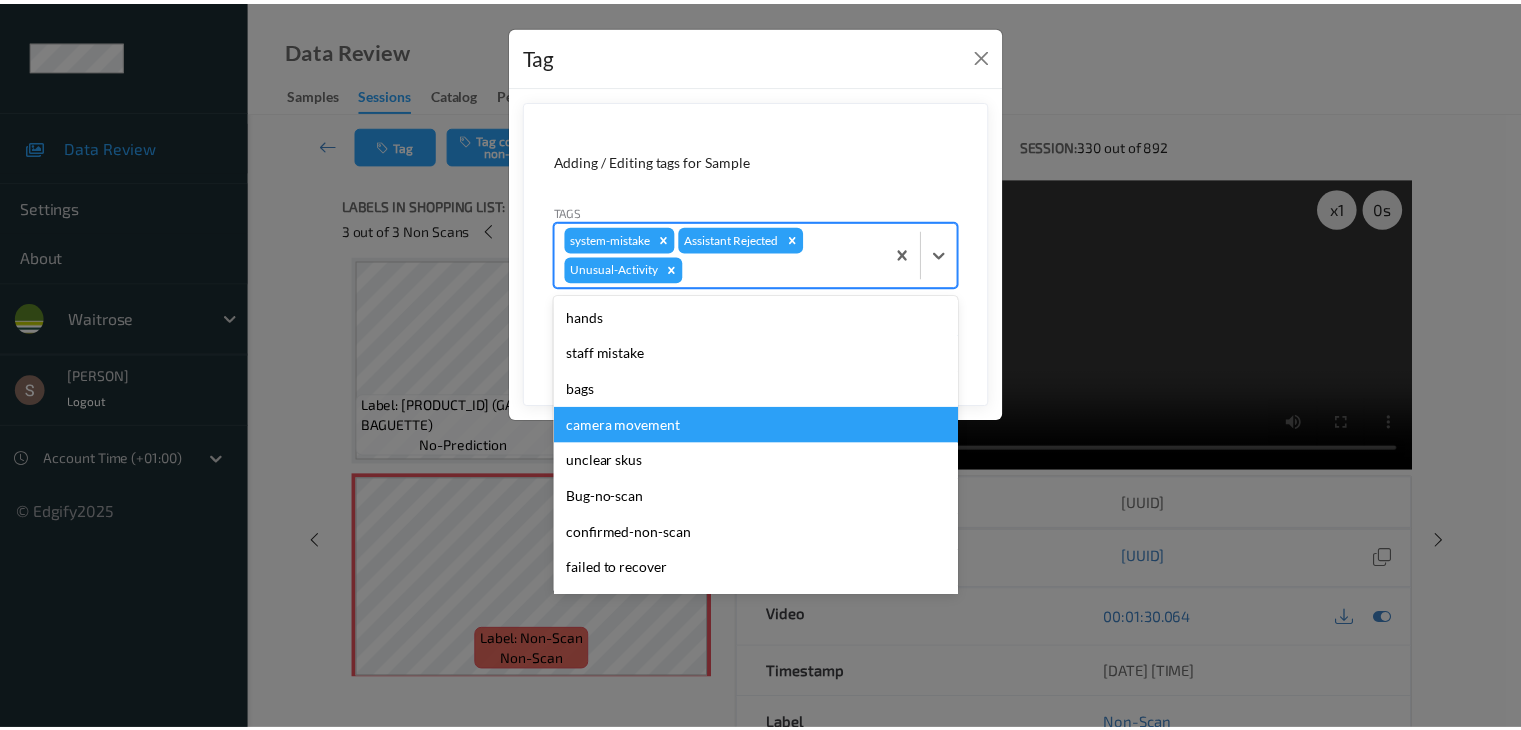 scroll, scrollTop: 284, scrollLeft: 0, axis: vertical 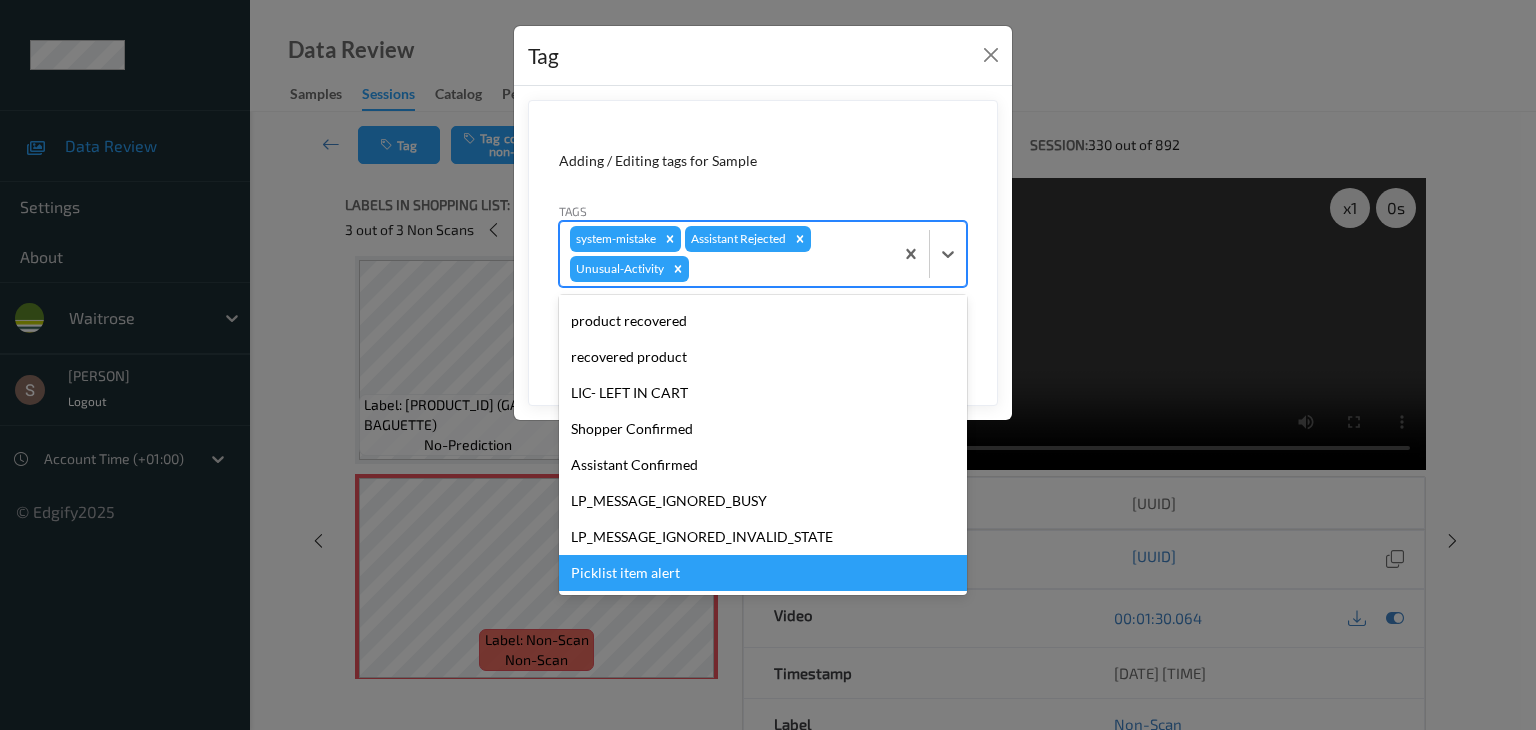 click on "Picklist item alert" at bounding box center (763, 573) 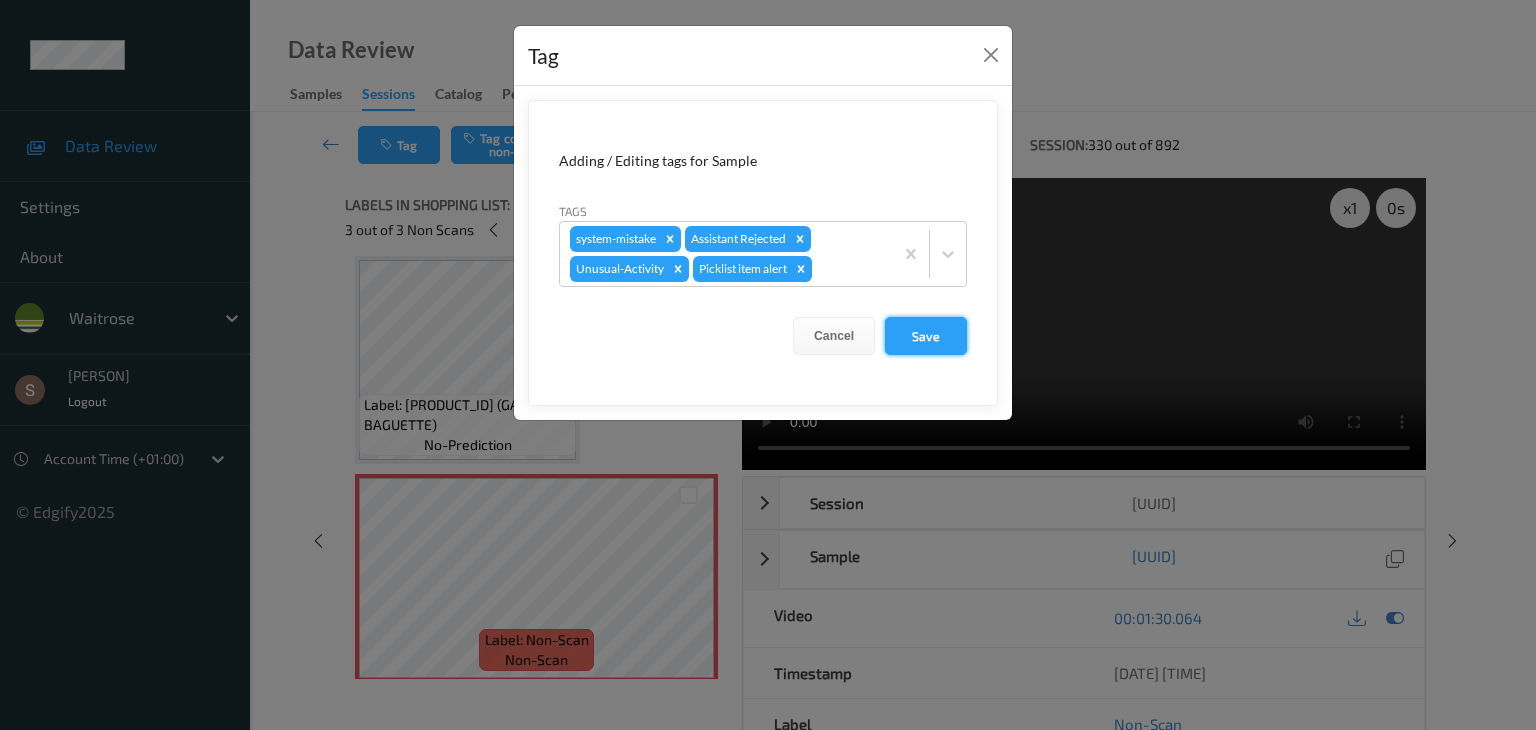 click on "Save" at bounding box center (926, 336) 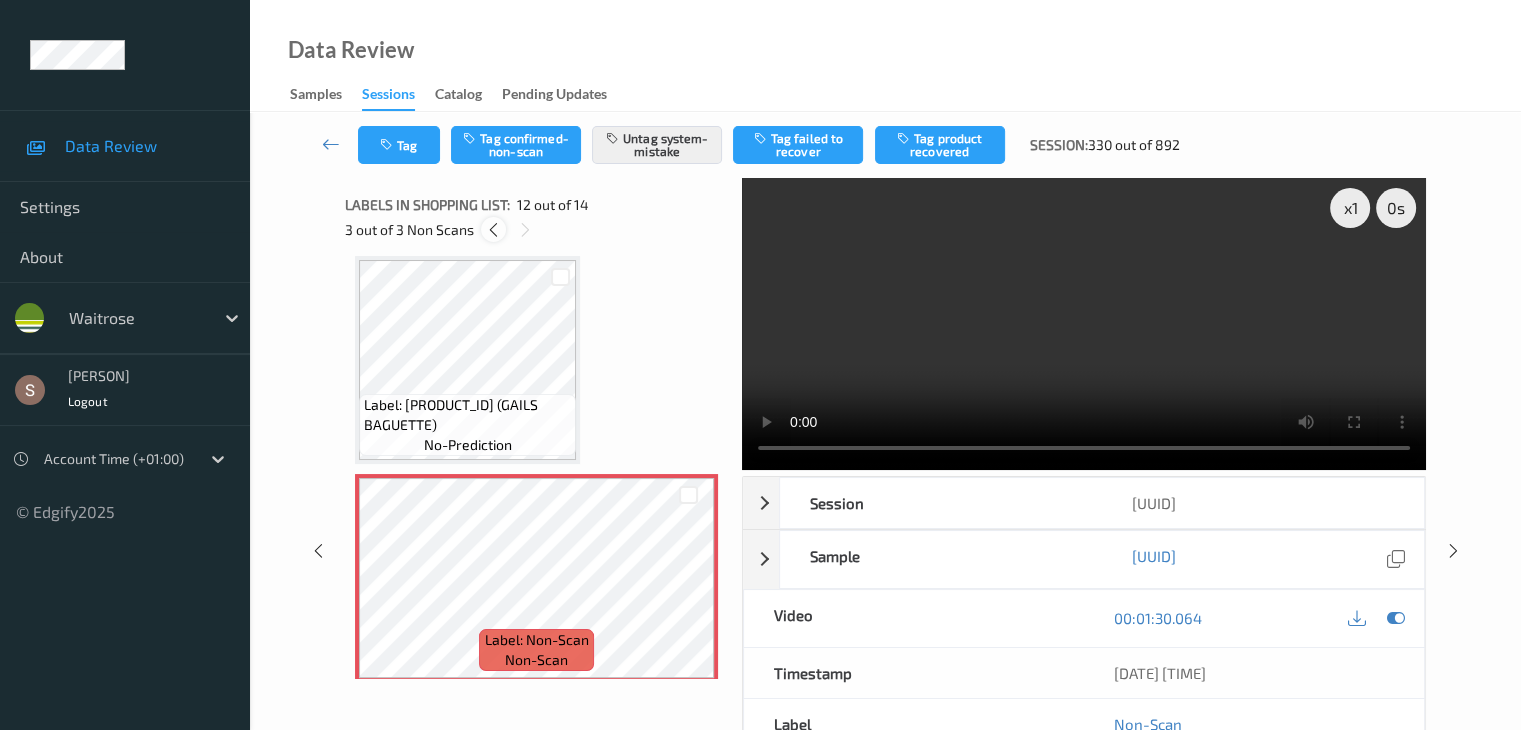 click at bounding box center [493, 229] 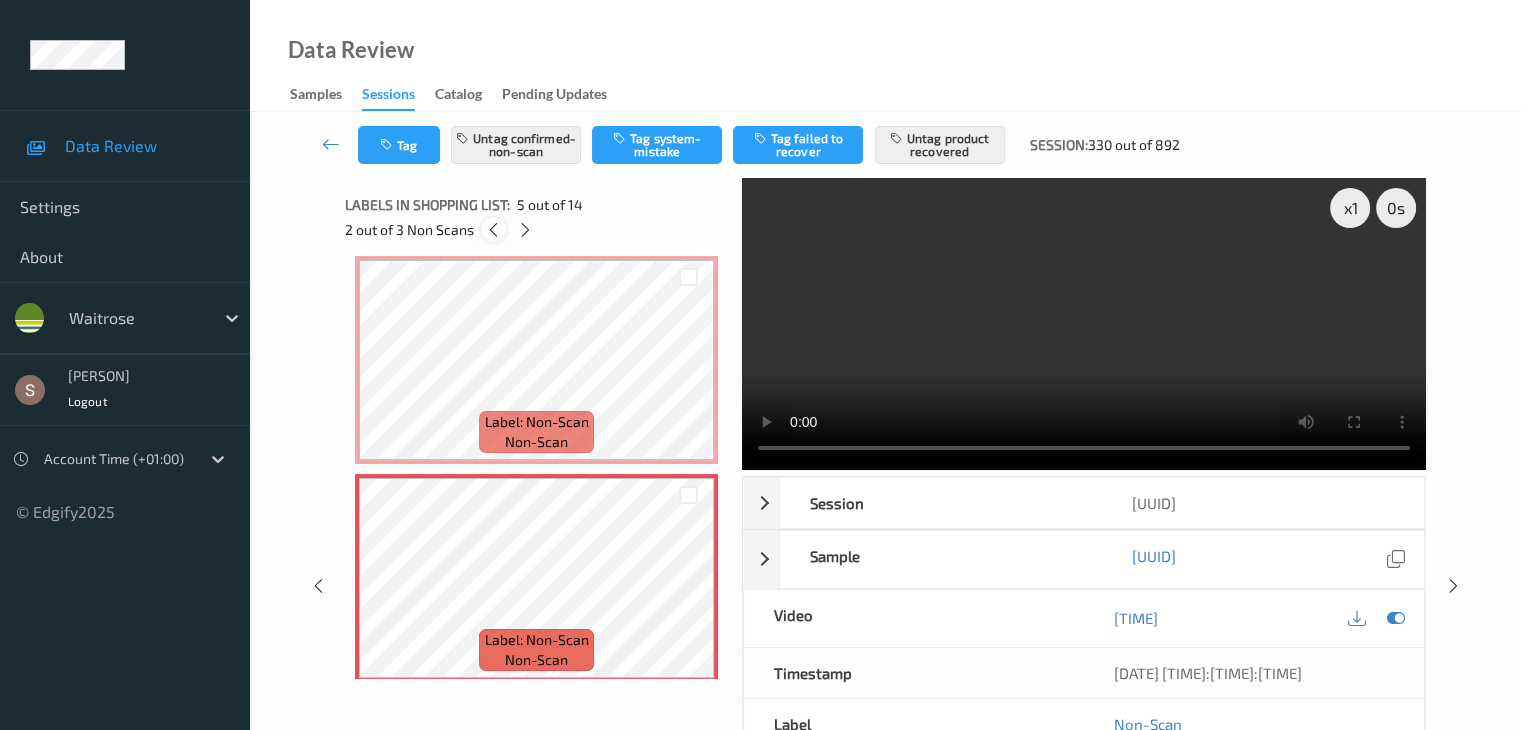 click at bounding box center (493, 229) 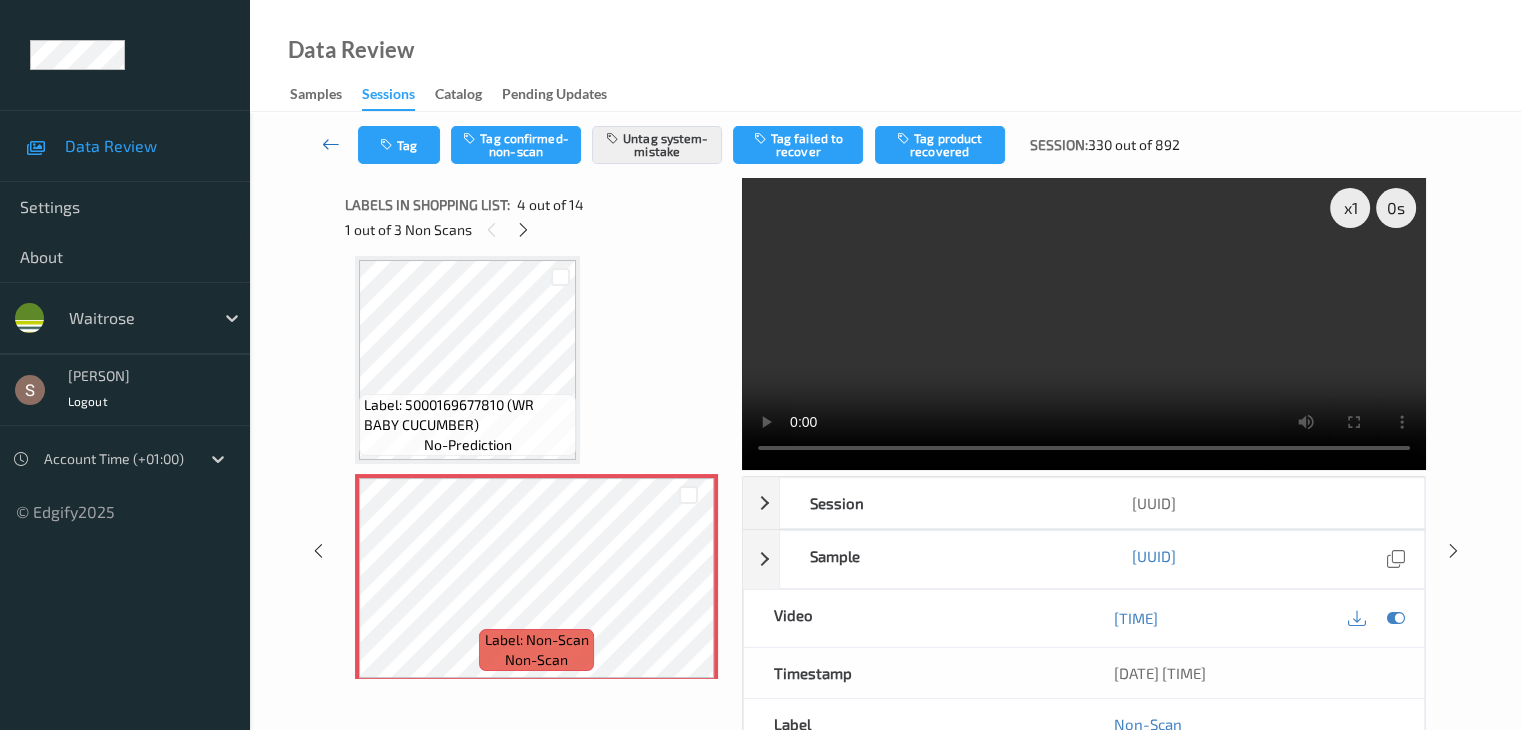 click at bounding box center [331, 144] 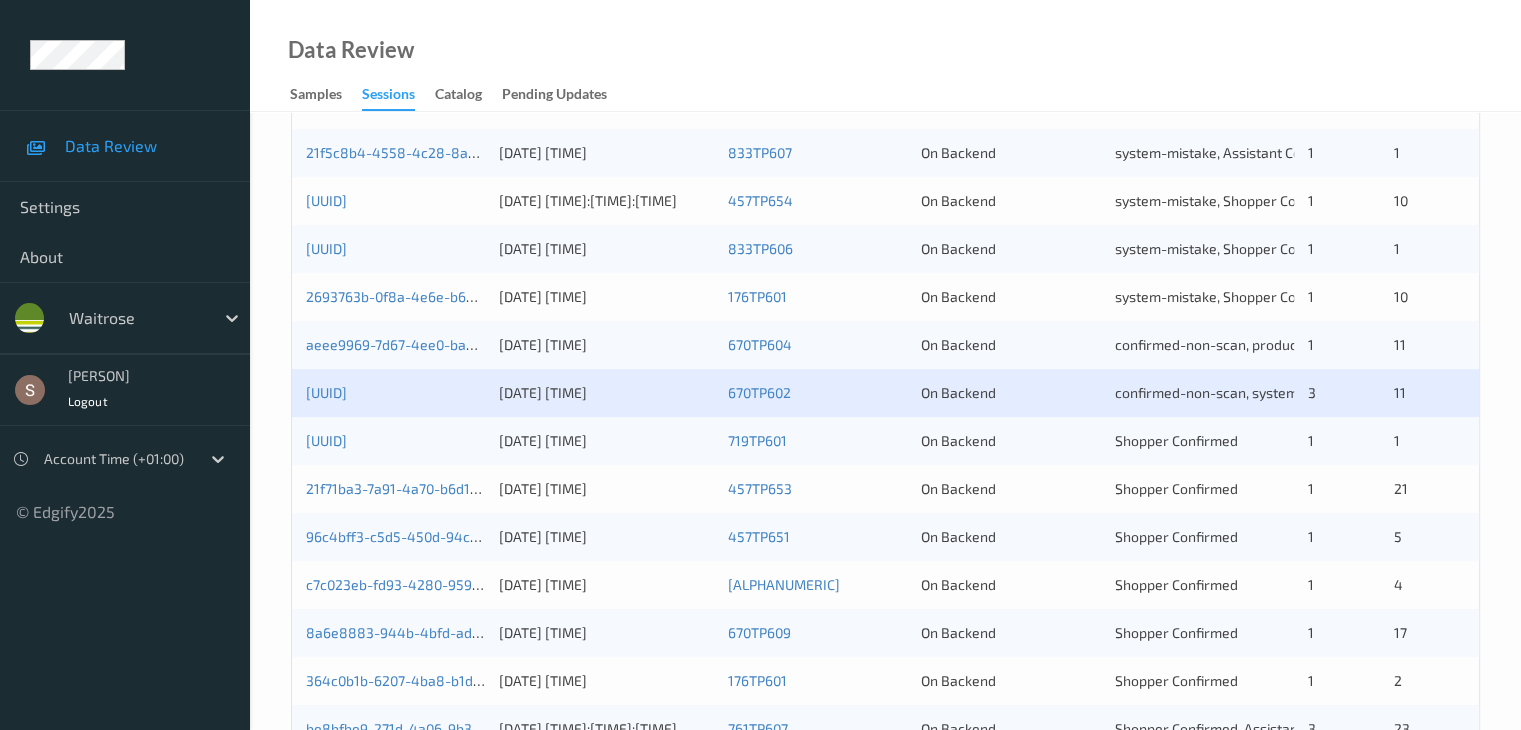 scroll, scrollTop: 716, scrollLeft: 0, axis: vertical 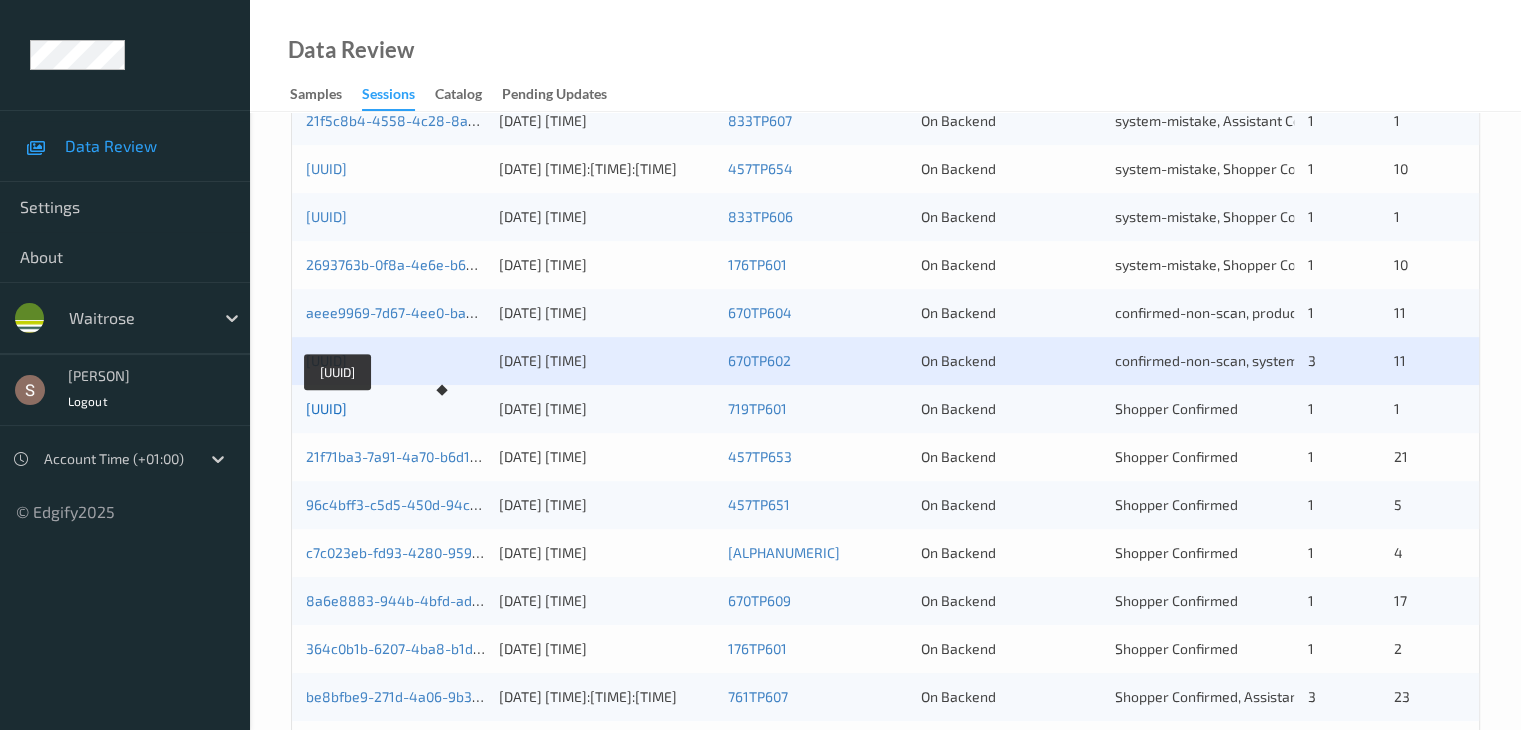click on "[UUID]" at bounding box center (326, 408) 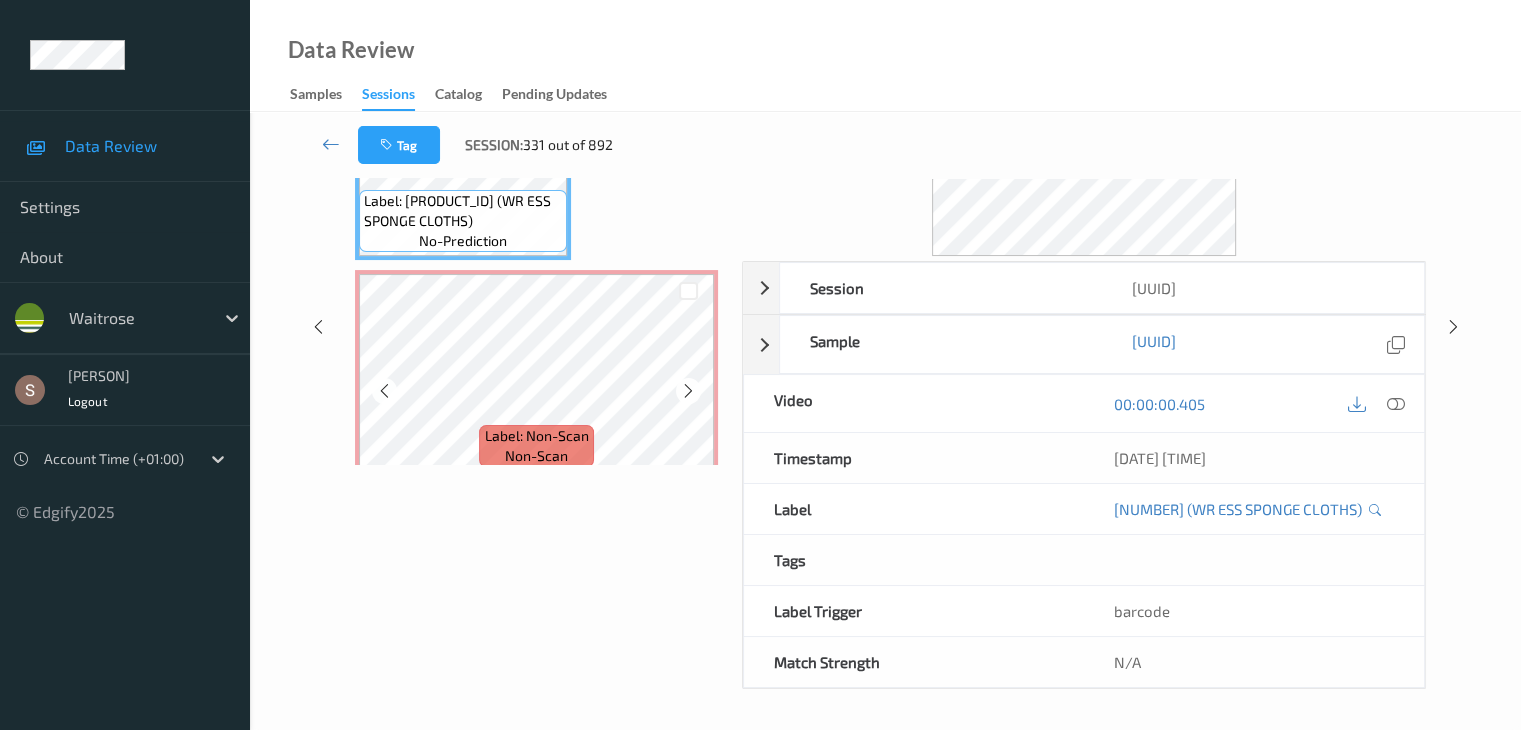 scroll, scrollTop: 0, scrollLeft: 0, axis: both 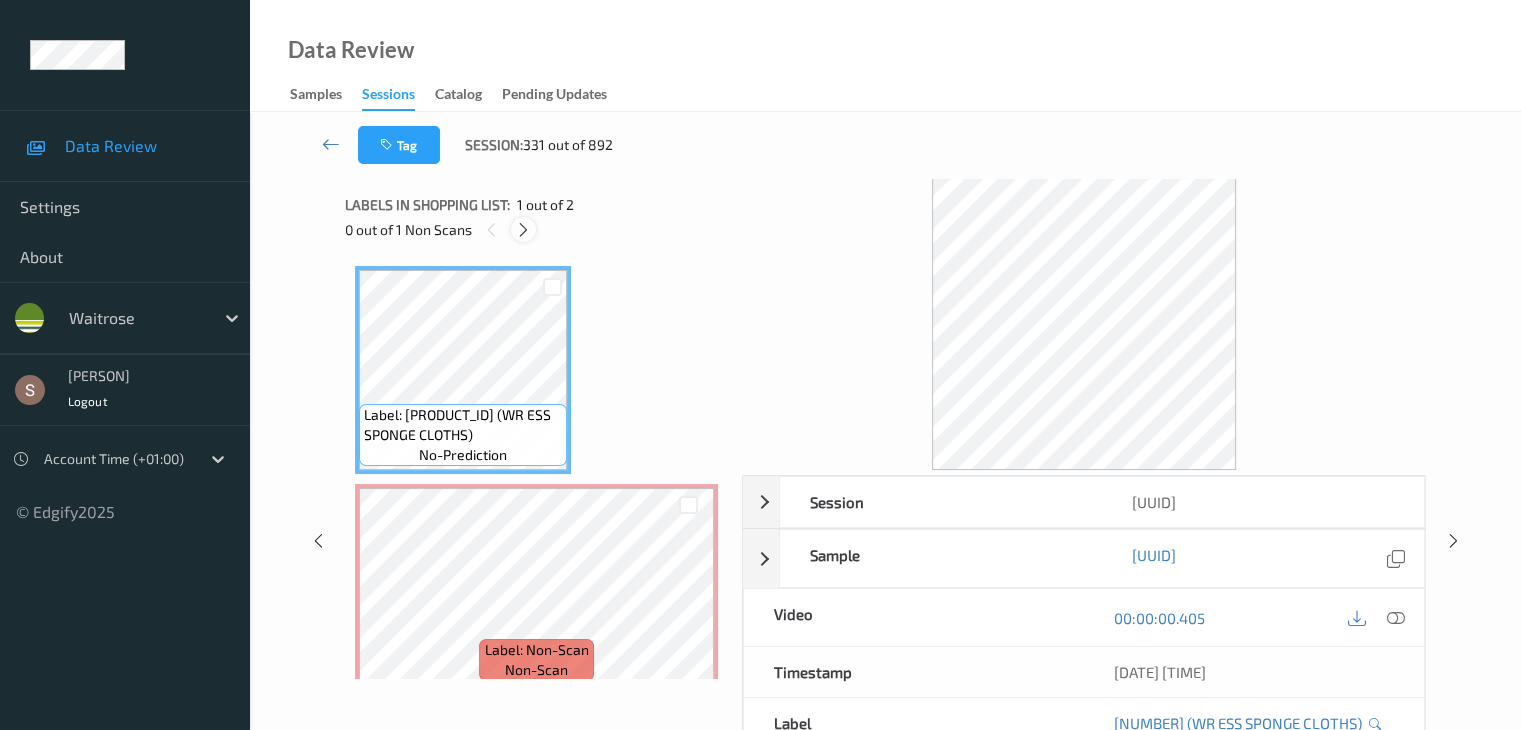 click at bounding box center [523, 230] 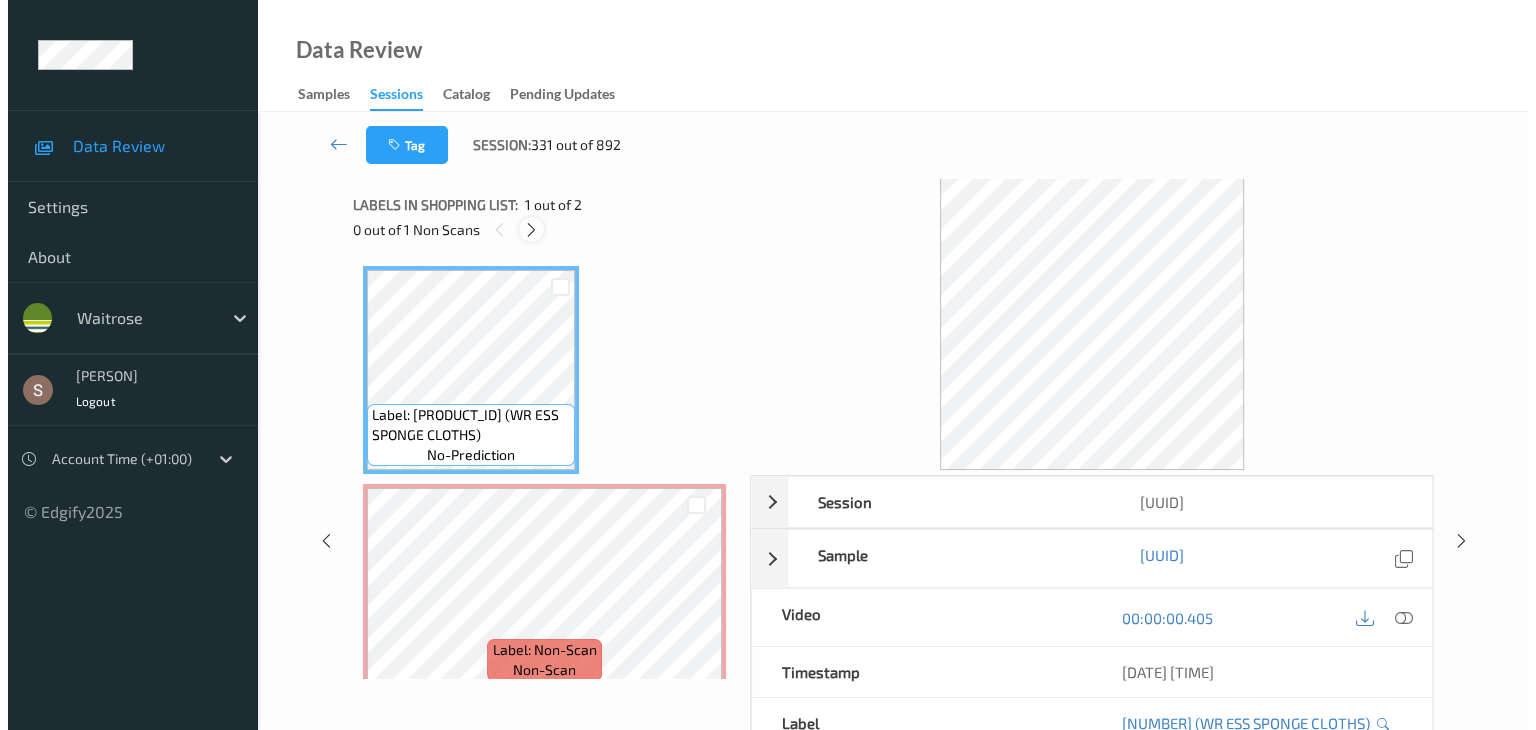 scroll, scrollTop: 10, scrollLeft: 0, axis: vertical 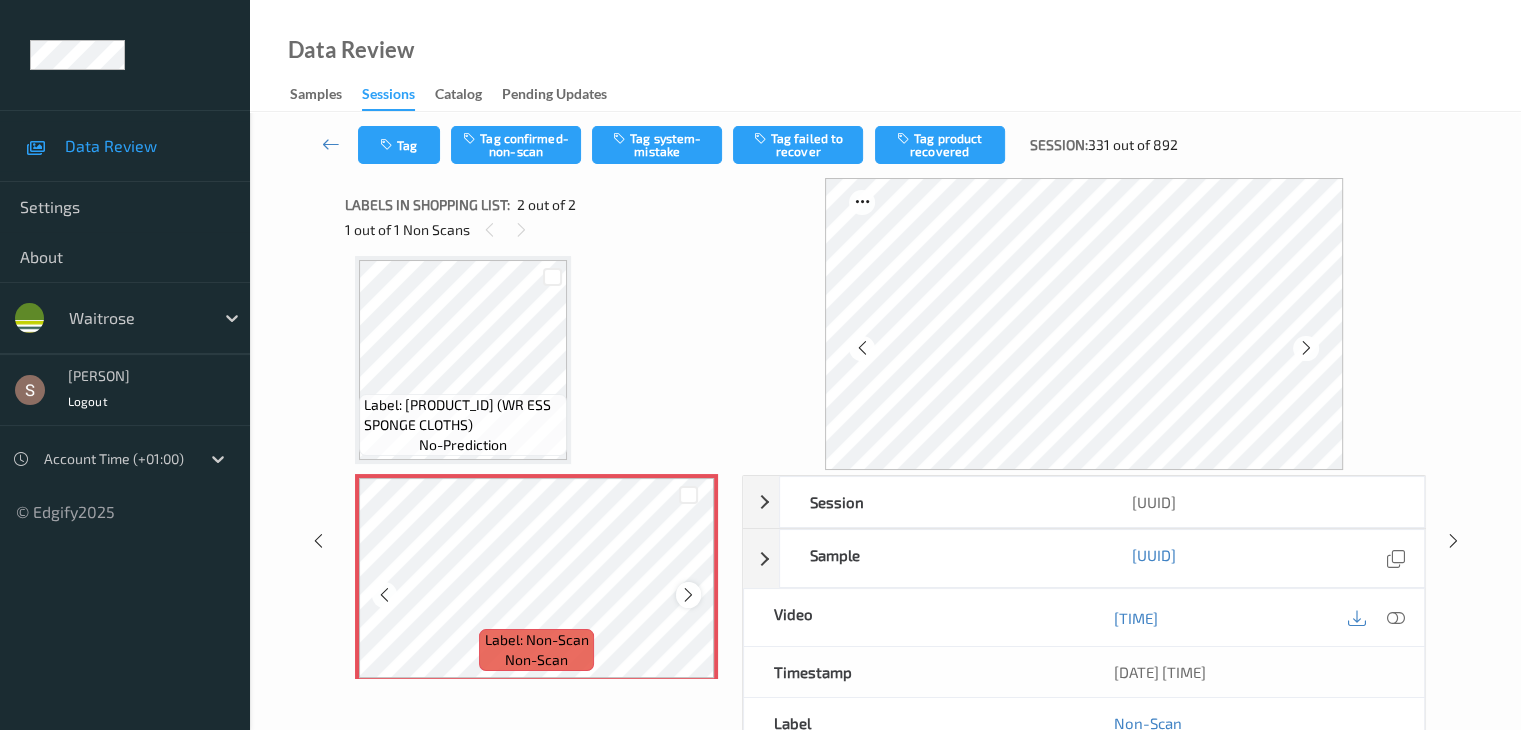 click at bounding box center (688, 595) 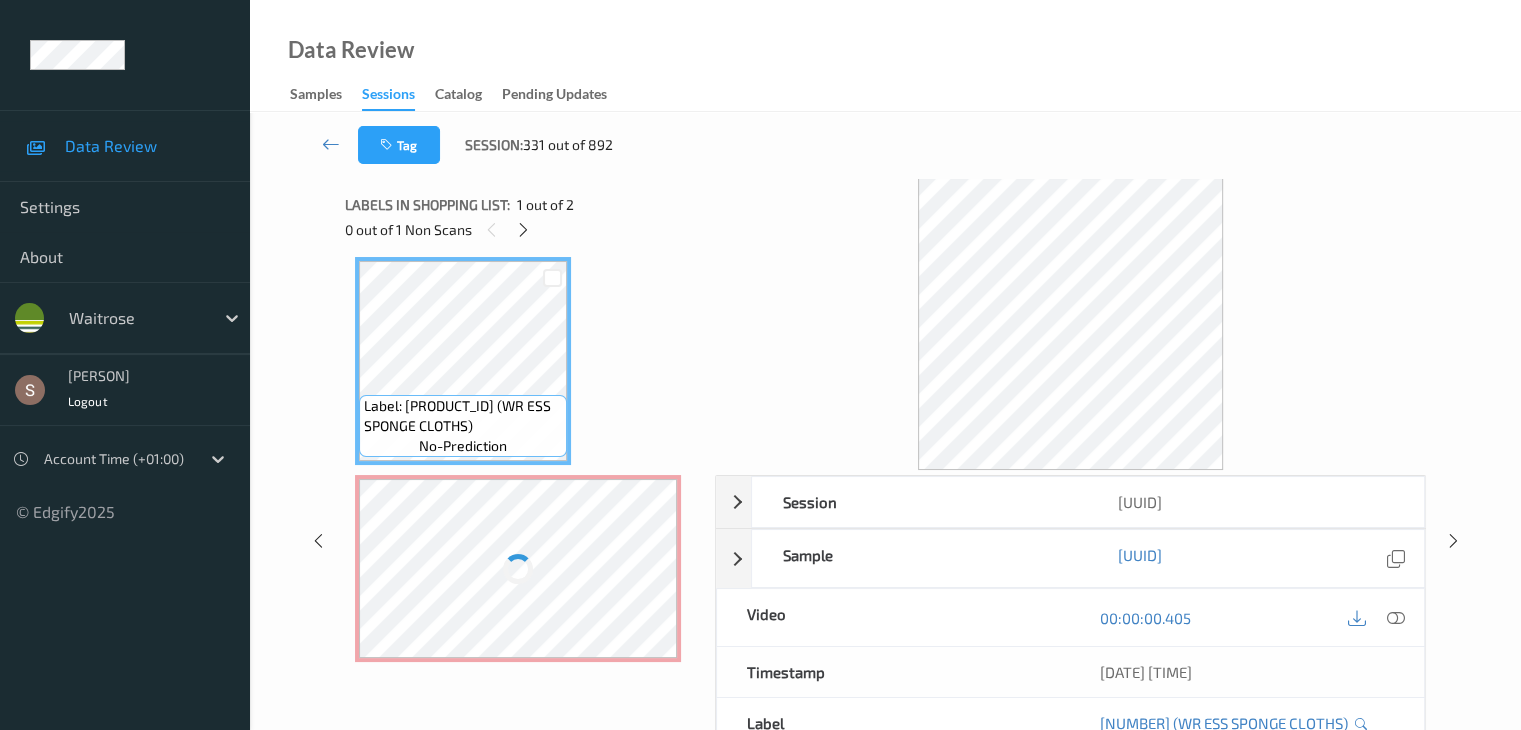 click at bounding box center [518, 568] 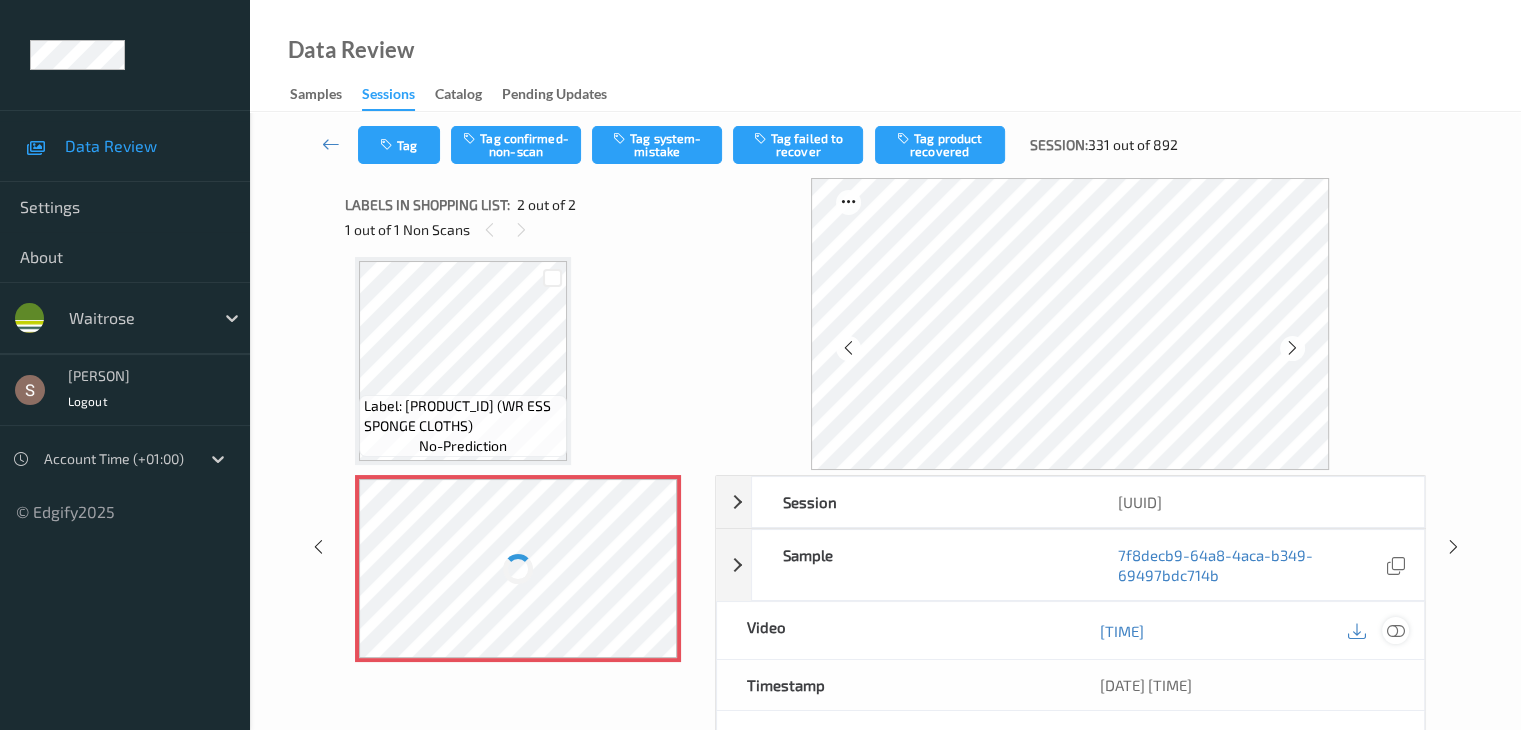 click at bounding box center [1395, 630] 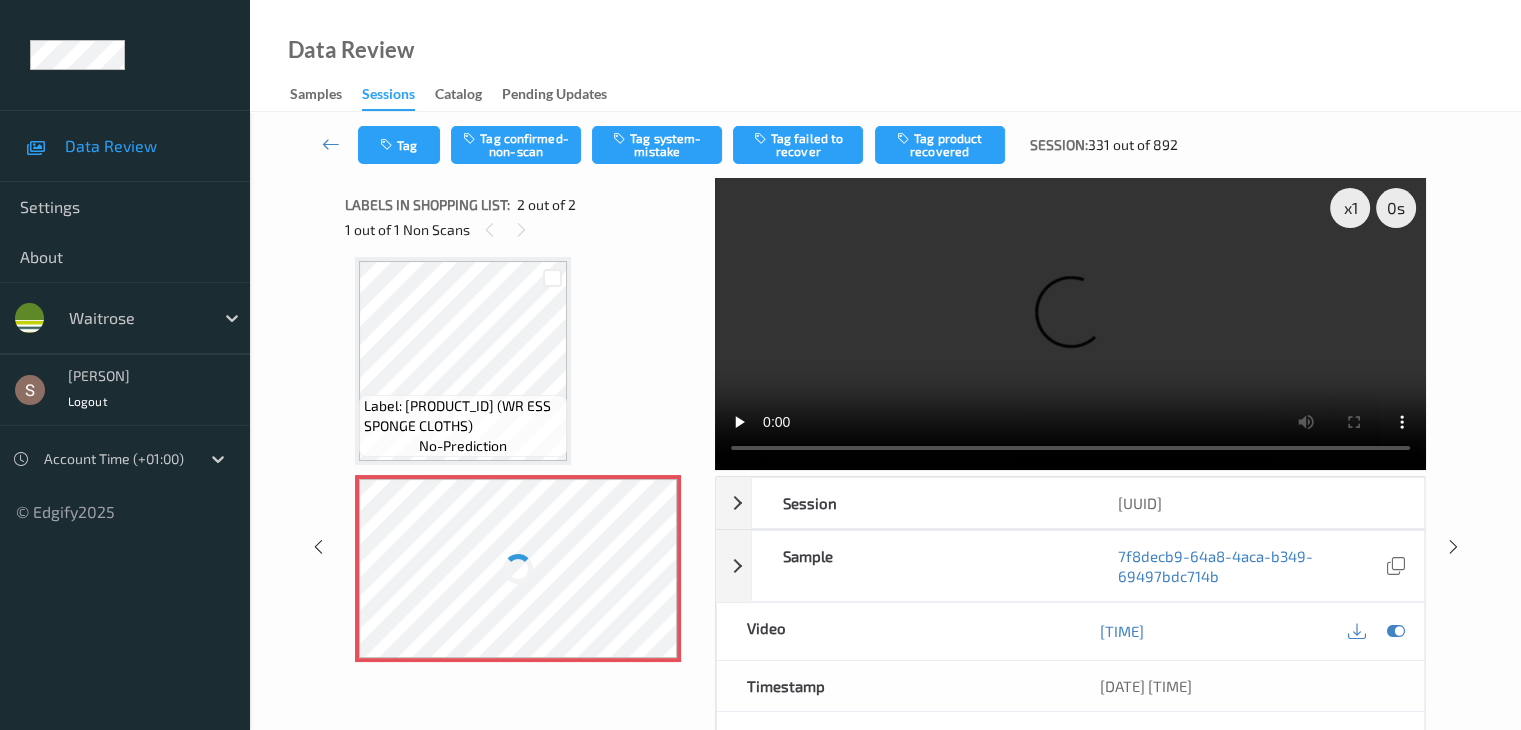 click at bounding box center [1070, 324] 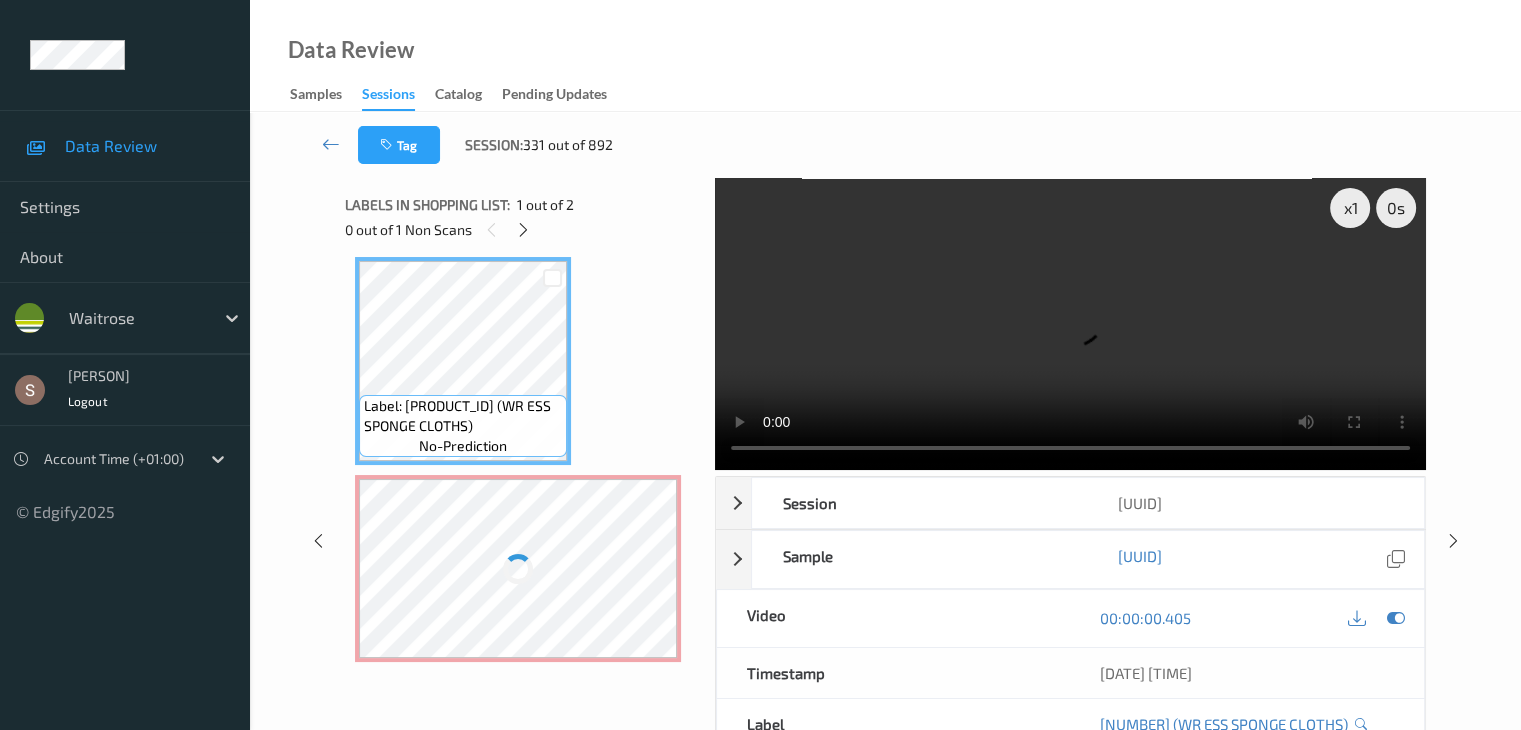 click at bounding box center (518, 568) 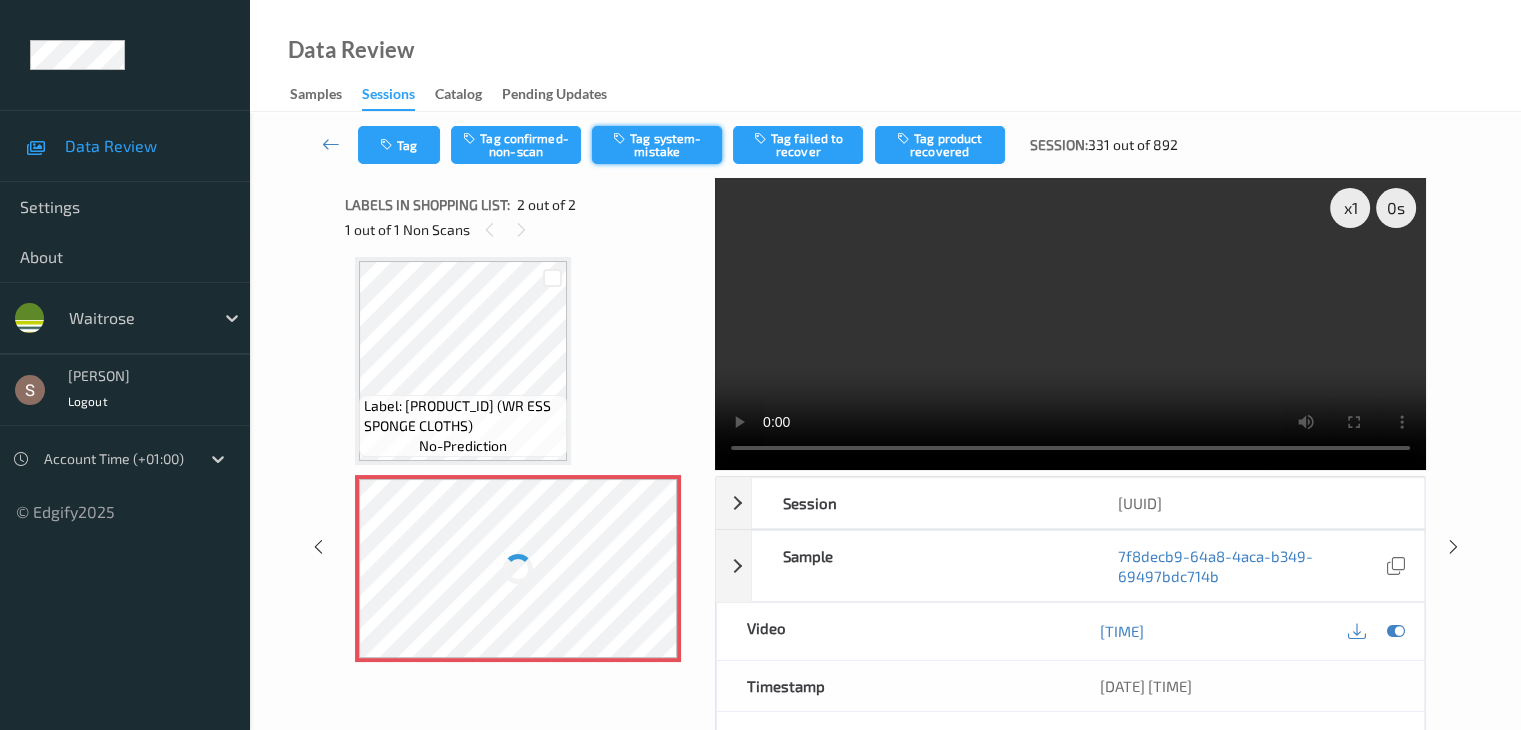click on "Tag   system-mistake" at bounding box center [657, 145] 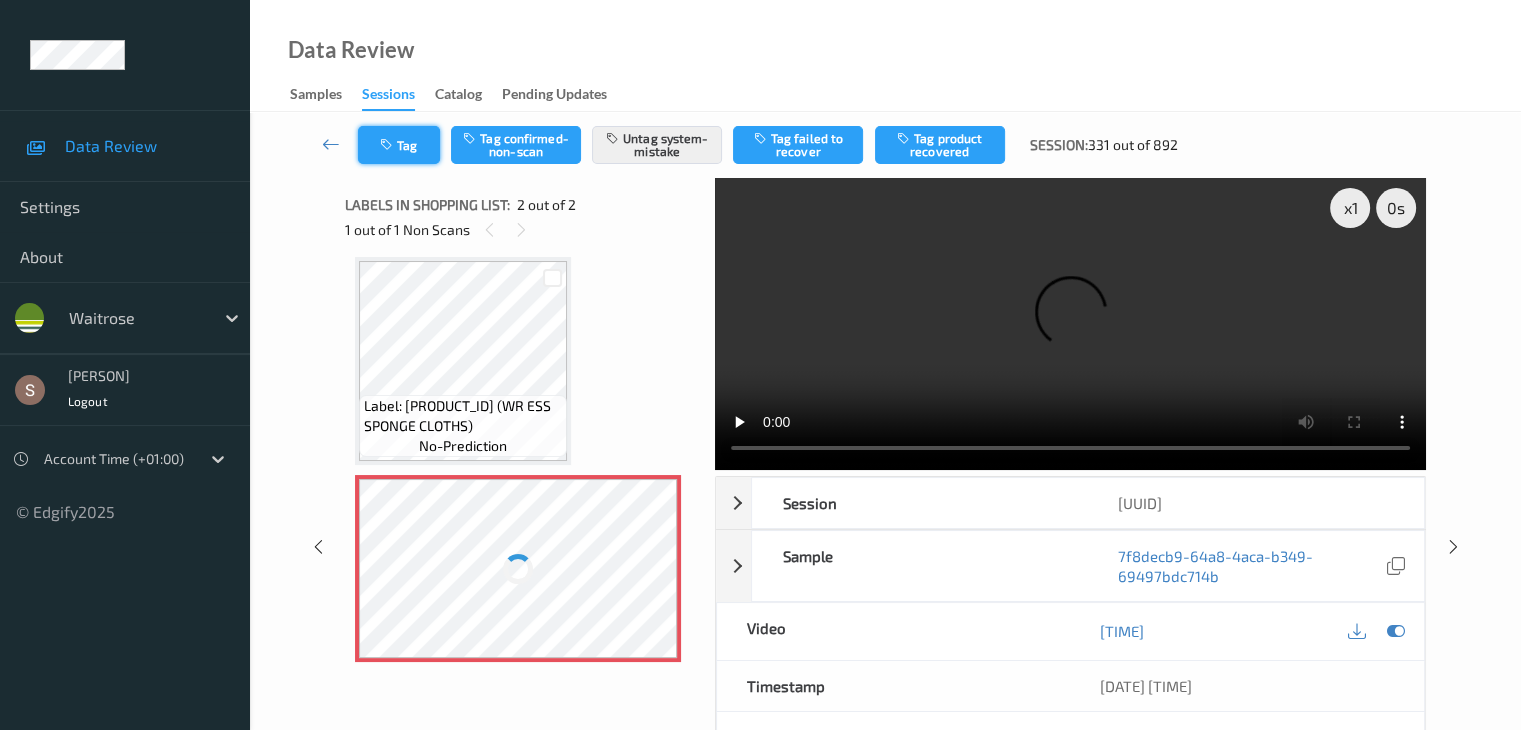 click on "Tag" at bounding box center (399, 145) 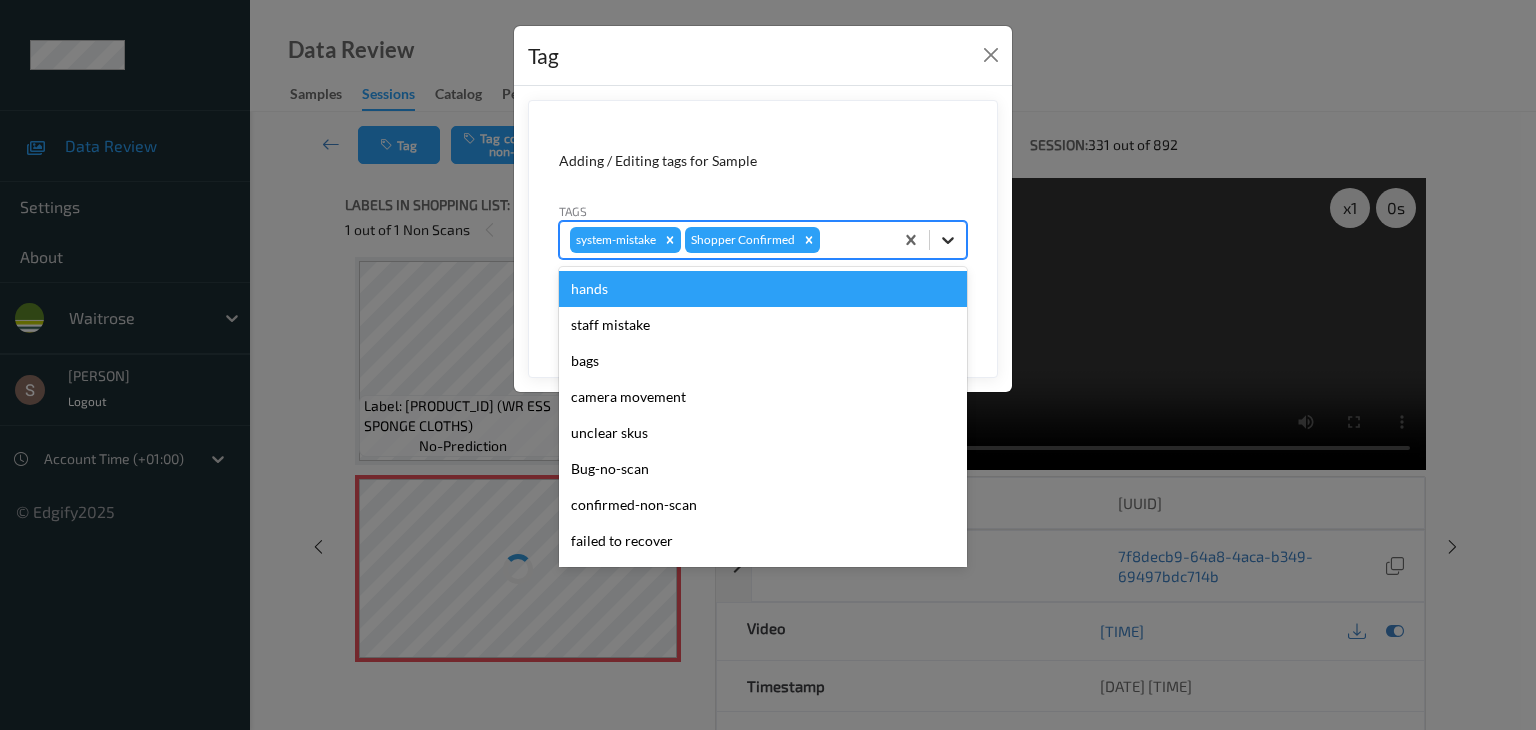 click 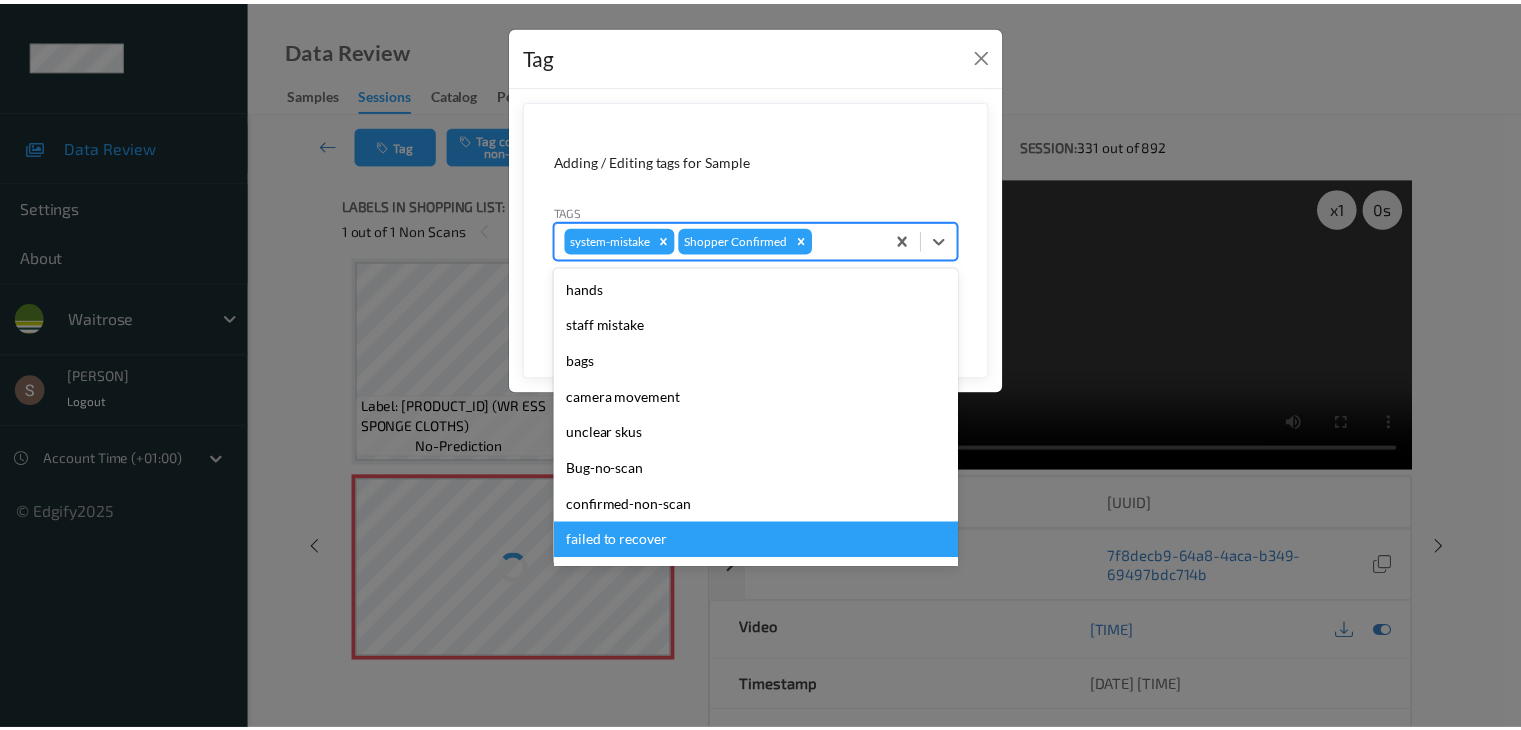 scroll, scrollTop: 320, scrollLeft: 0, axis: vertical 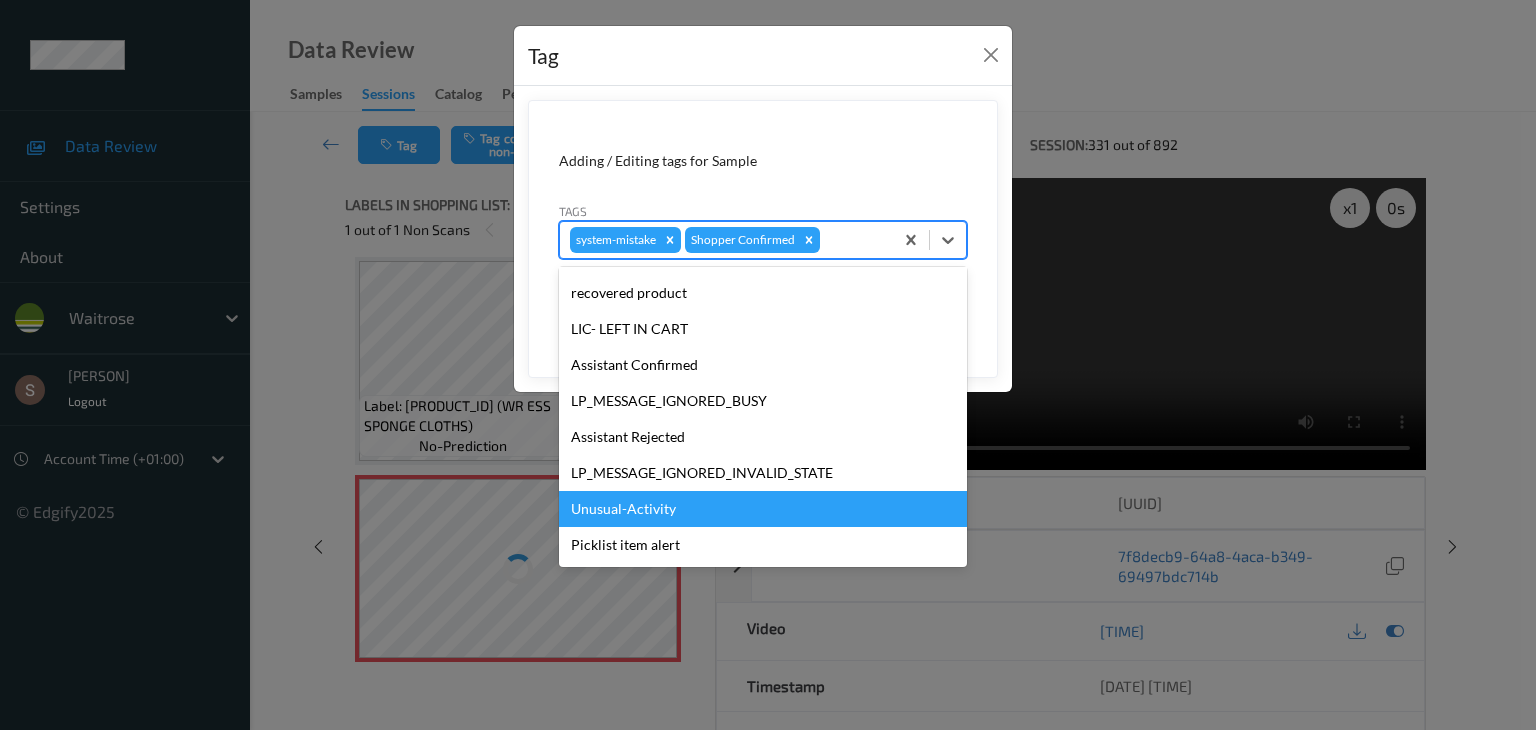 click on "Unusual-Activity" at bounding box center [763, 509] 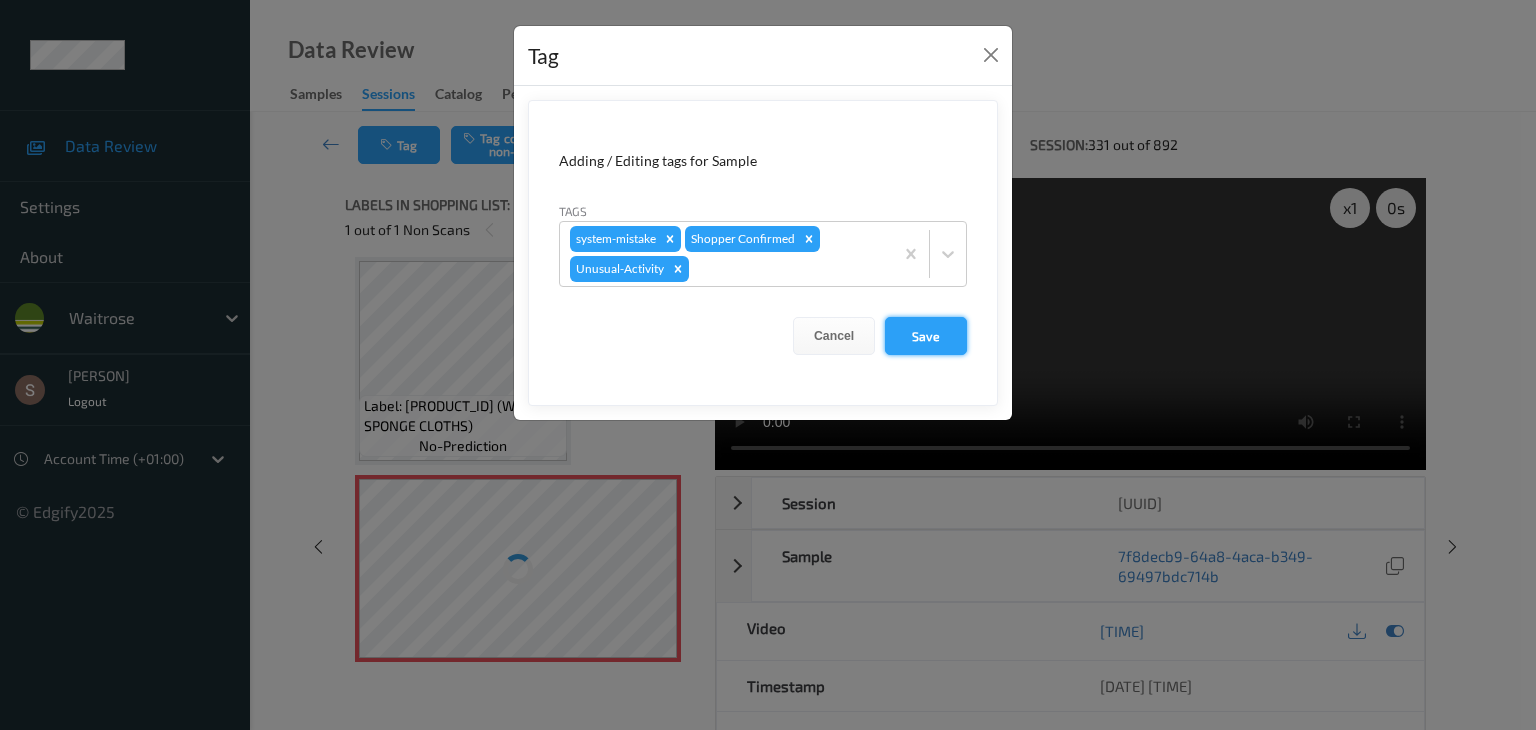 click on "Save" at bounding box center (926, 336) 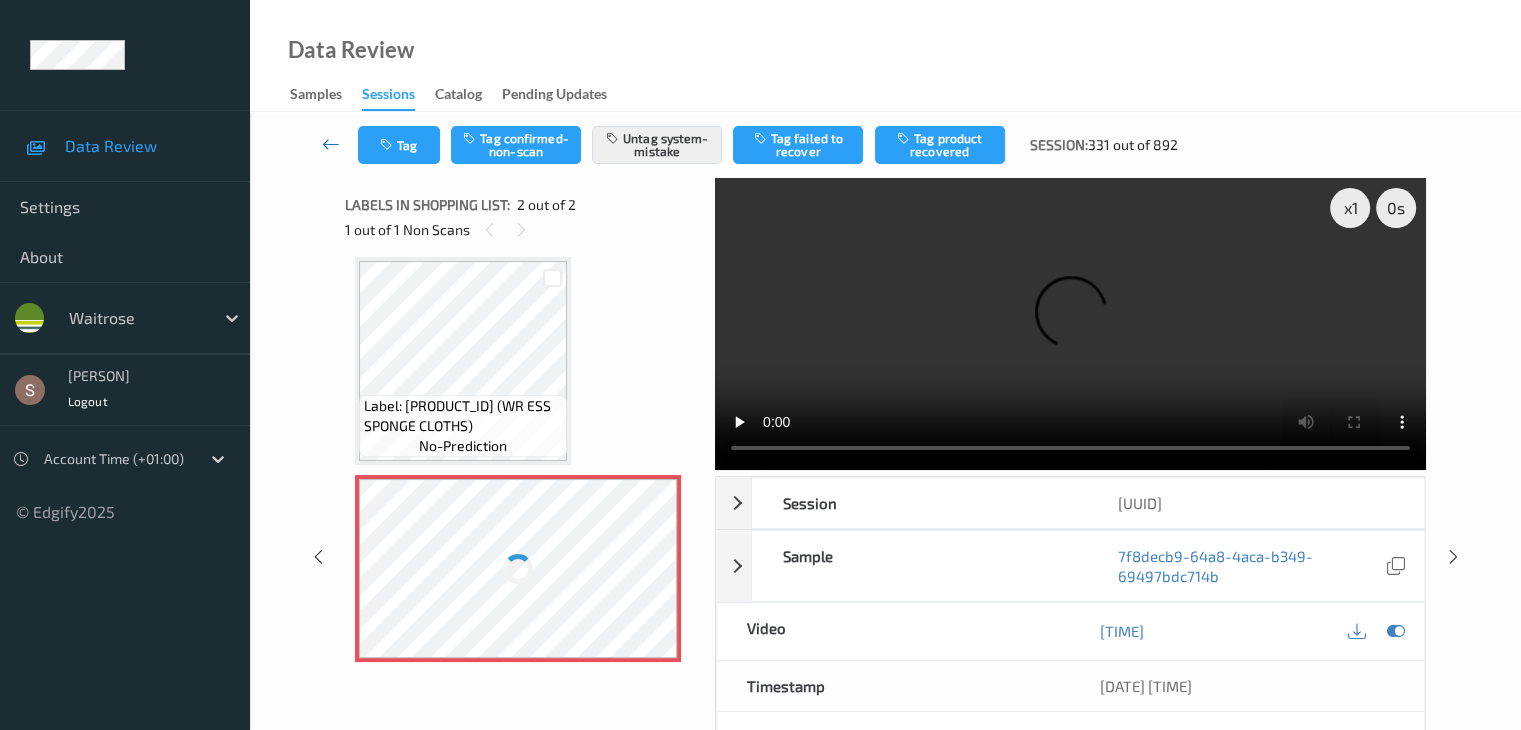 click at bounding box center (331, 144) 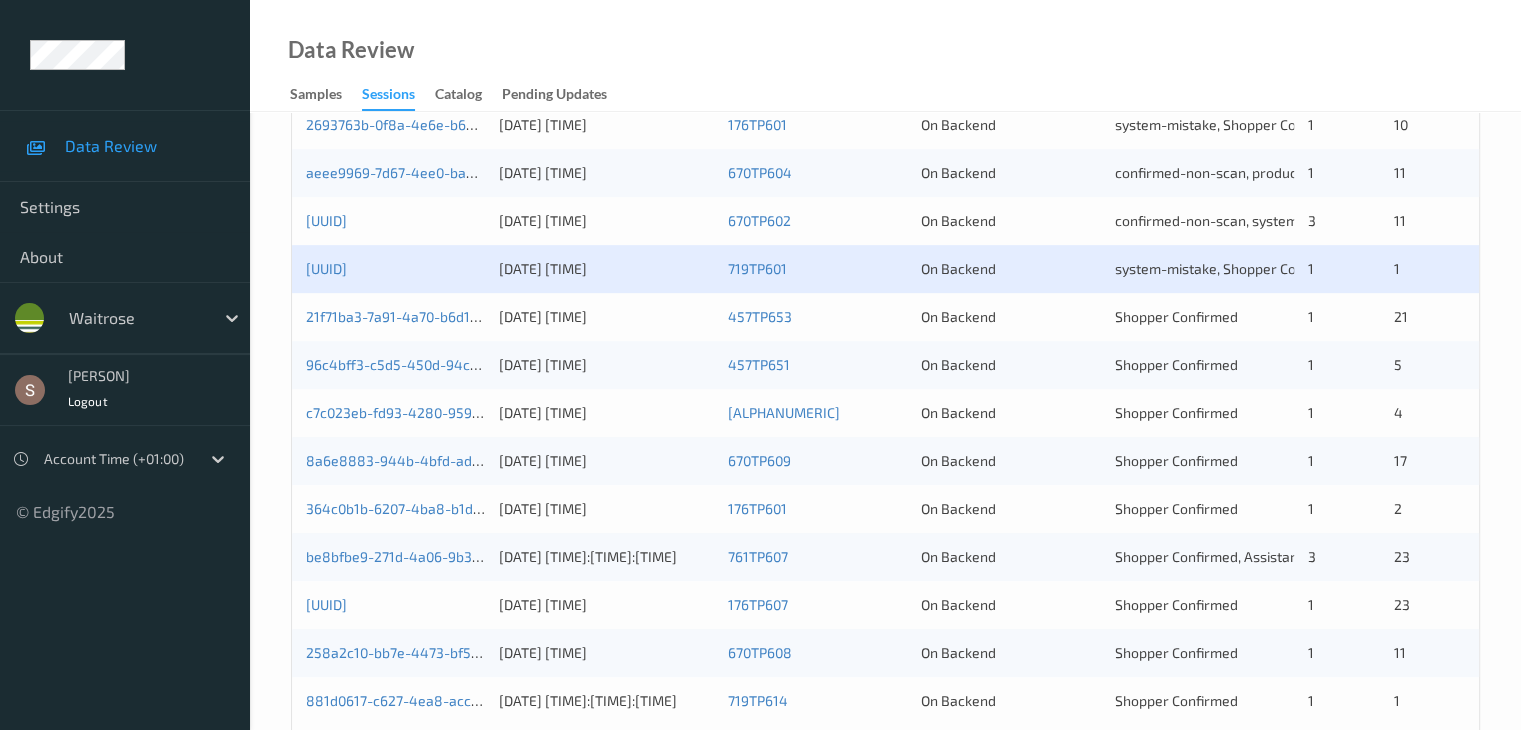 scroll, scrollTop: 932, scrollLeft: 0, axis: vertical 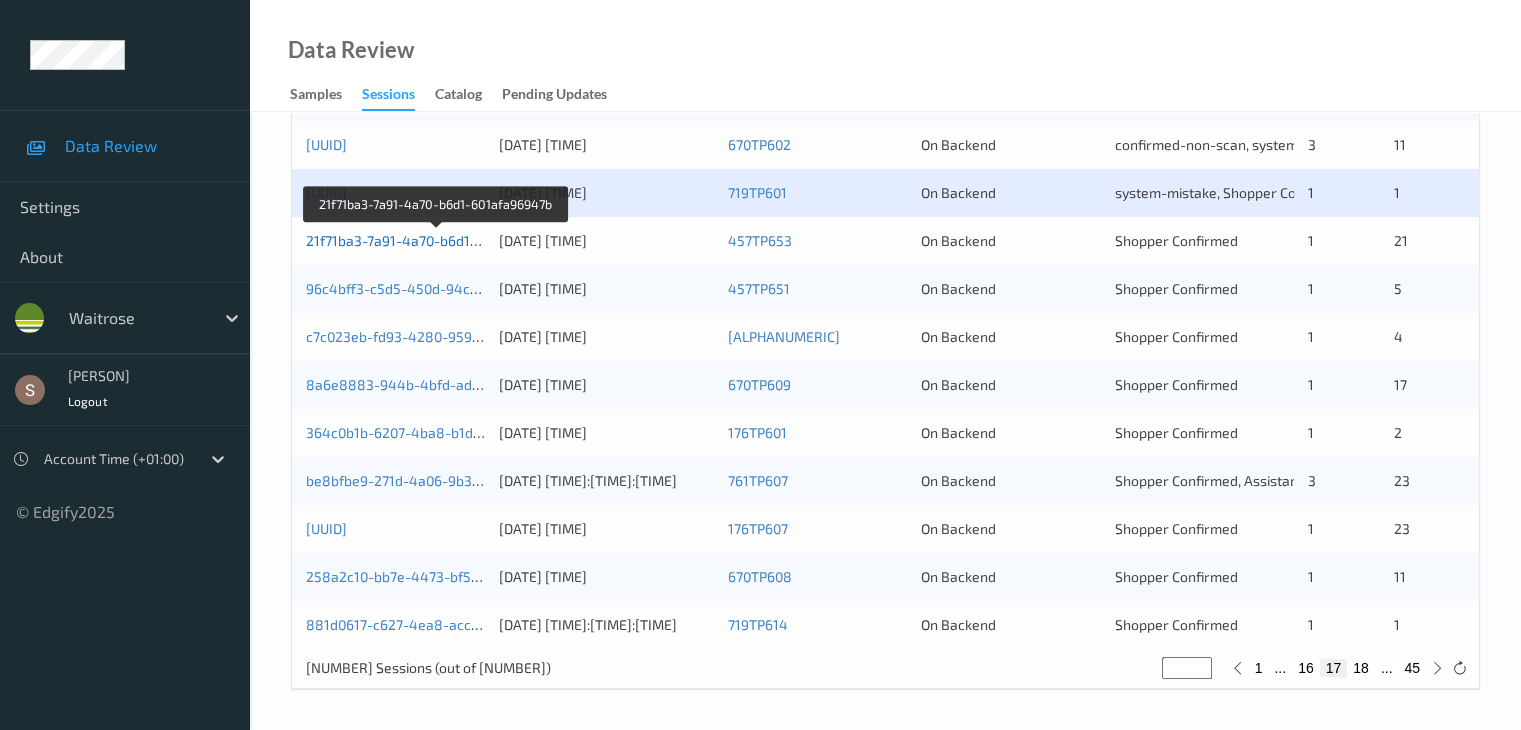 click on "21f71ba3-7a91-4a70-b6d1-601afa96947b" at bounding box center (436, 240) 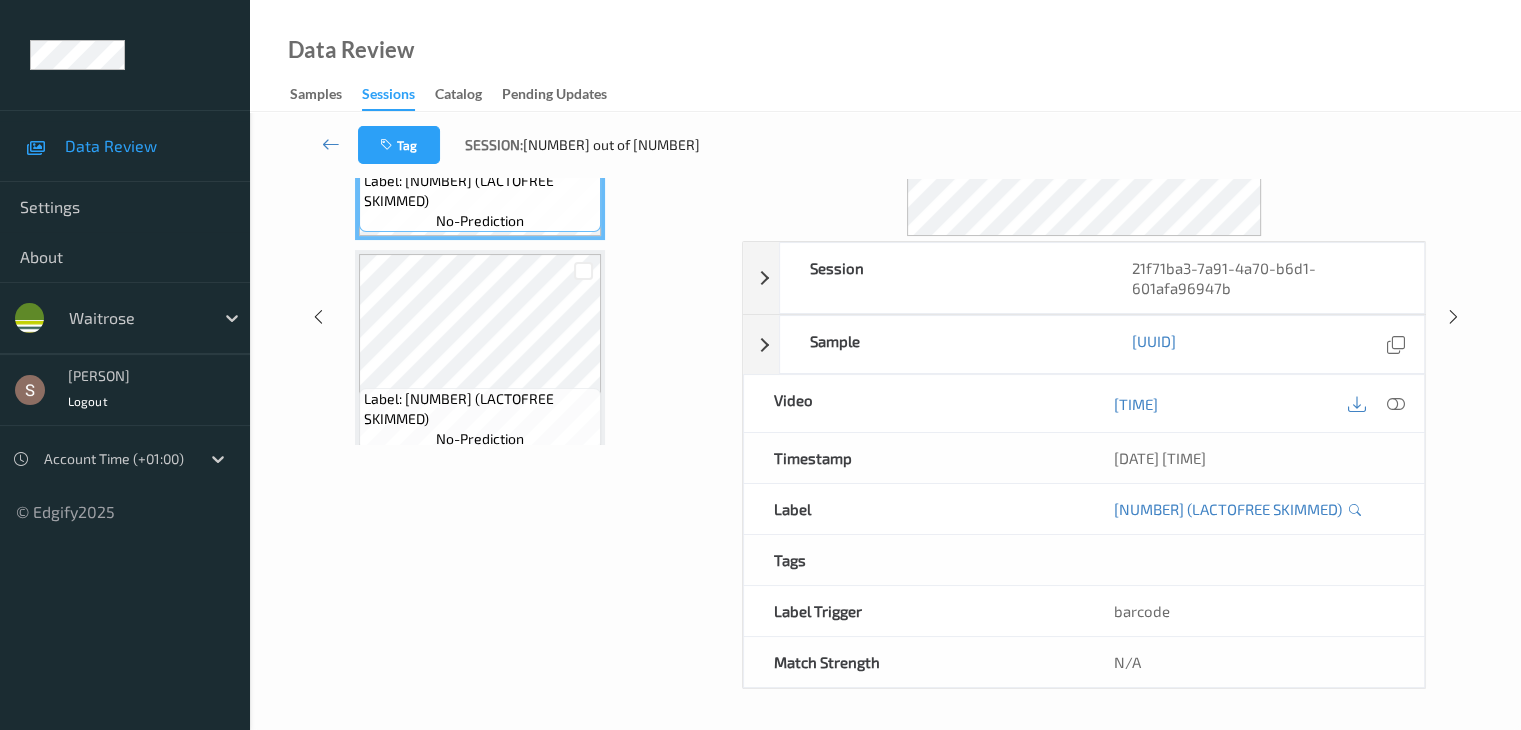 scroll, scrollTop: 0, scrollLeft: 0, axis: both 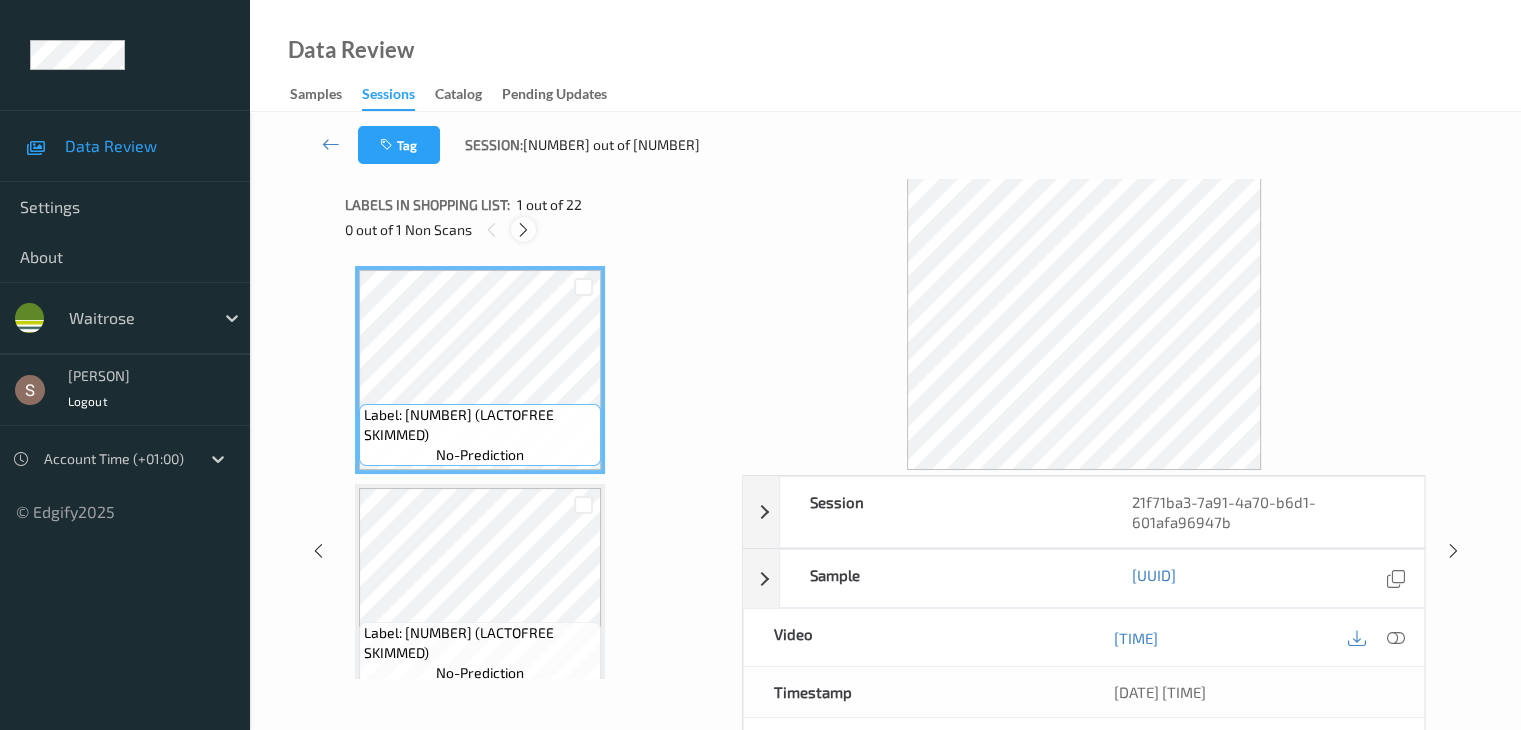 click at bounding box center (523, 230) 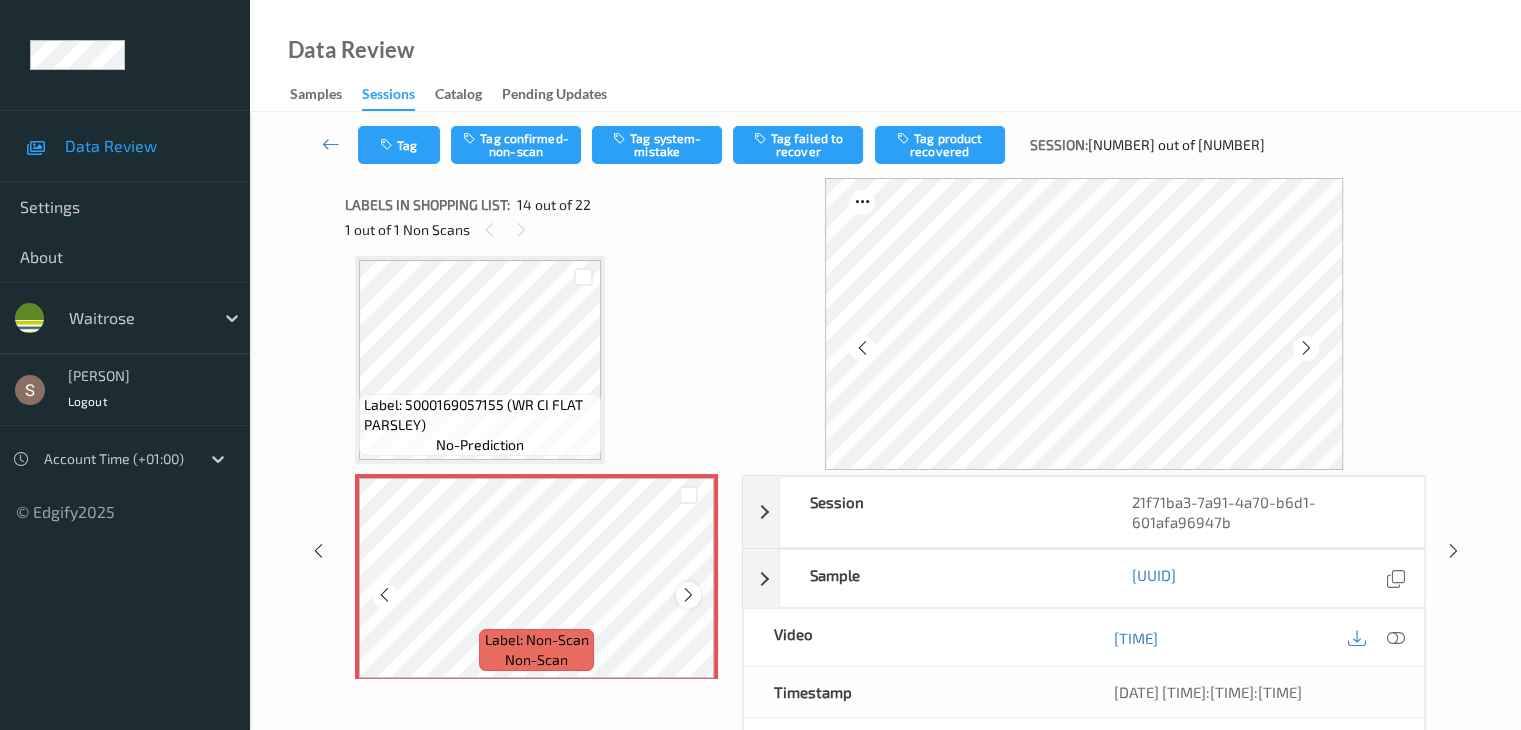 click at bounding box center (688, 594) 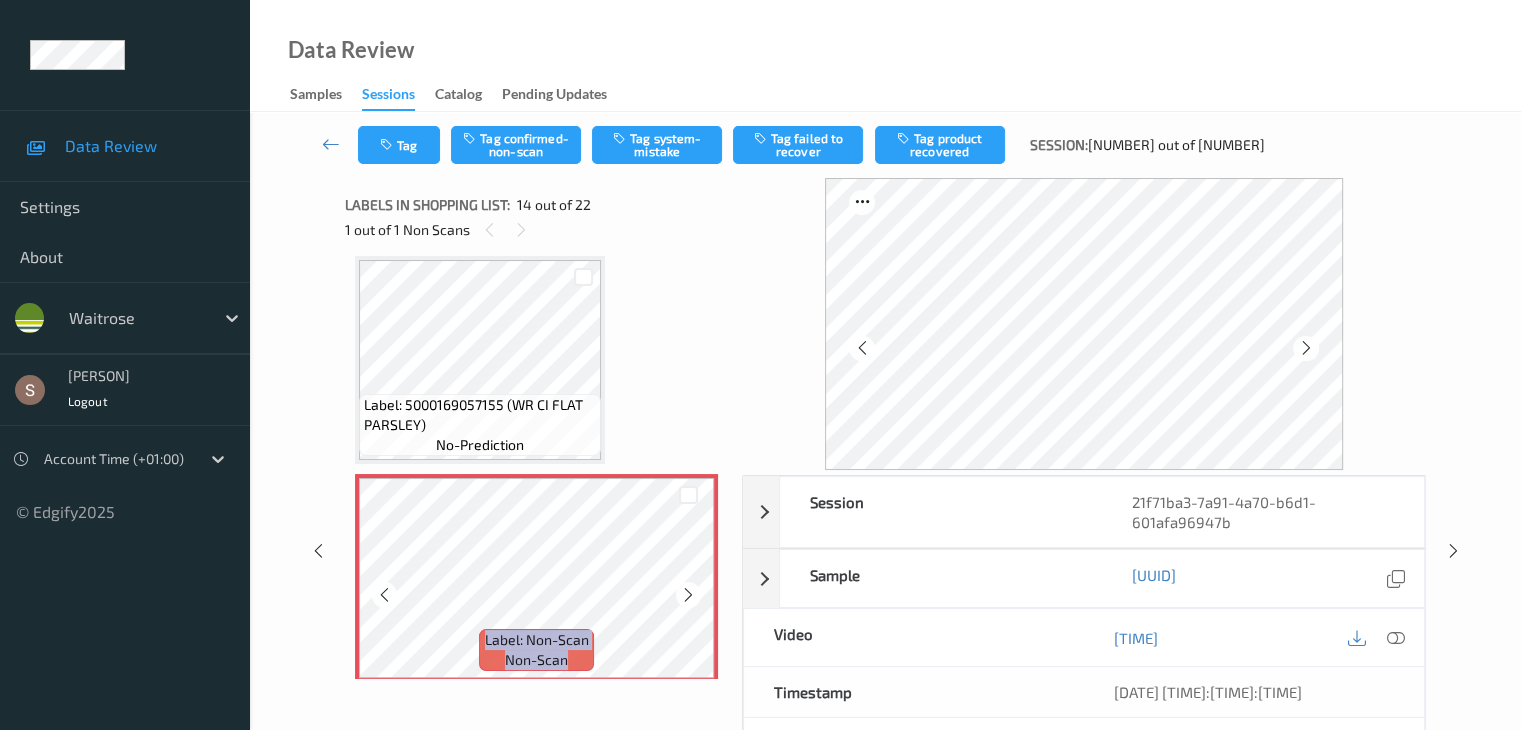 click at bounding box center [688, 594] 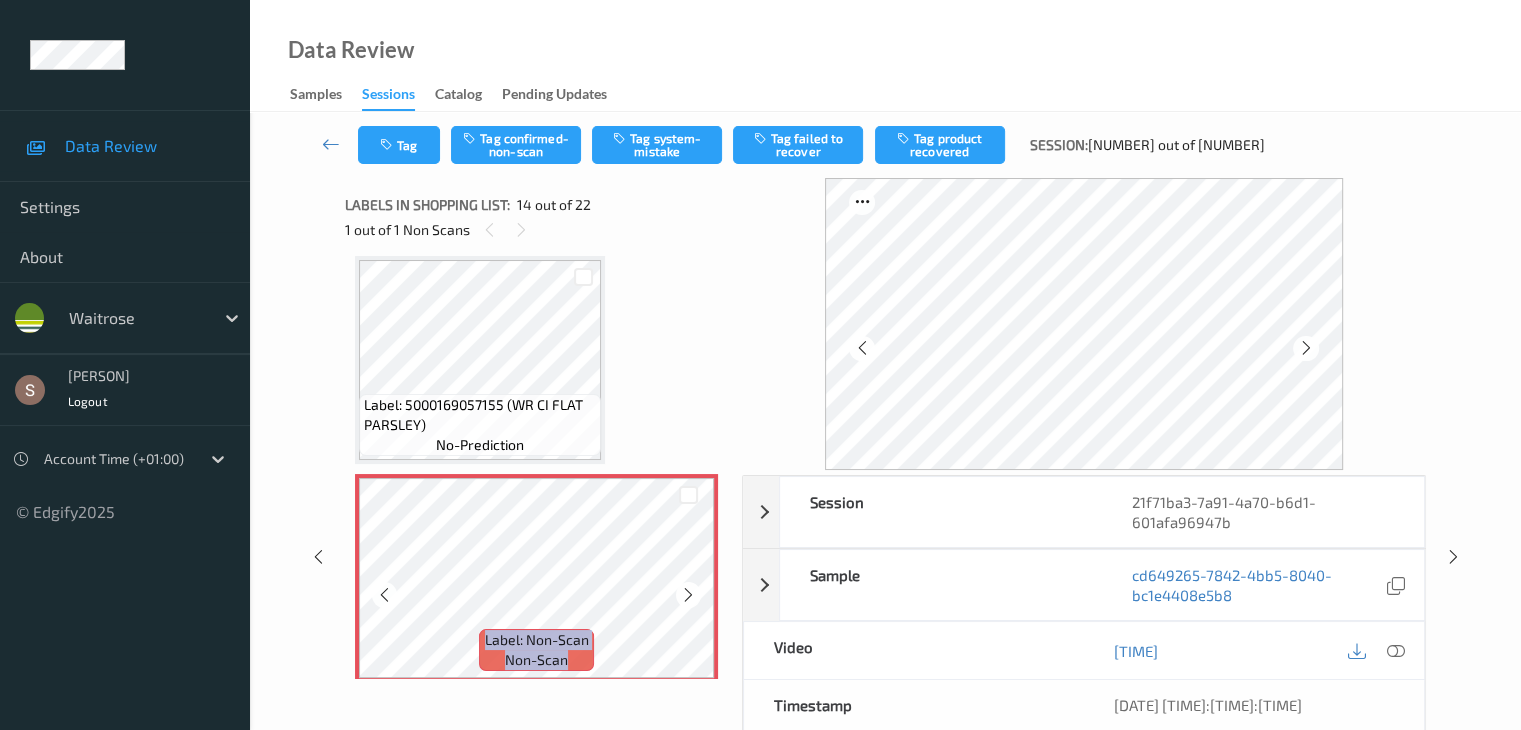 click at bounding box center (688, 594) 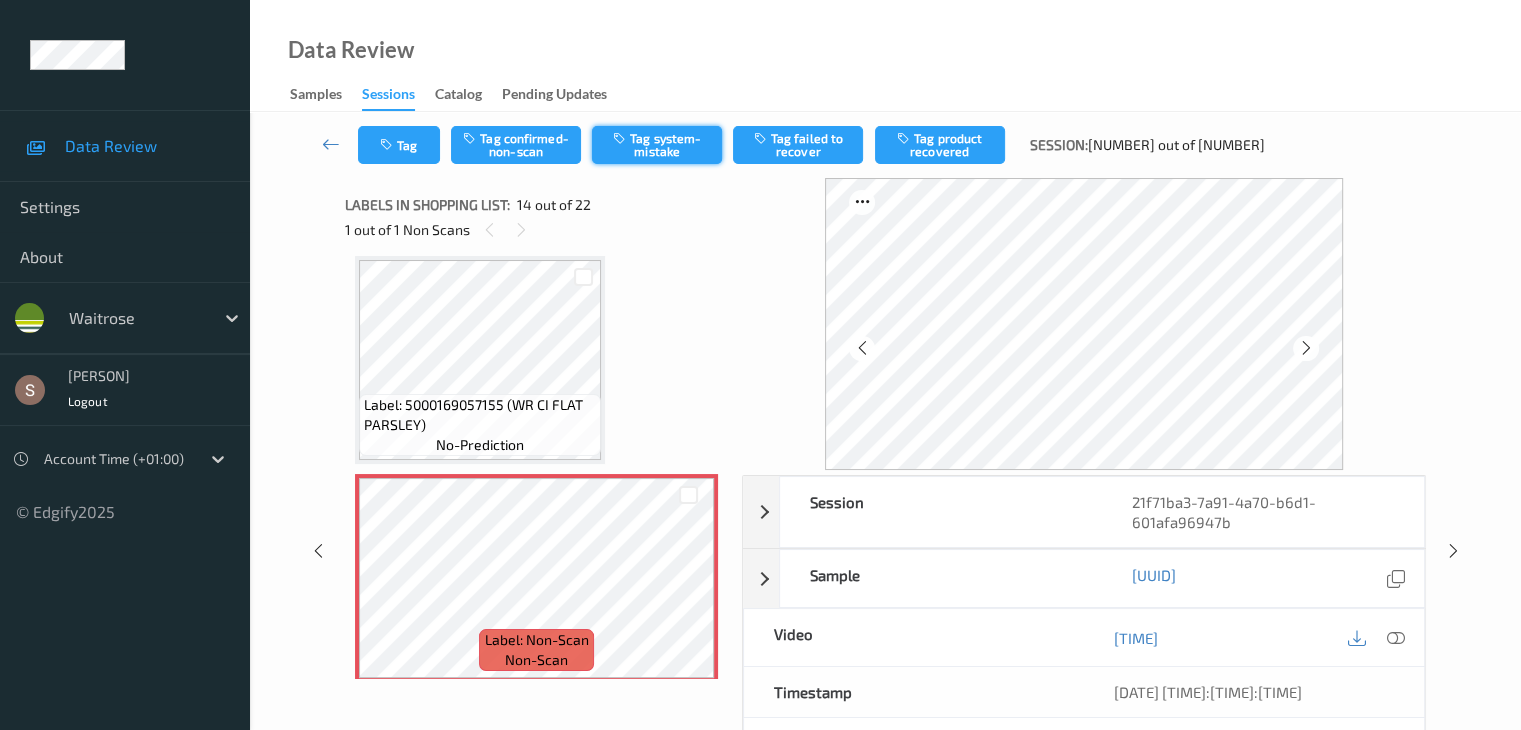 click on "Tag   system-mistake" at bounding box center (657, 145) 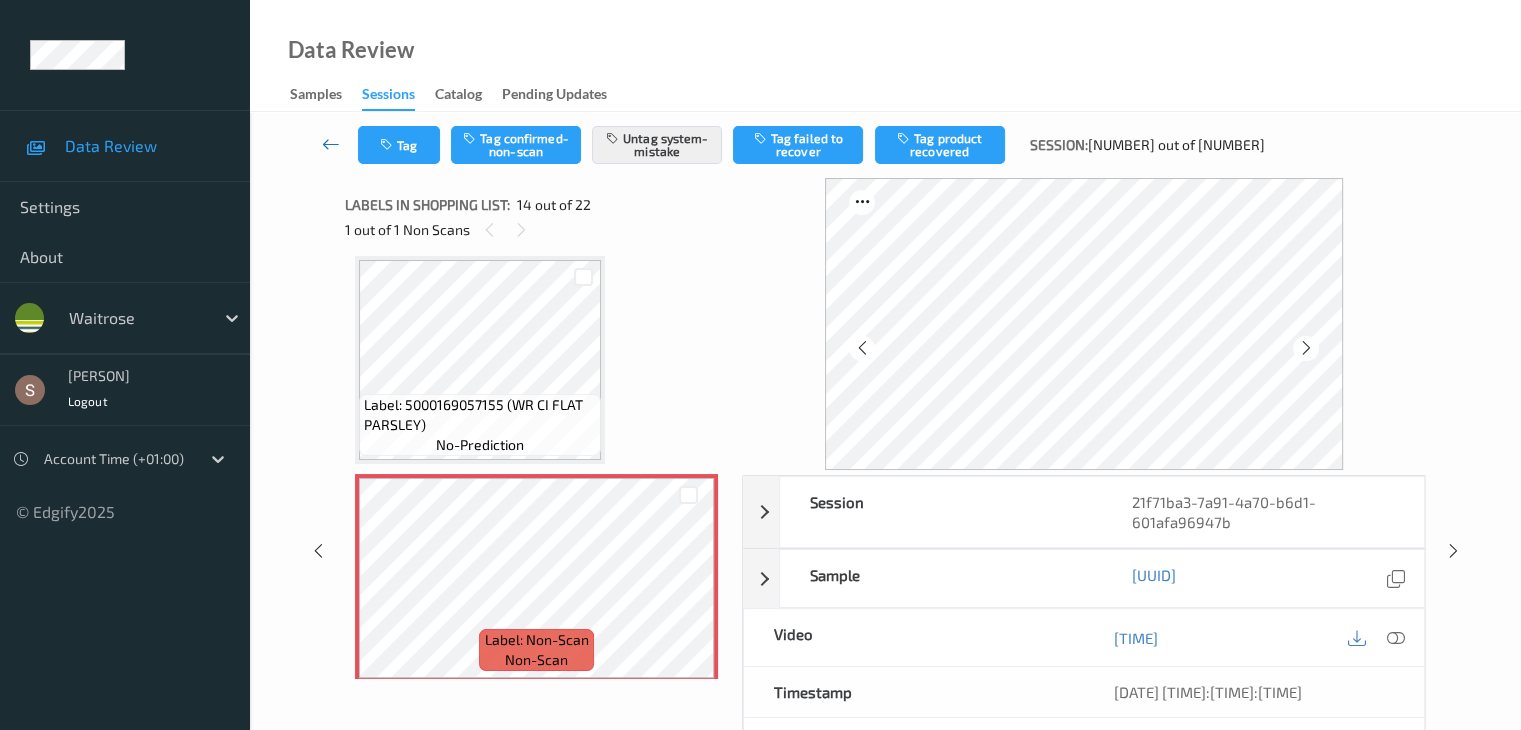 click at bounding box center [331, 144] 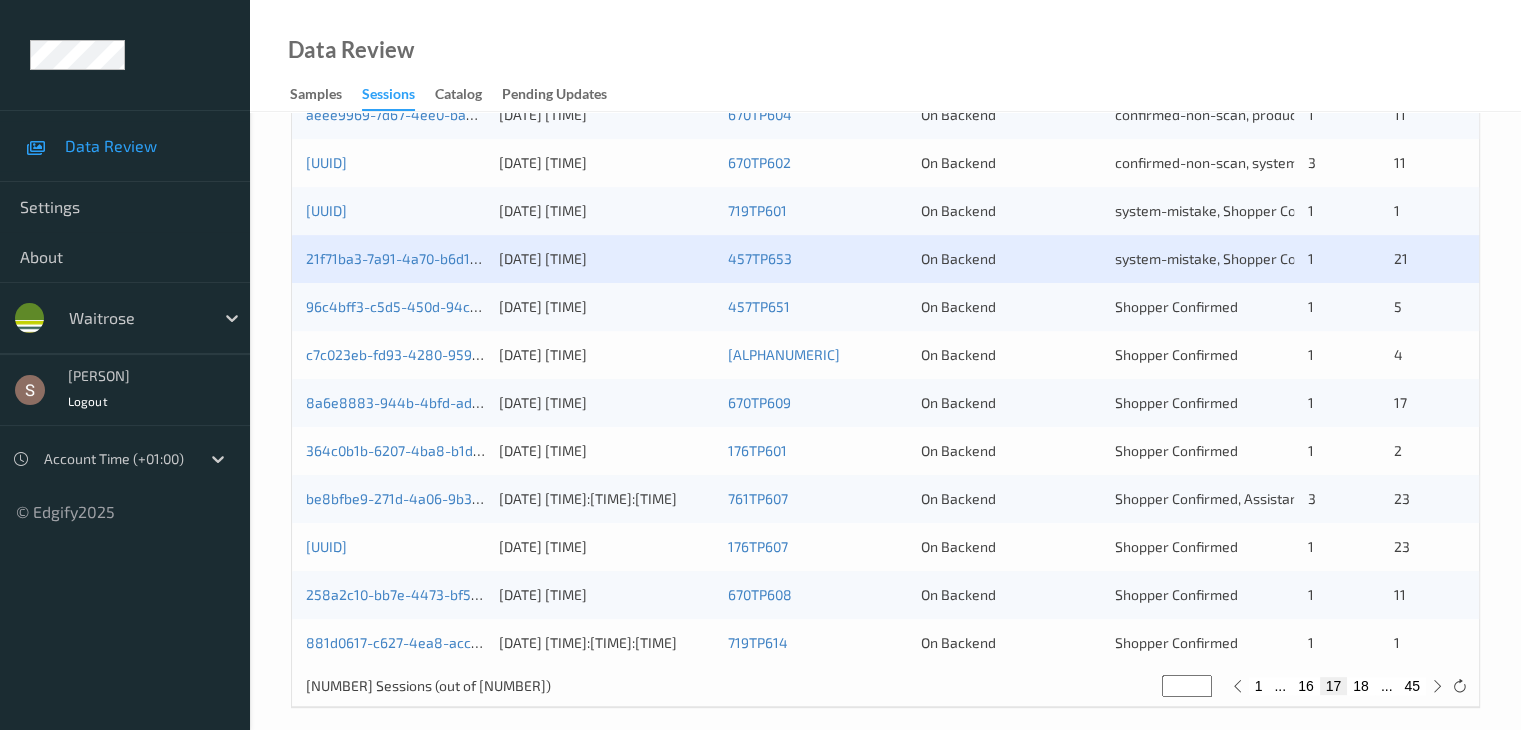 scroll, scrollTop: 932, scrollLeft: 0, axis: vertical 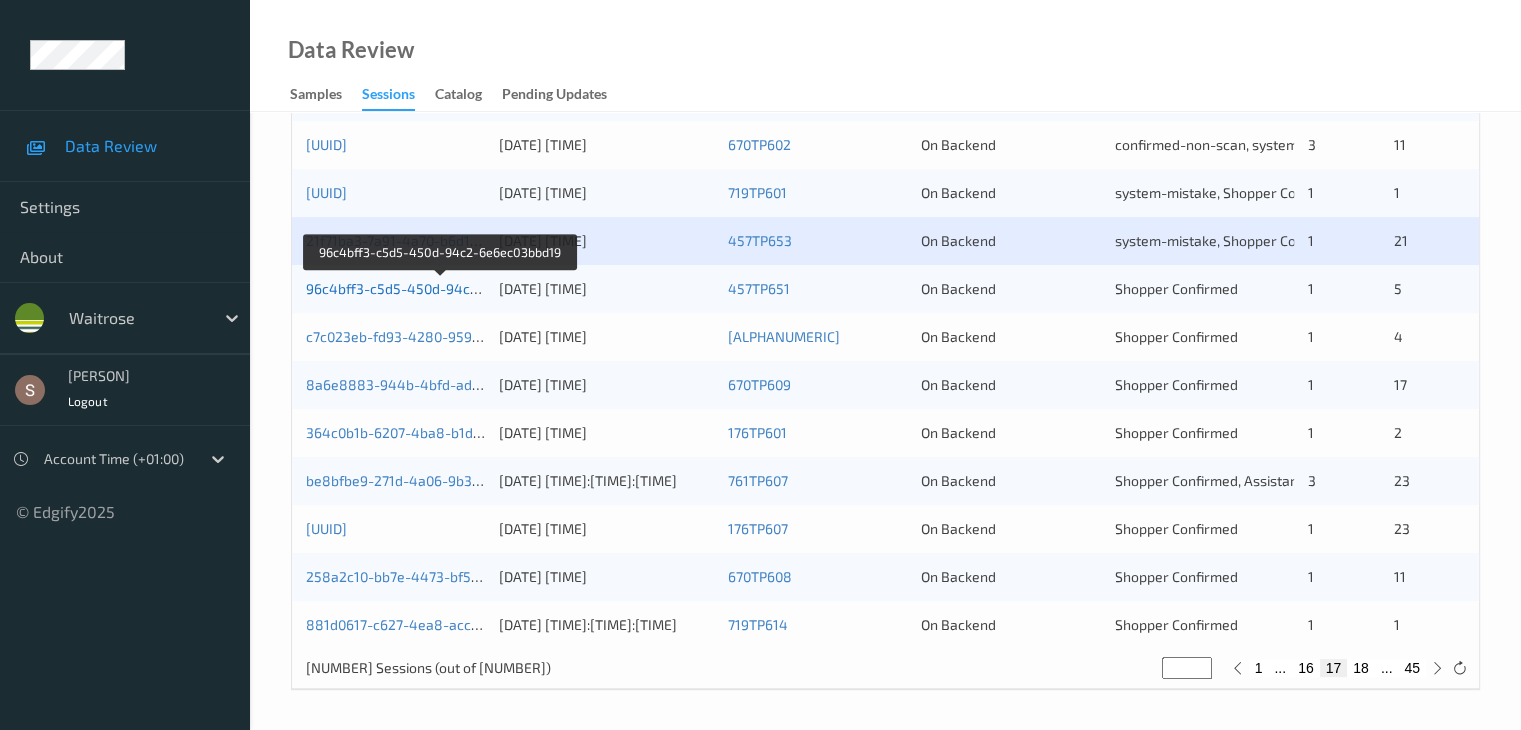 click on "96c4bff3-c5d5-450d-94c2-6e6ec03bbd19" at bounding box center [441, 288] 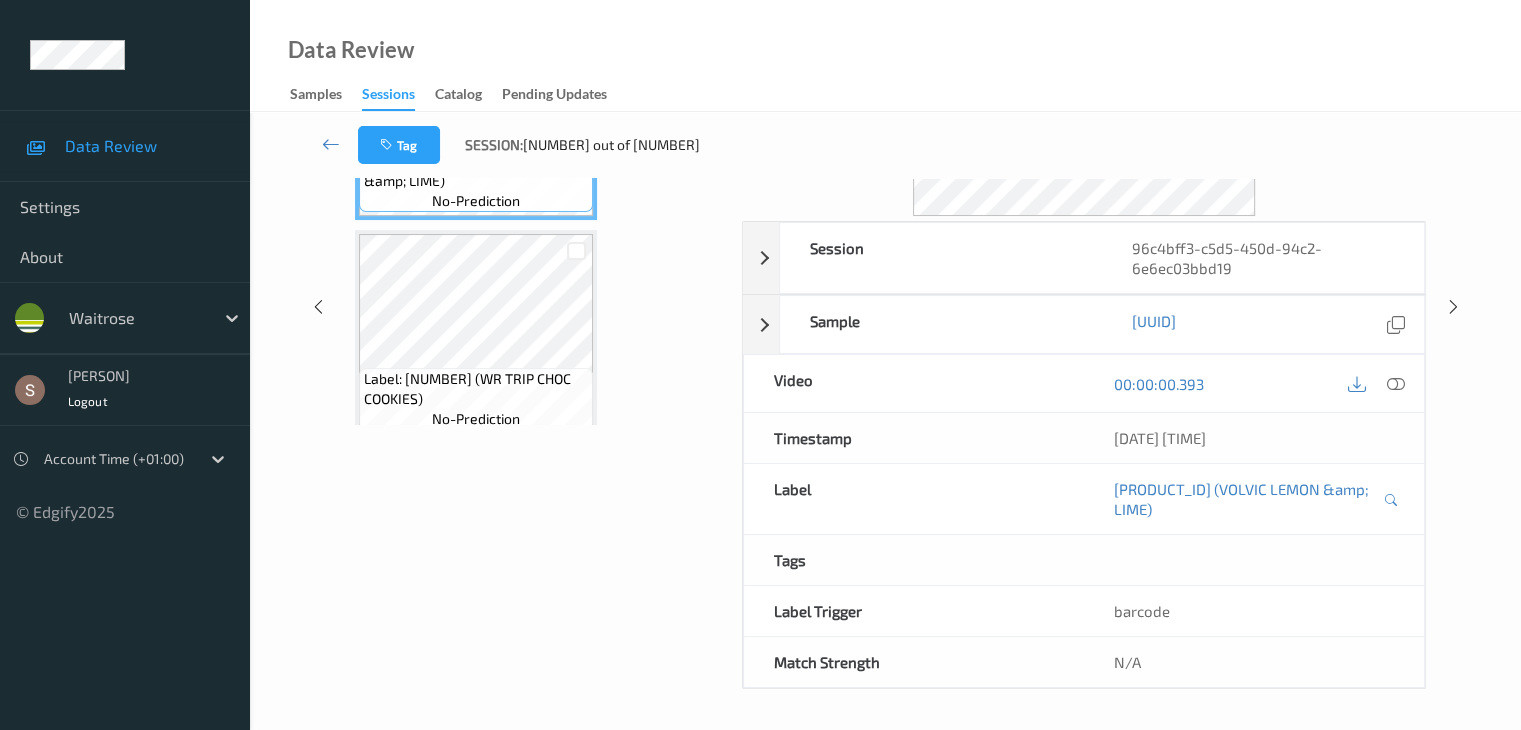 scroll, scrollTop: 0, scrollLeft: 0, axis: both 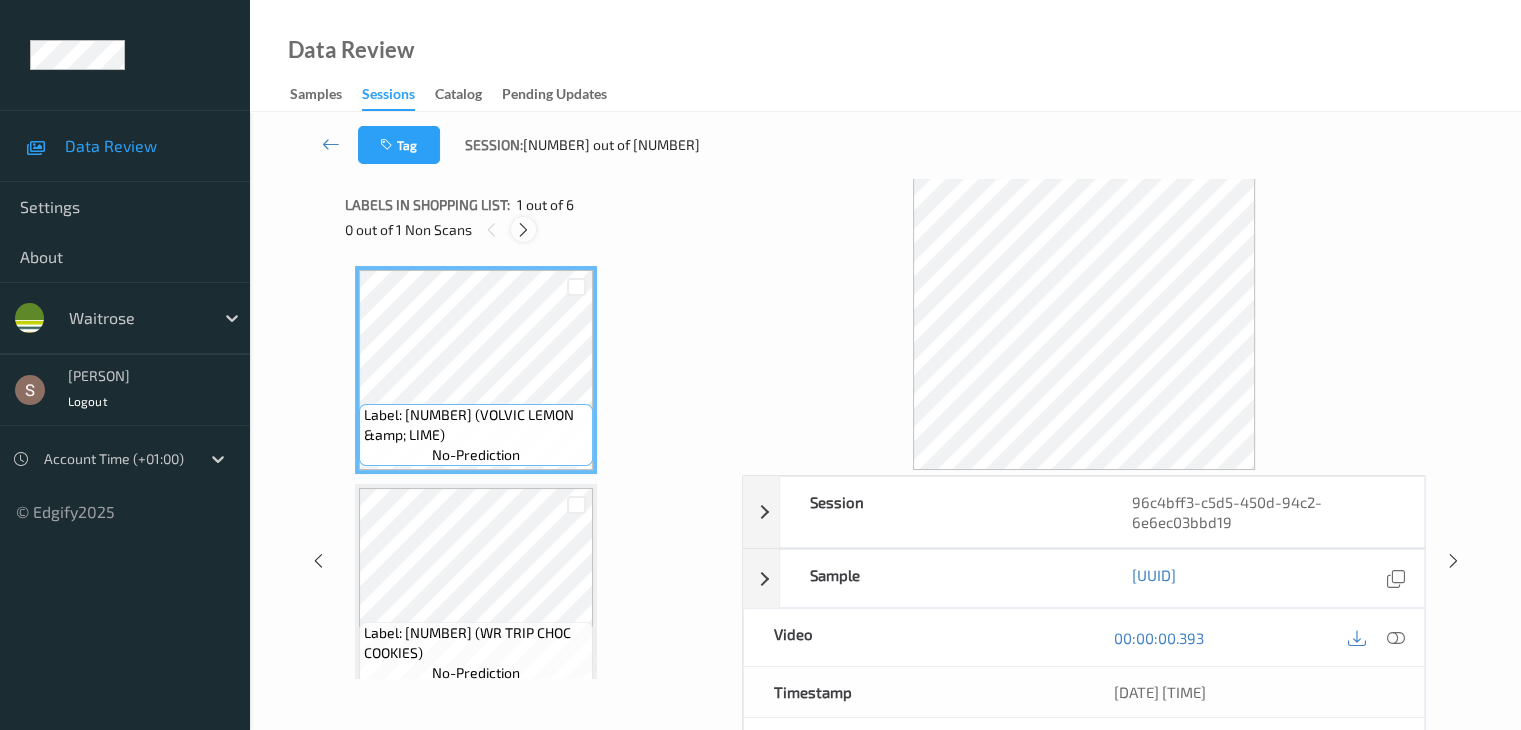 click at bounding box center (523, 230) 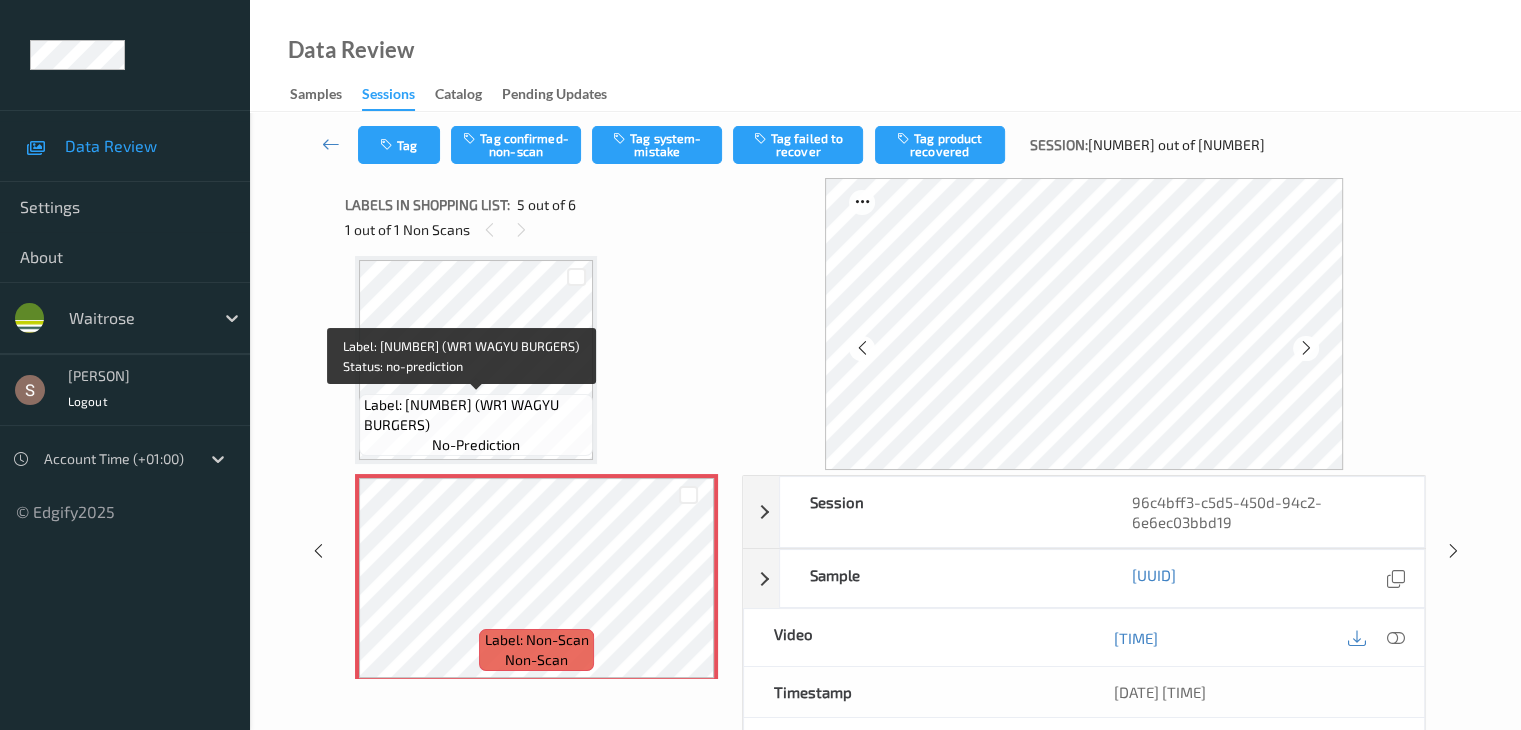 scroll, scrollTop: 895, scrollLeft: 0, axis: vertical 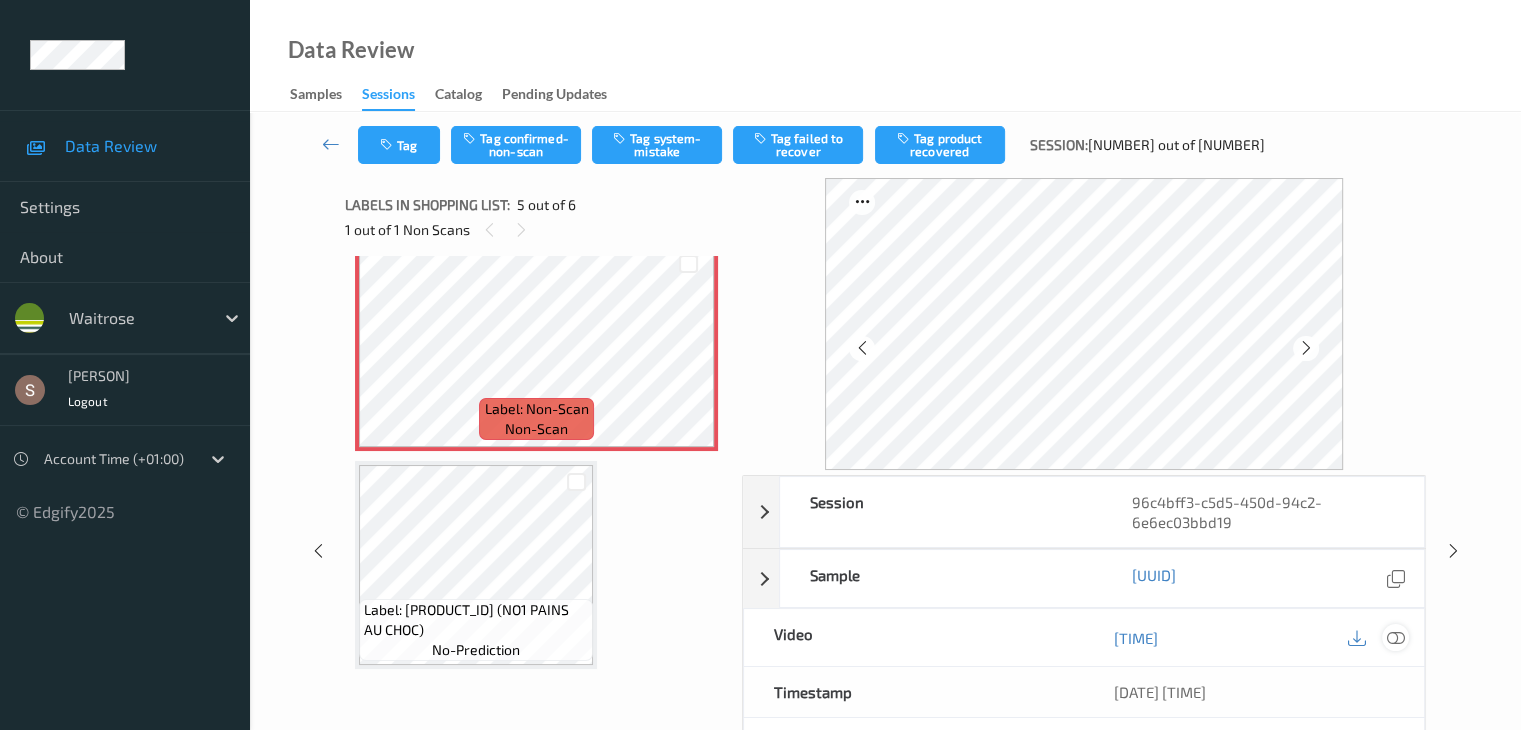 click at bounding box center [1395, 638] 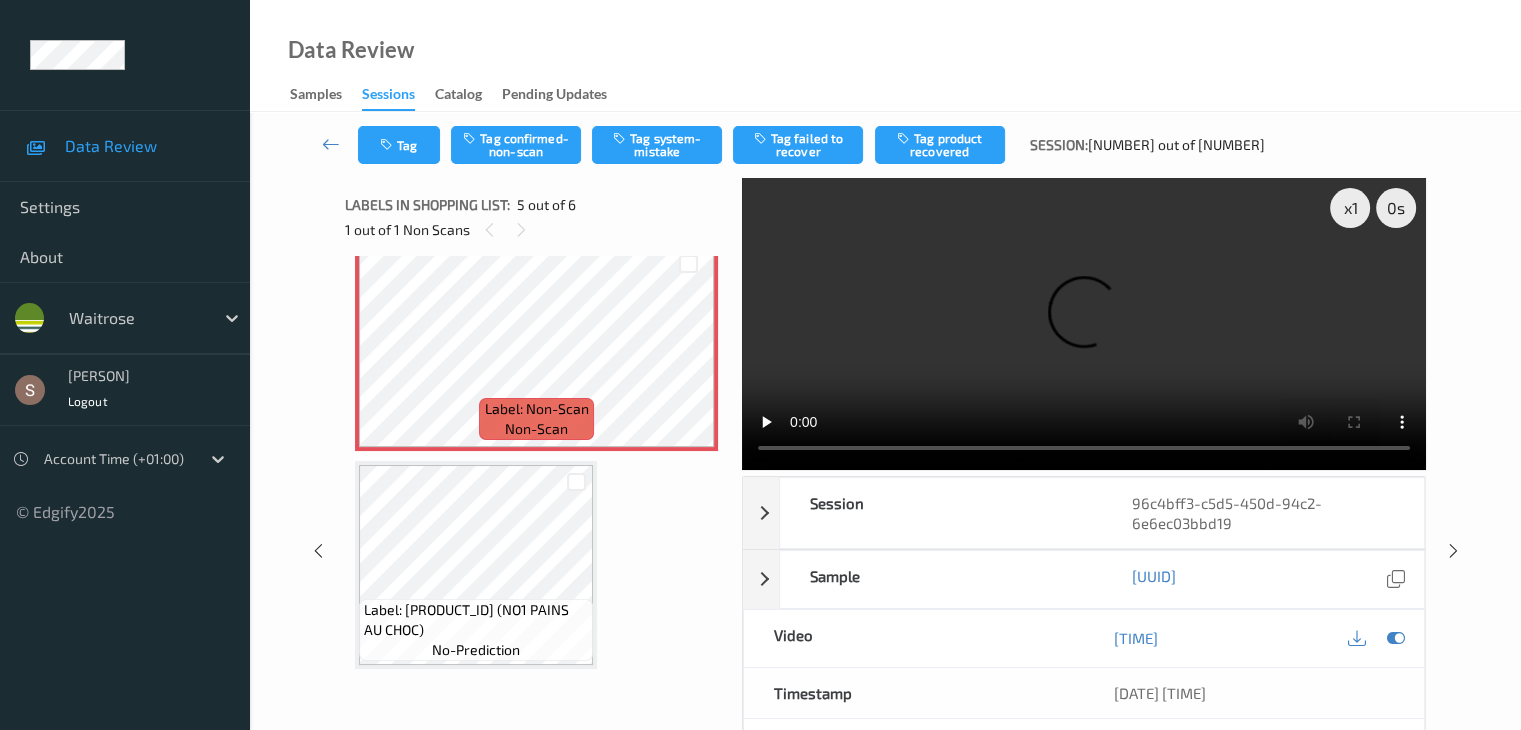 click at bounding box center [1084, 324] 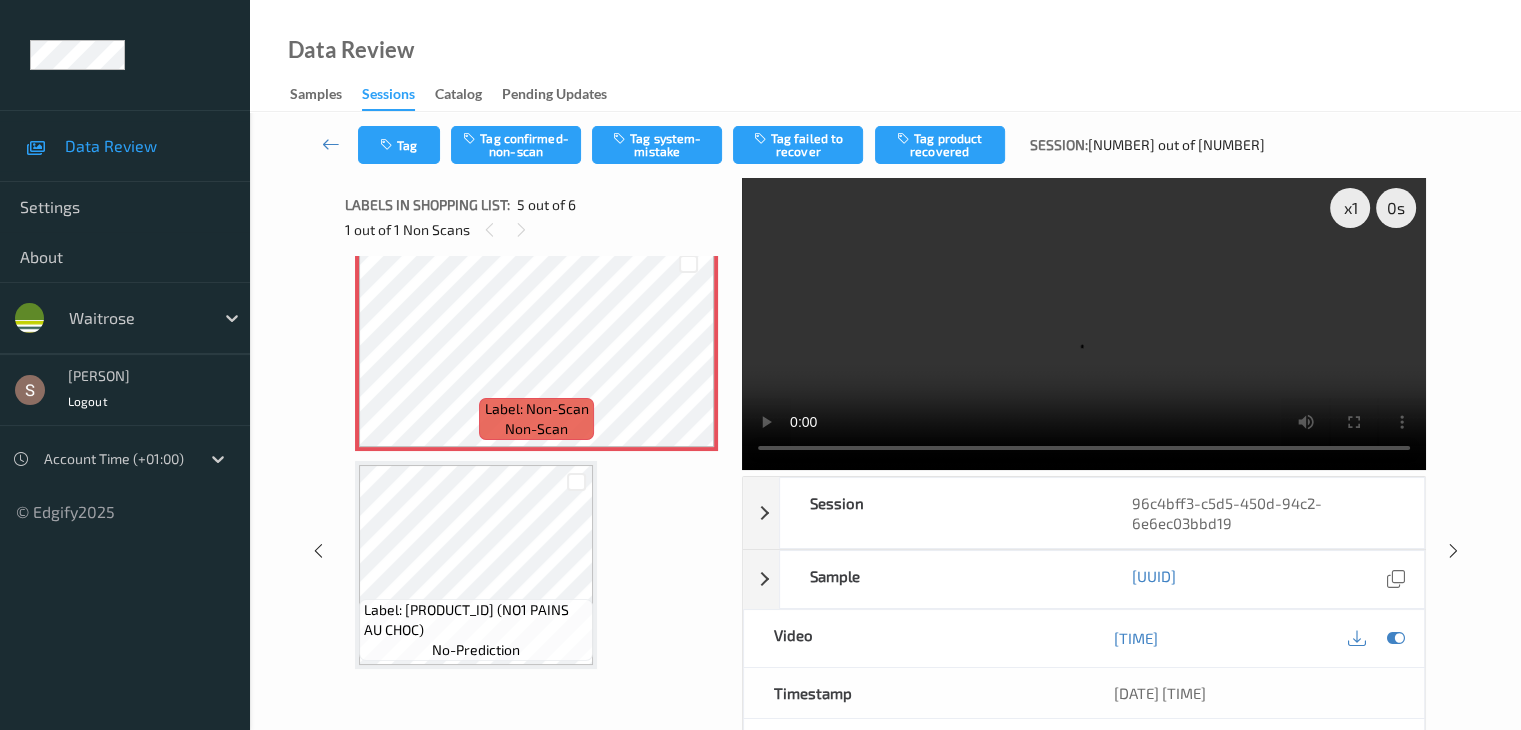 click at bounding box center [1084, 324] 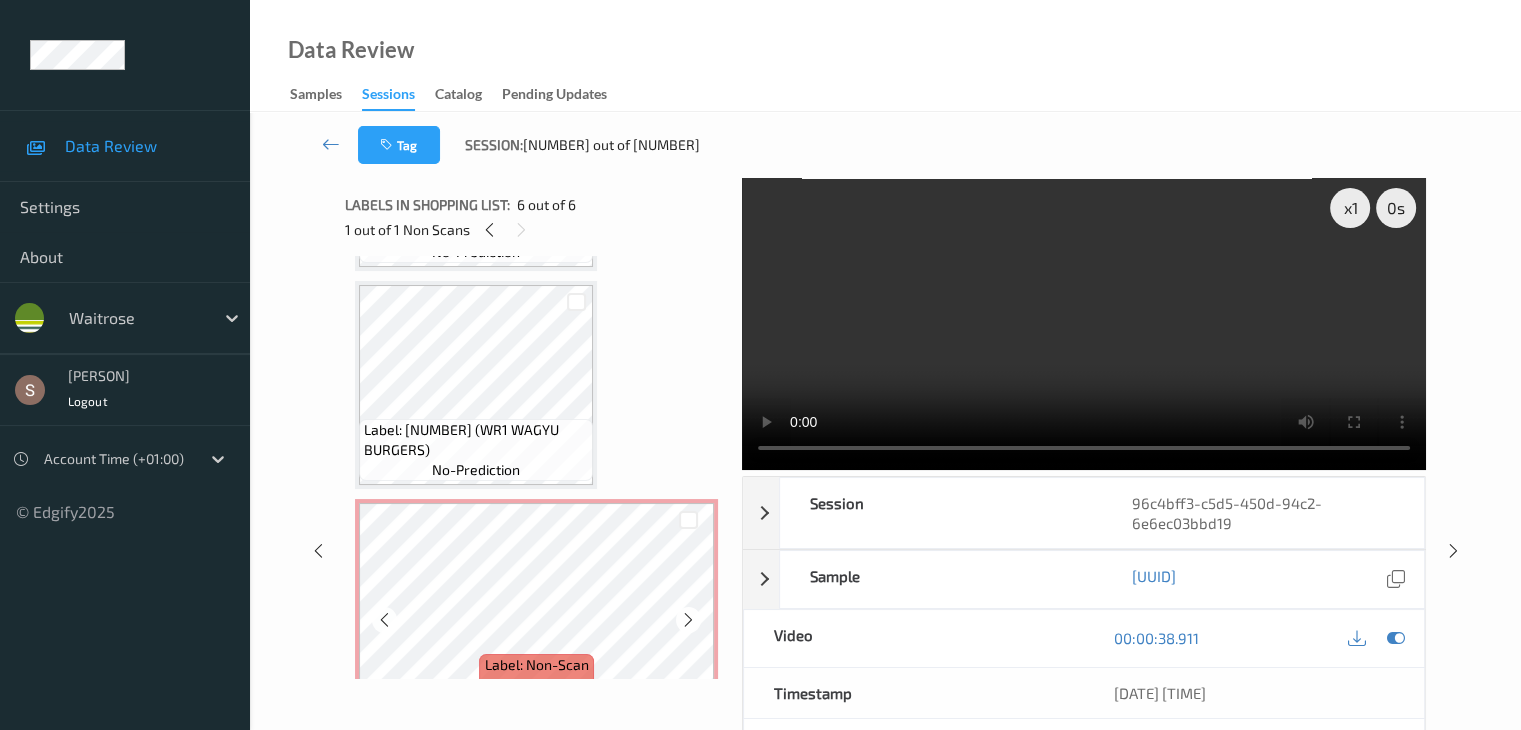 scroll, scrollTop: 630, scrollLeft: 0, axis: vertical 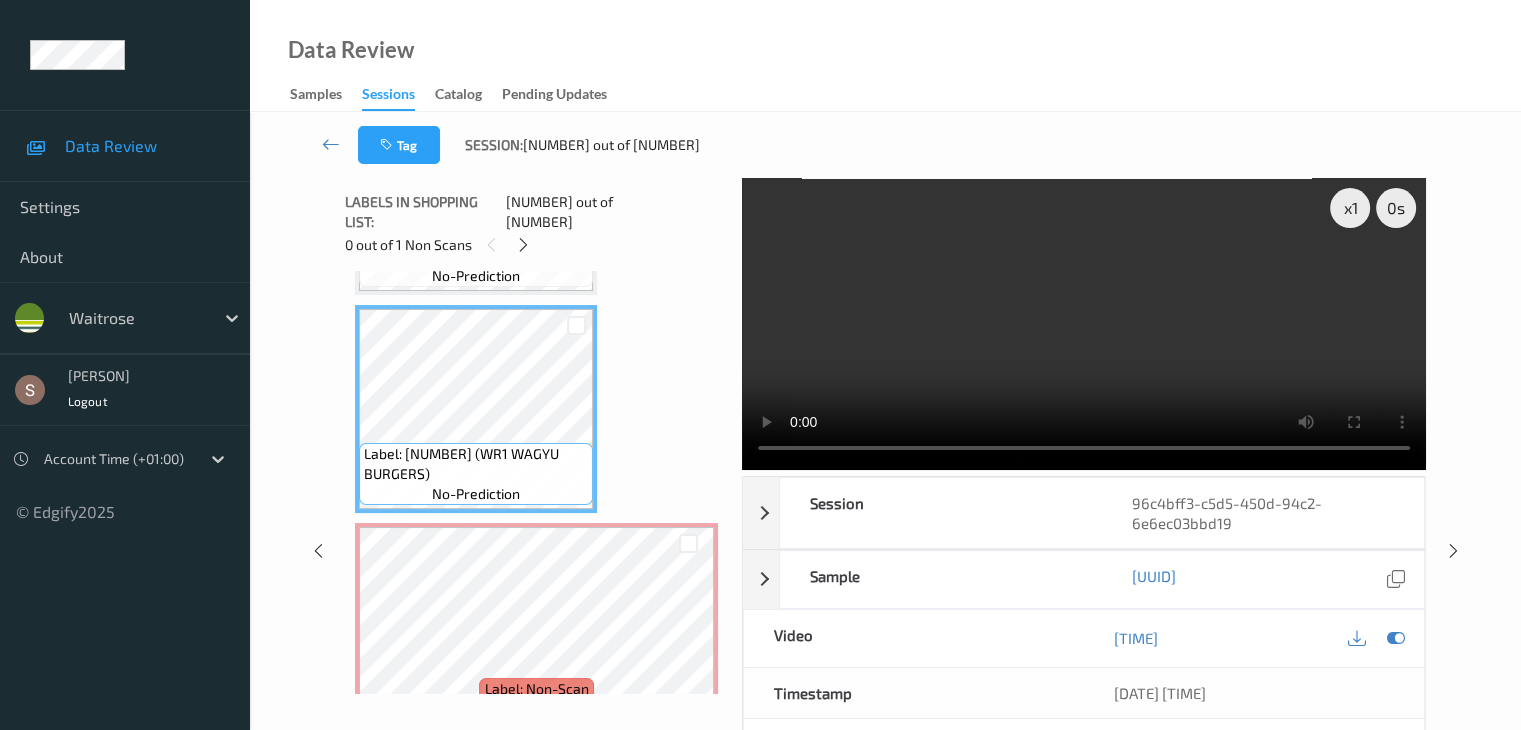 click at bounding box center (1084, 324) 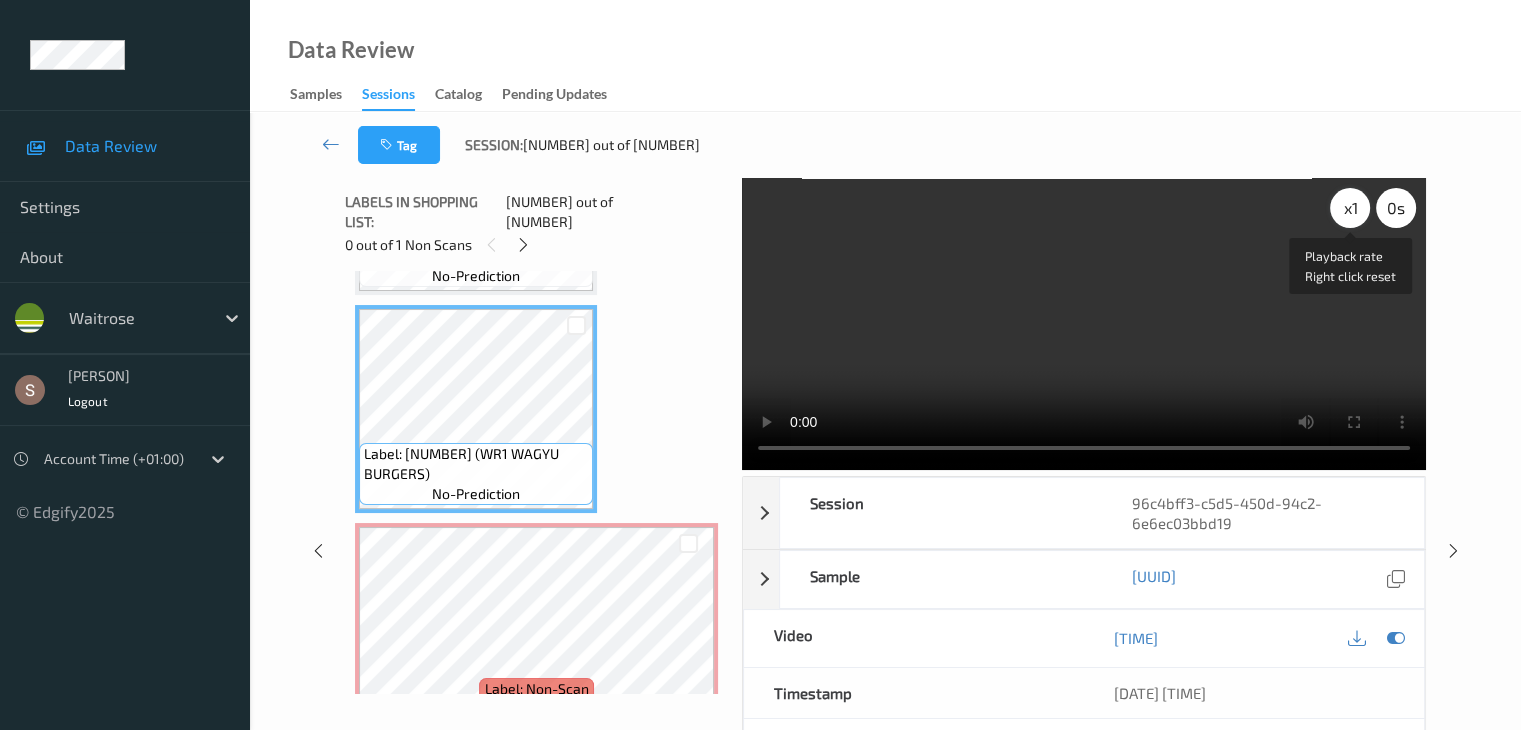 click on "x 1" at bounding box center [1350, 208] 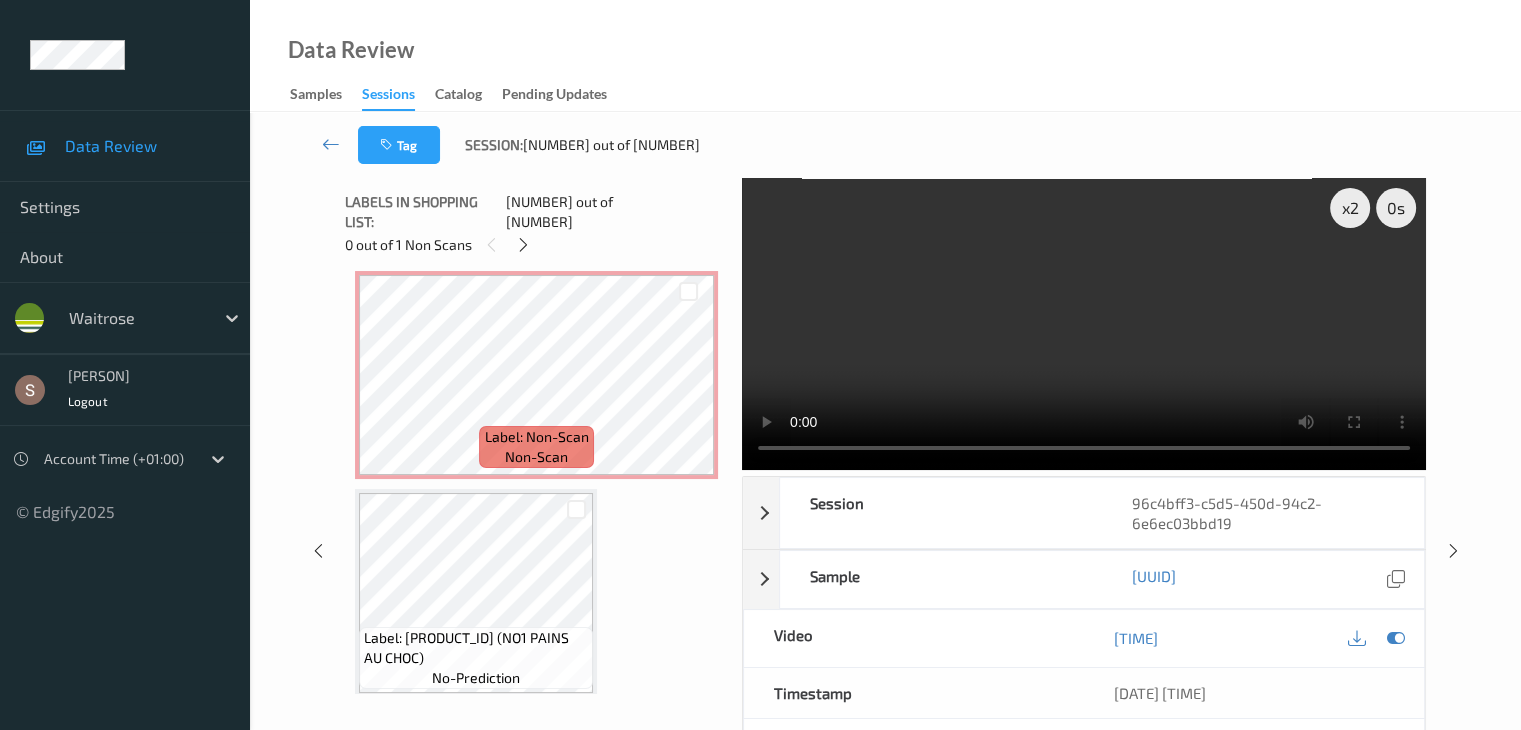 scroll, scrollTop: 887, scrollLeft: 0, axis: vertical 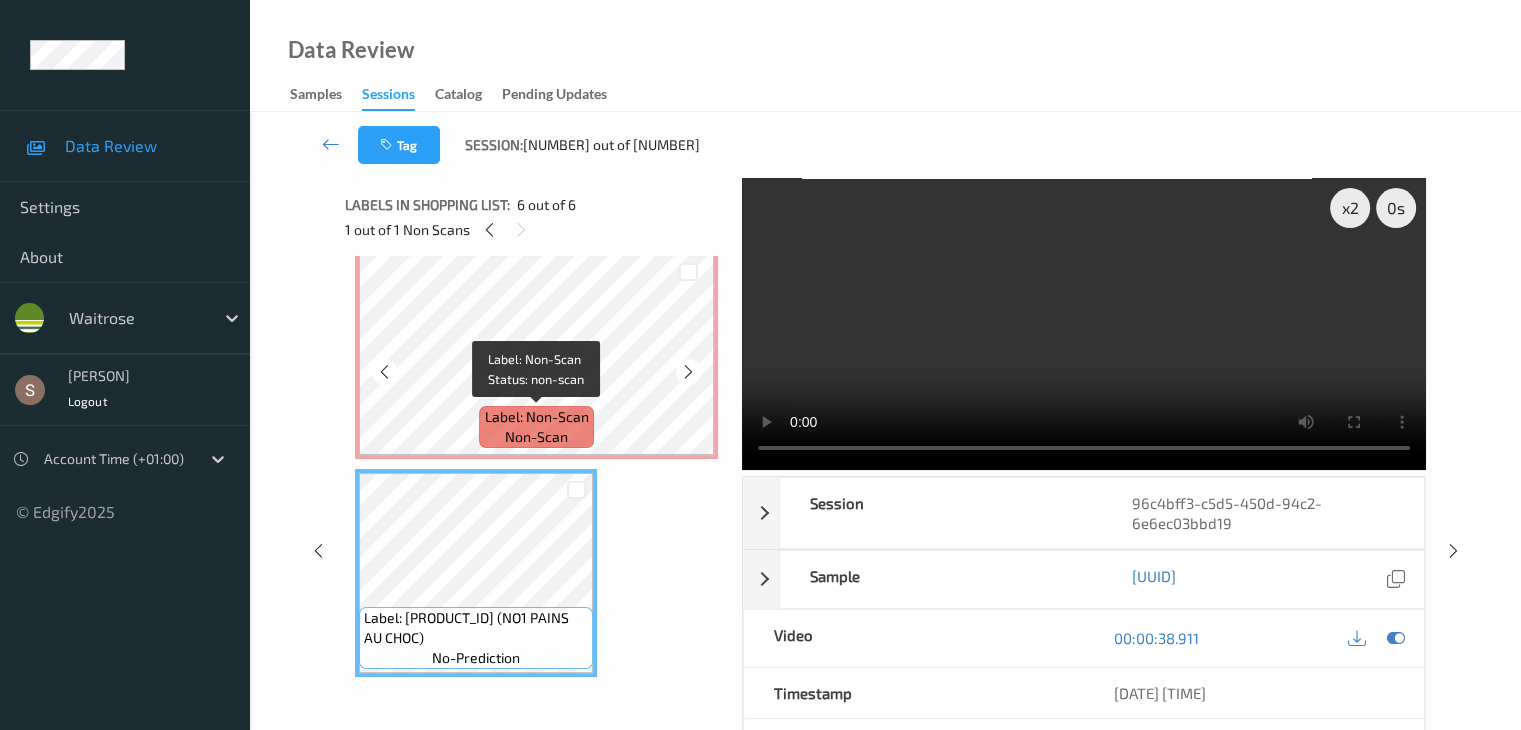 click on "Label: Non-Scan" at bounding box center (537, 417) 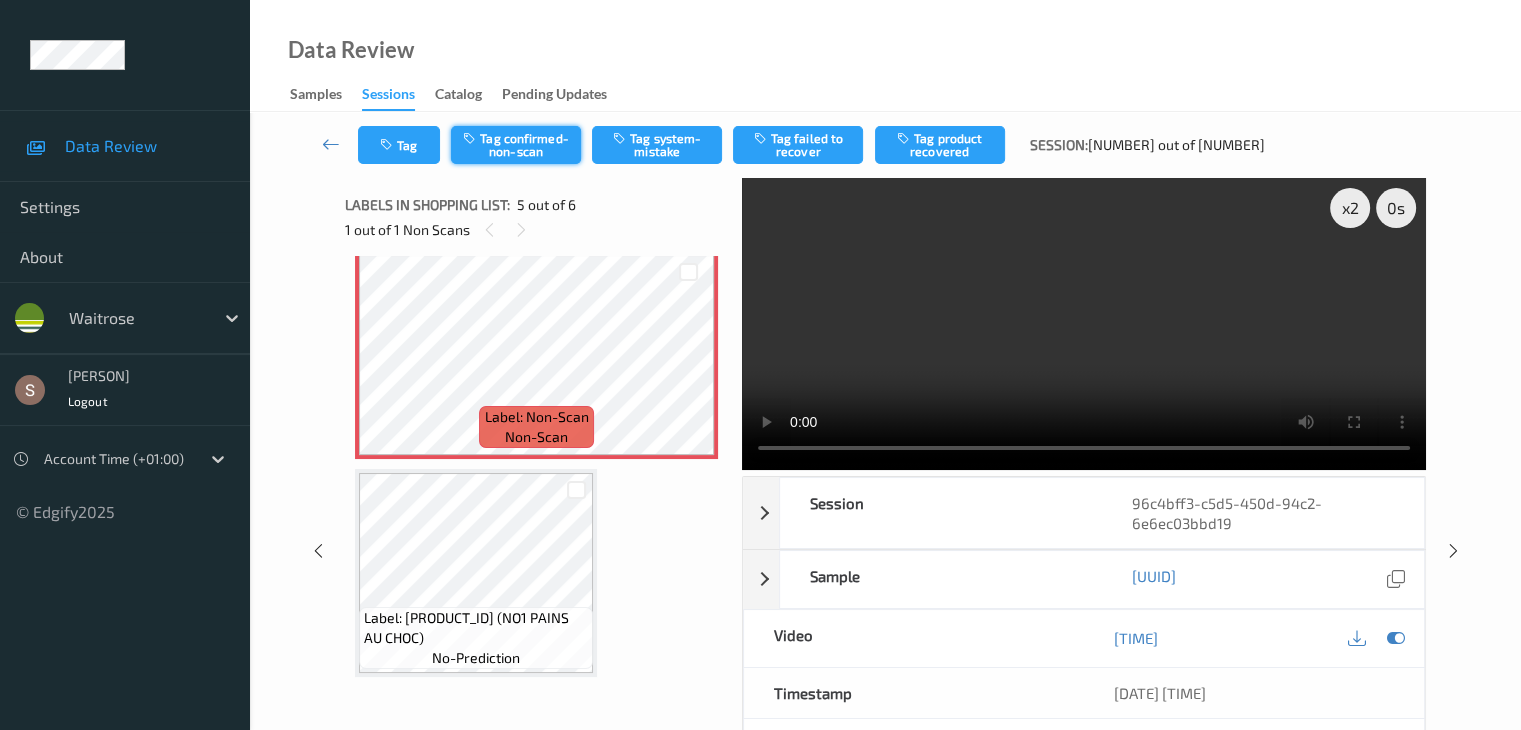 click on "Tag   confirmed-non-scan" at bounding box center [516, 145] 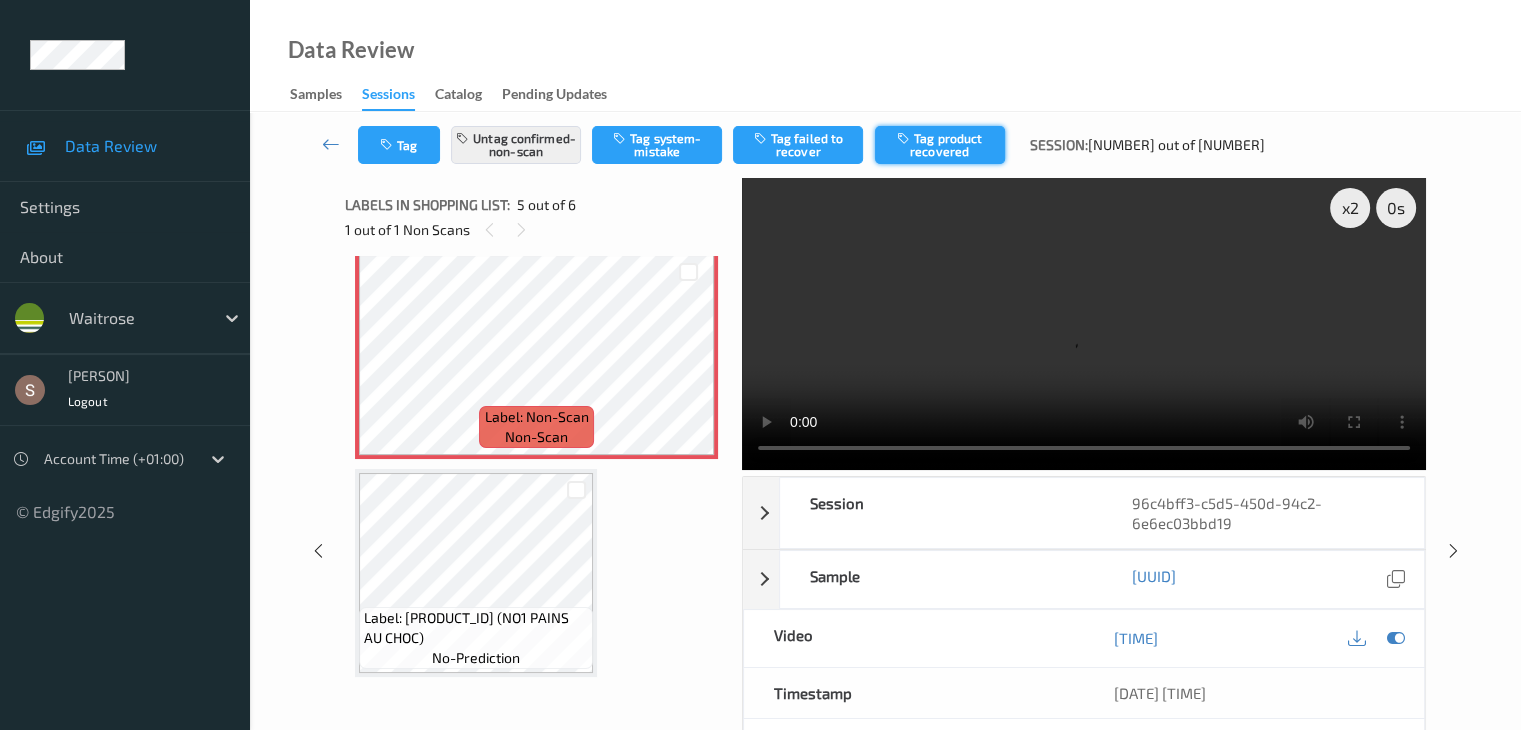 click on "Tag   product recovered" at bounding box center (940, 145) 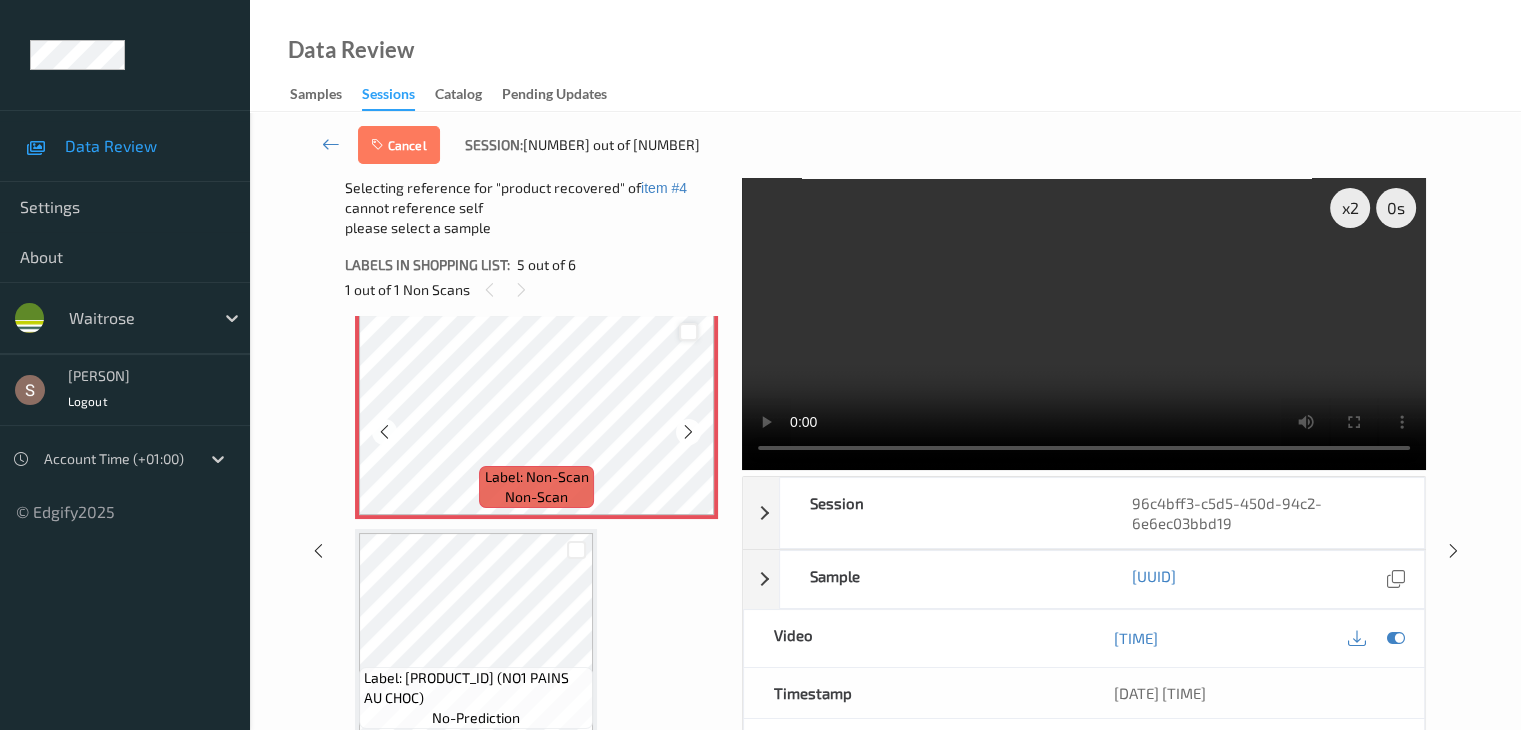 scroll, scrollTop: 895, scrollLeft: 0, axis: vertical 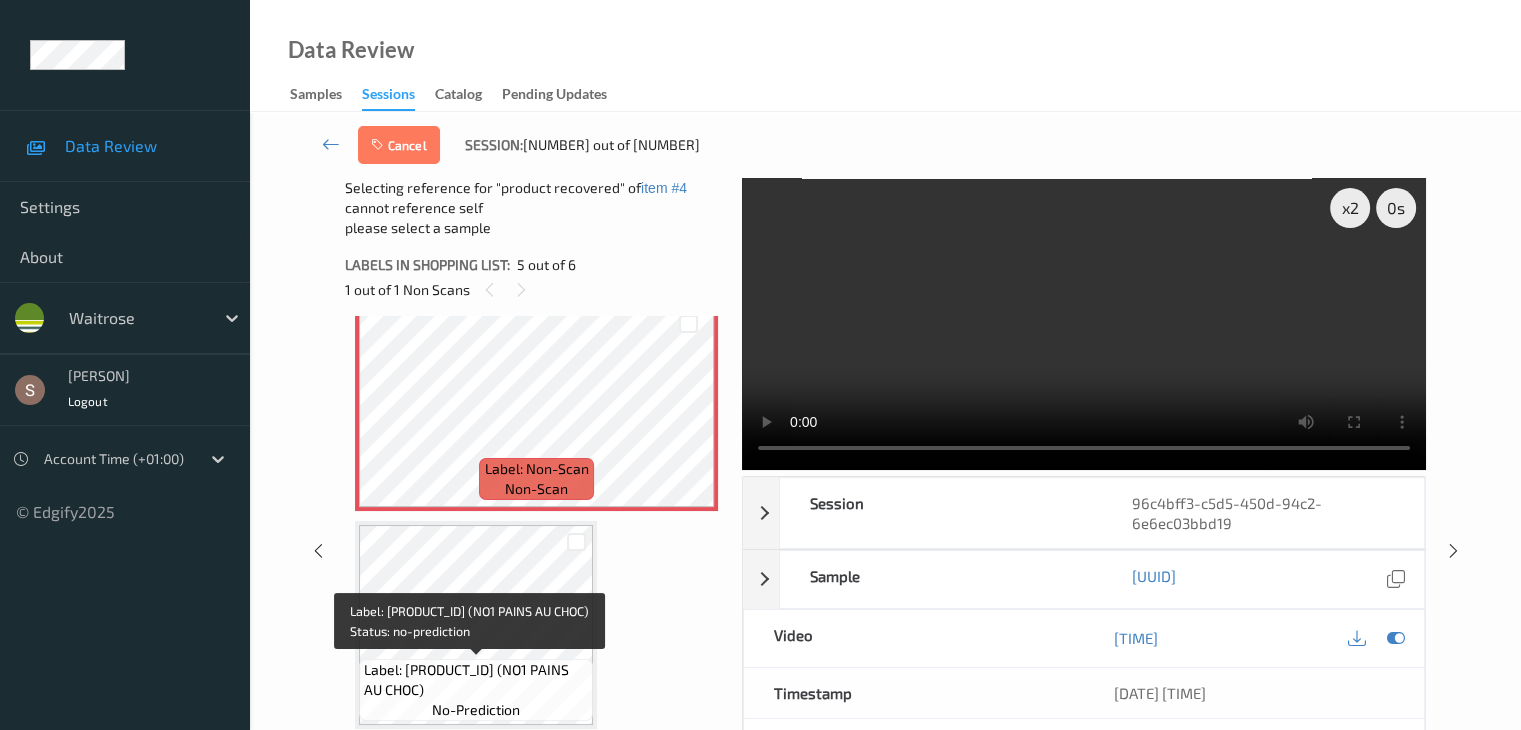 click on "Label: [PRODUCT_ID] (NO1 PAINS AU CHOC)" at bounding box center [476, 680] 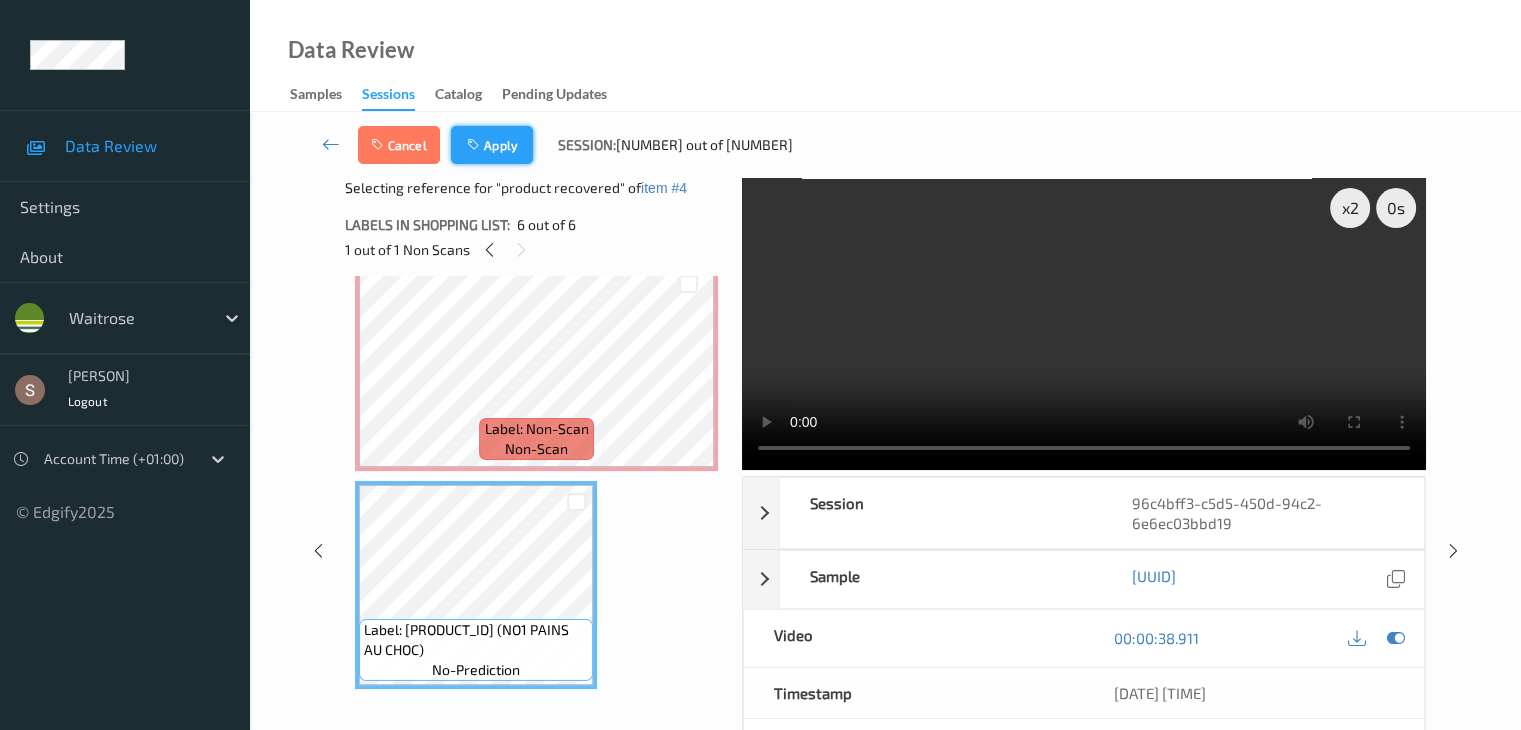 click on "Apply" at bounding box center [492, 145] 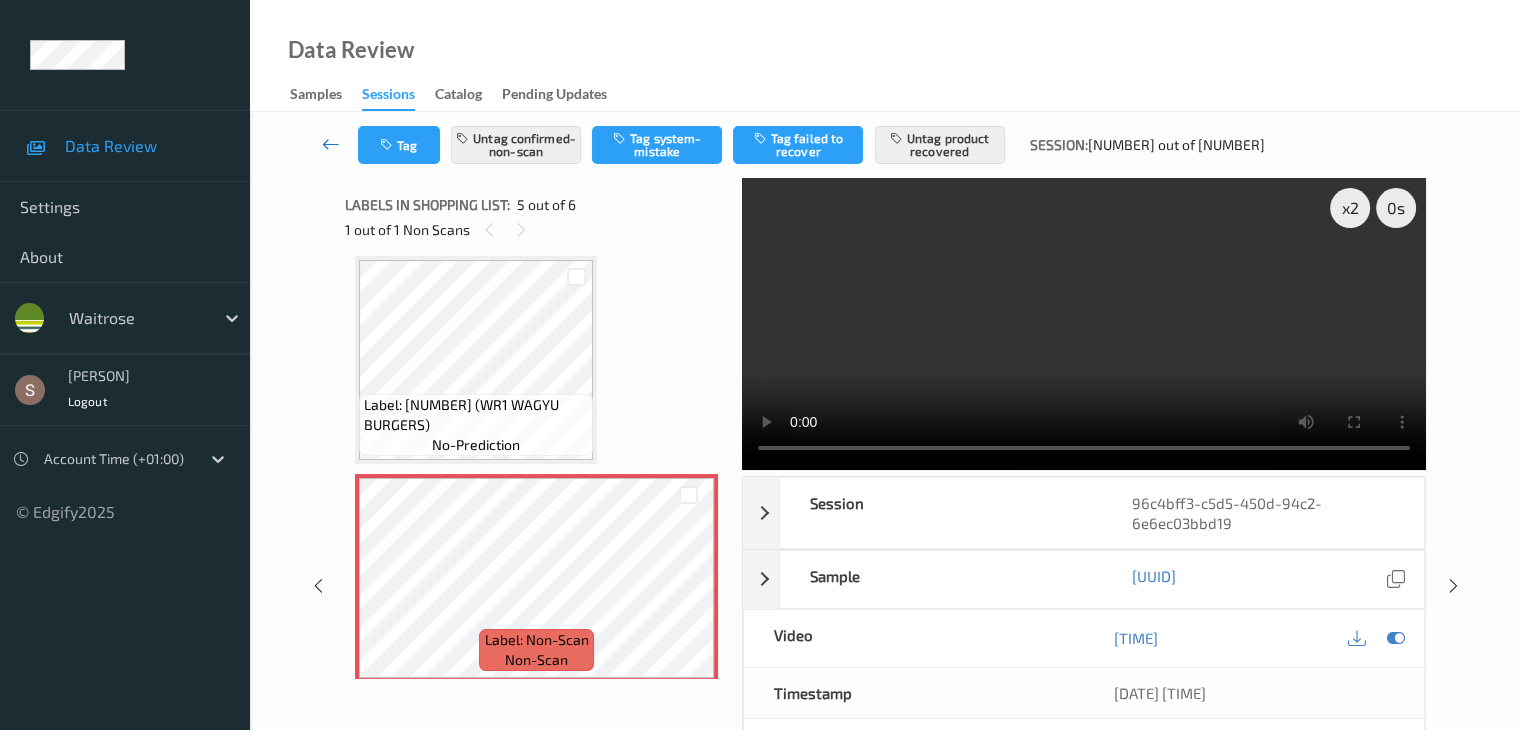 click at bounding box center [331, 144] 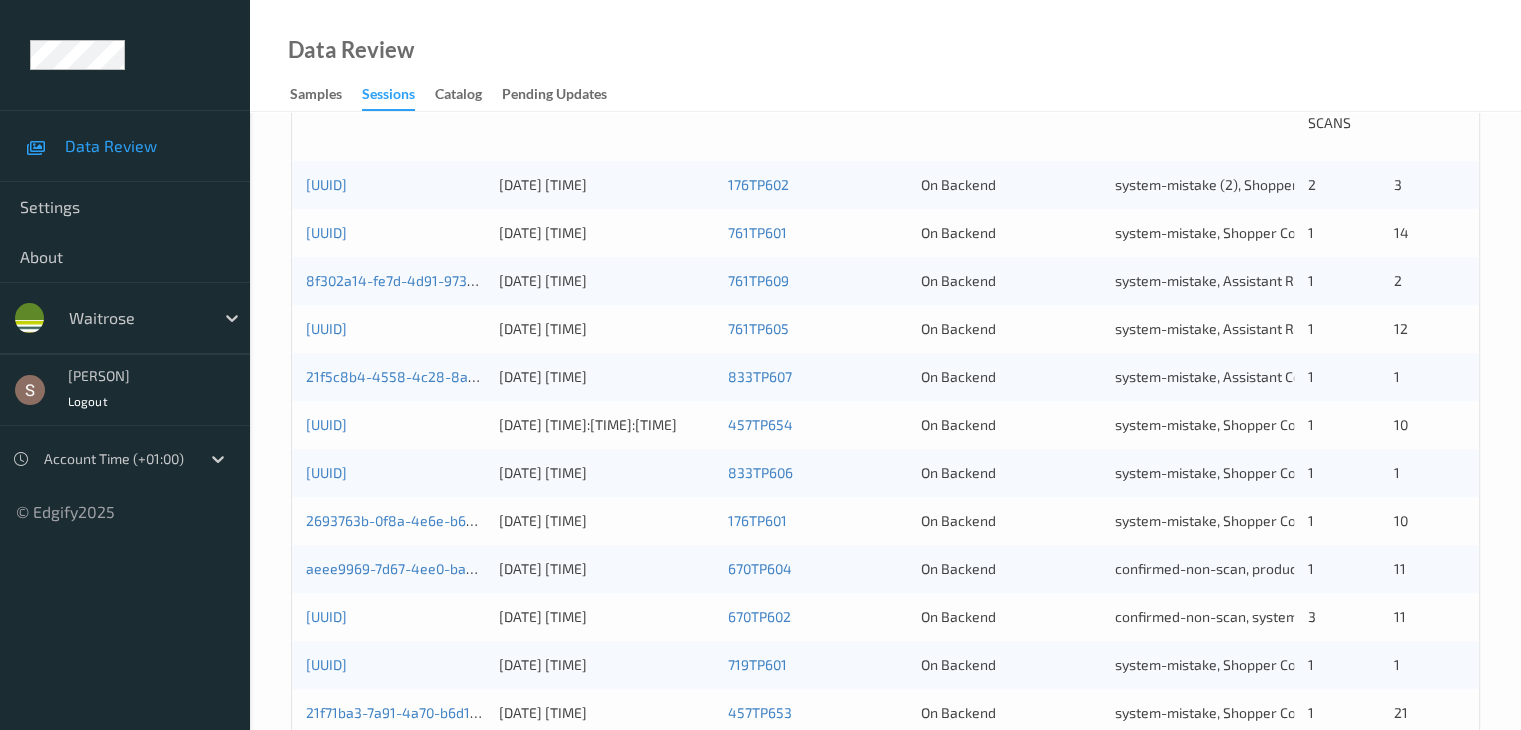 scroll, scrollTop: 932, scrollLeft: 0, axis: vertical 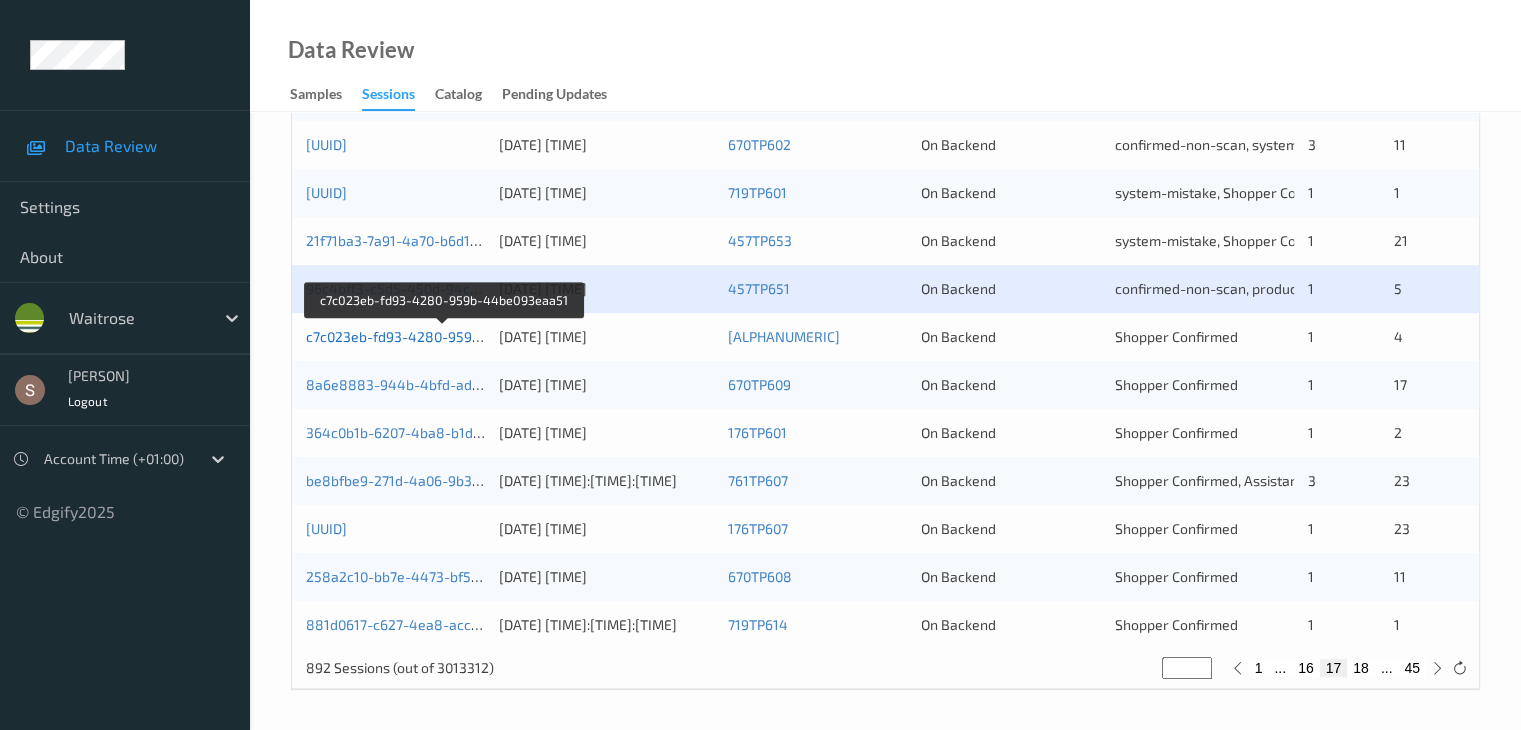 click on "c7c023eb-fd93-4280-959b-44be093eaa51" at bounding box center (444, 336) 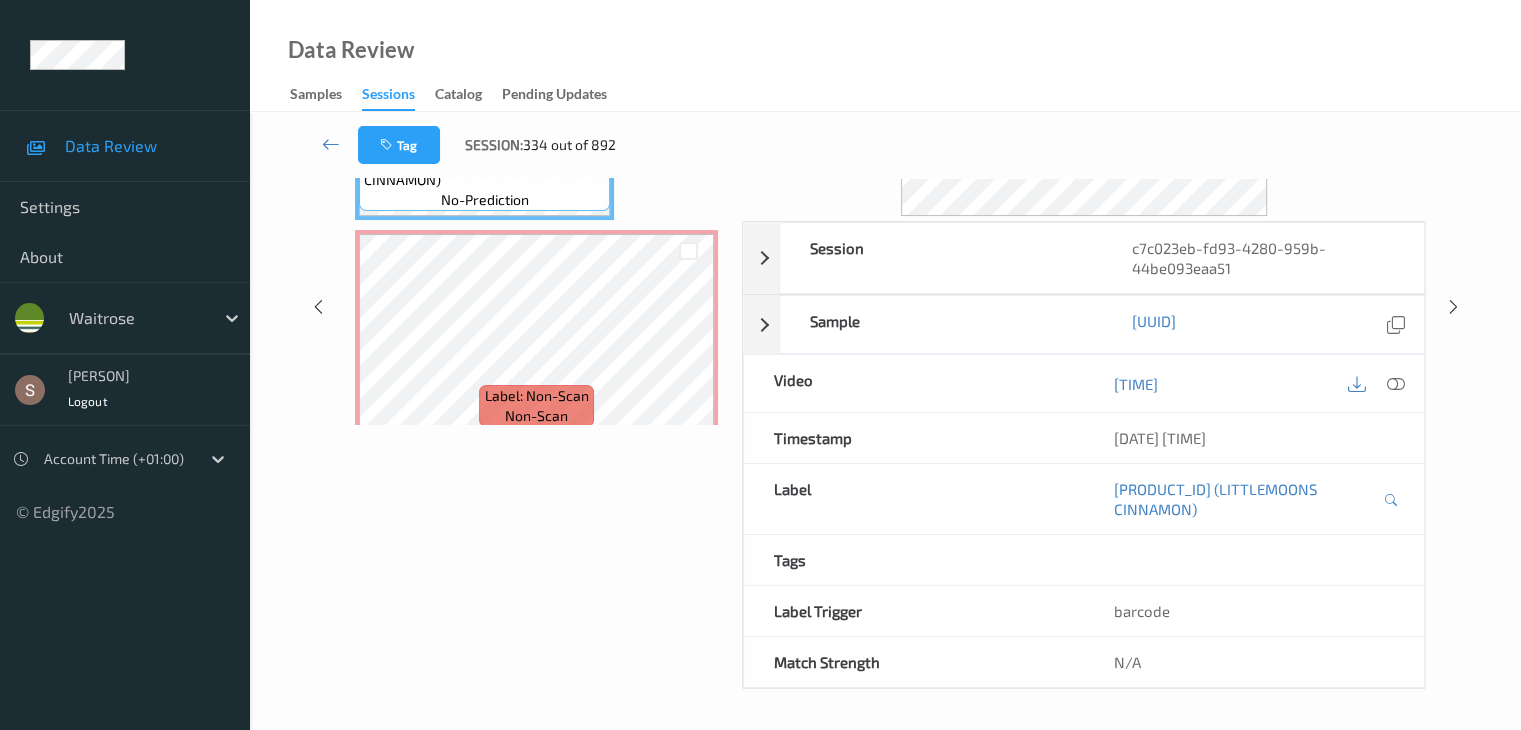 scroll, scrollTop: 0, scrollLeft: 0, axis: both 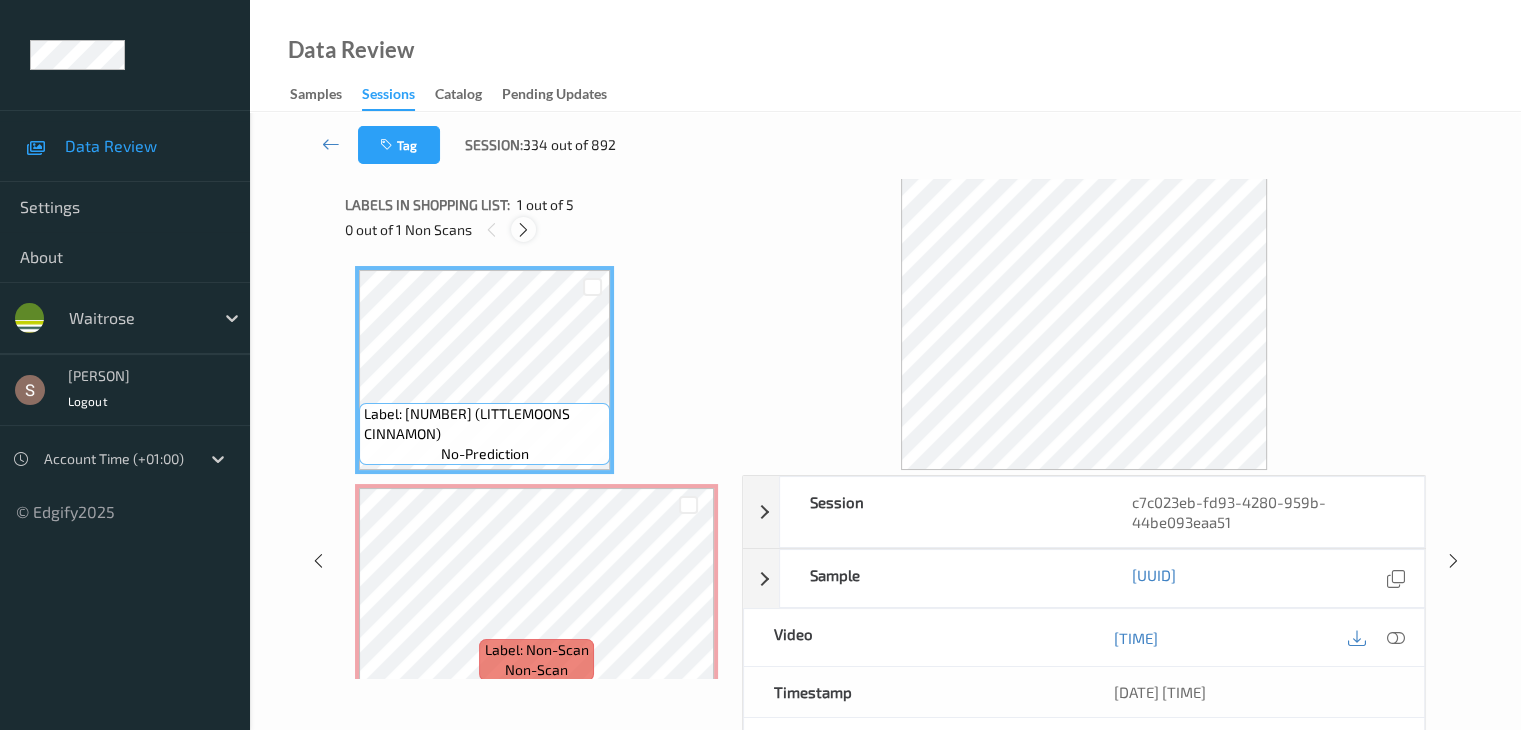 click at bounding box center (523, 230) 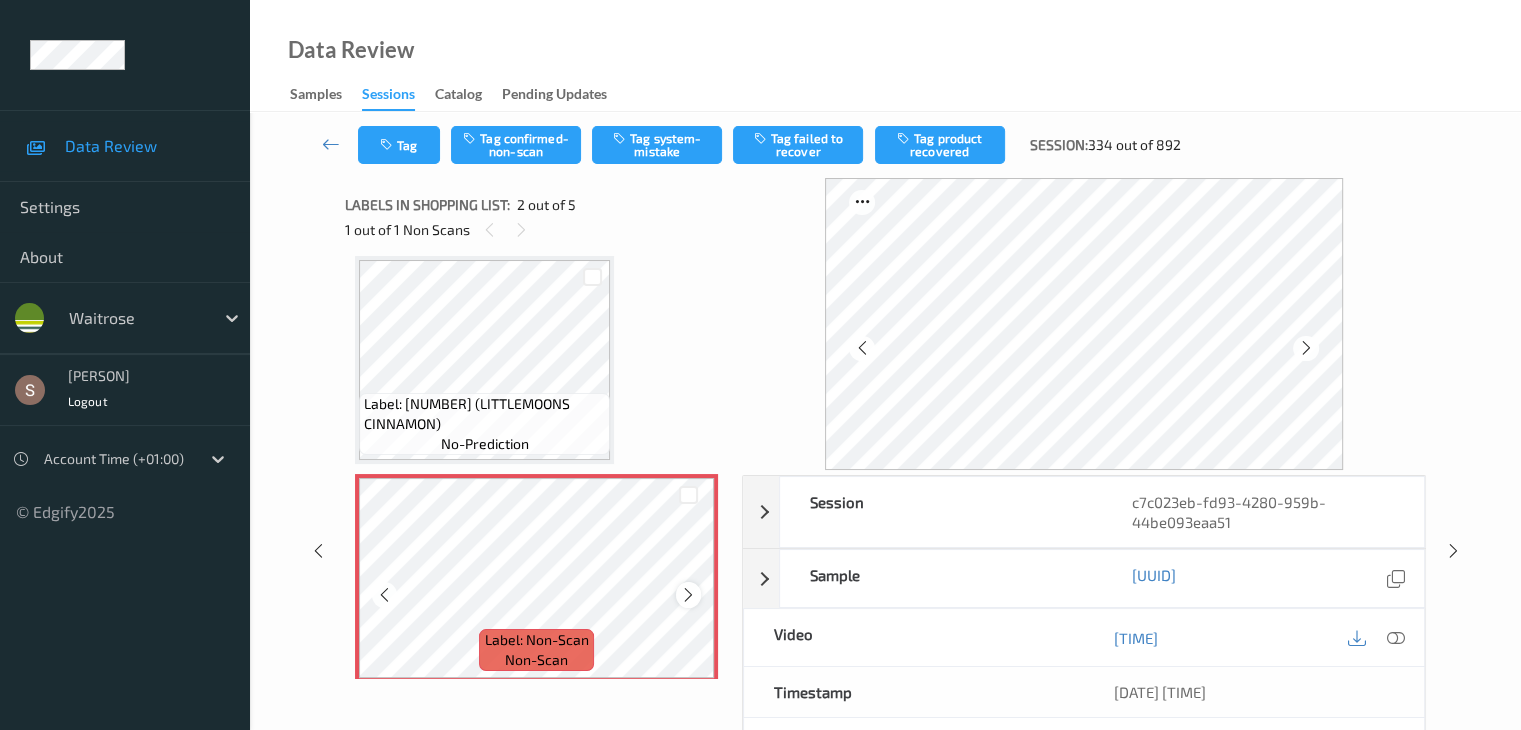 click at bounding box center [688, 595] 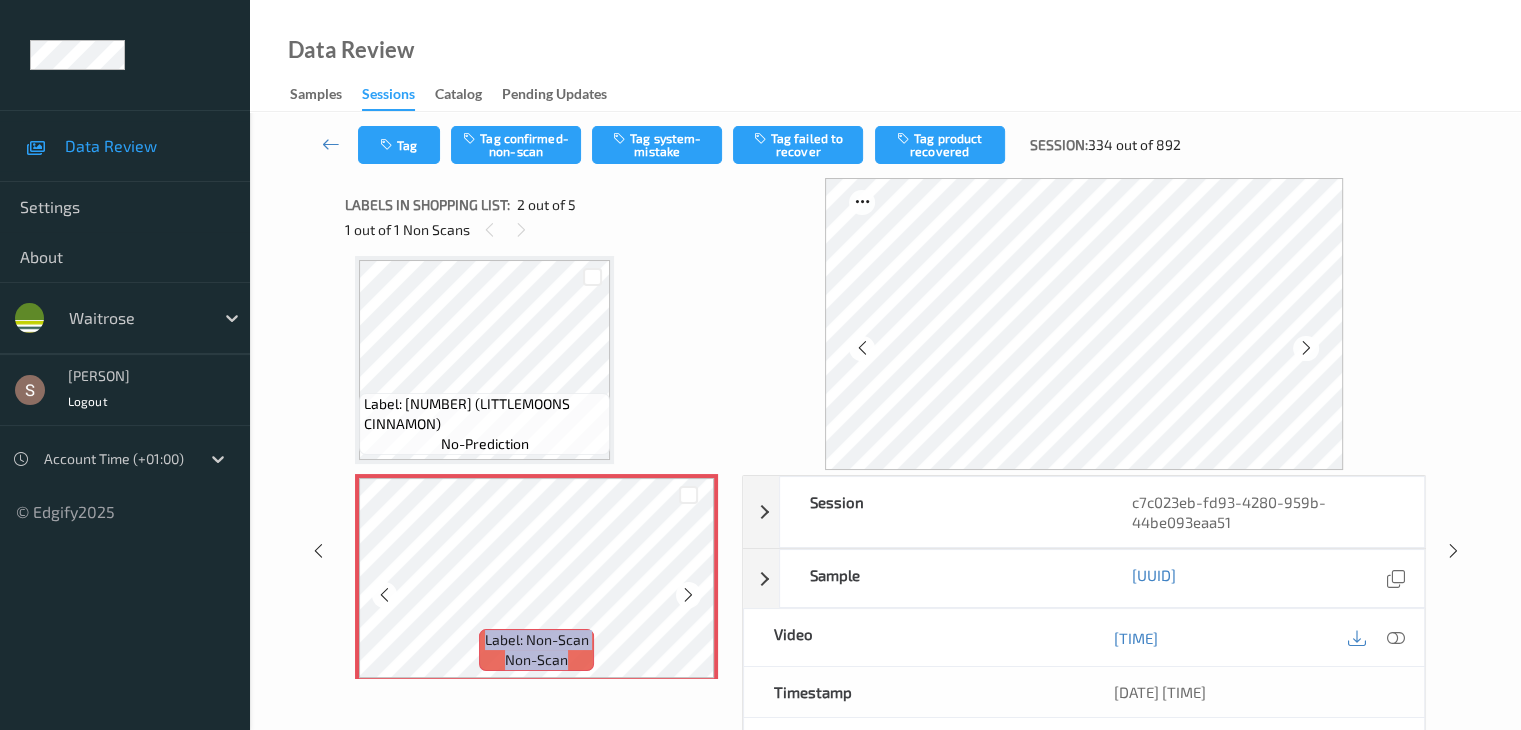 click at bounding box center [688, 595] 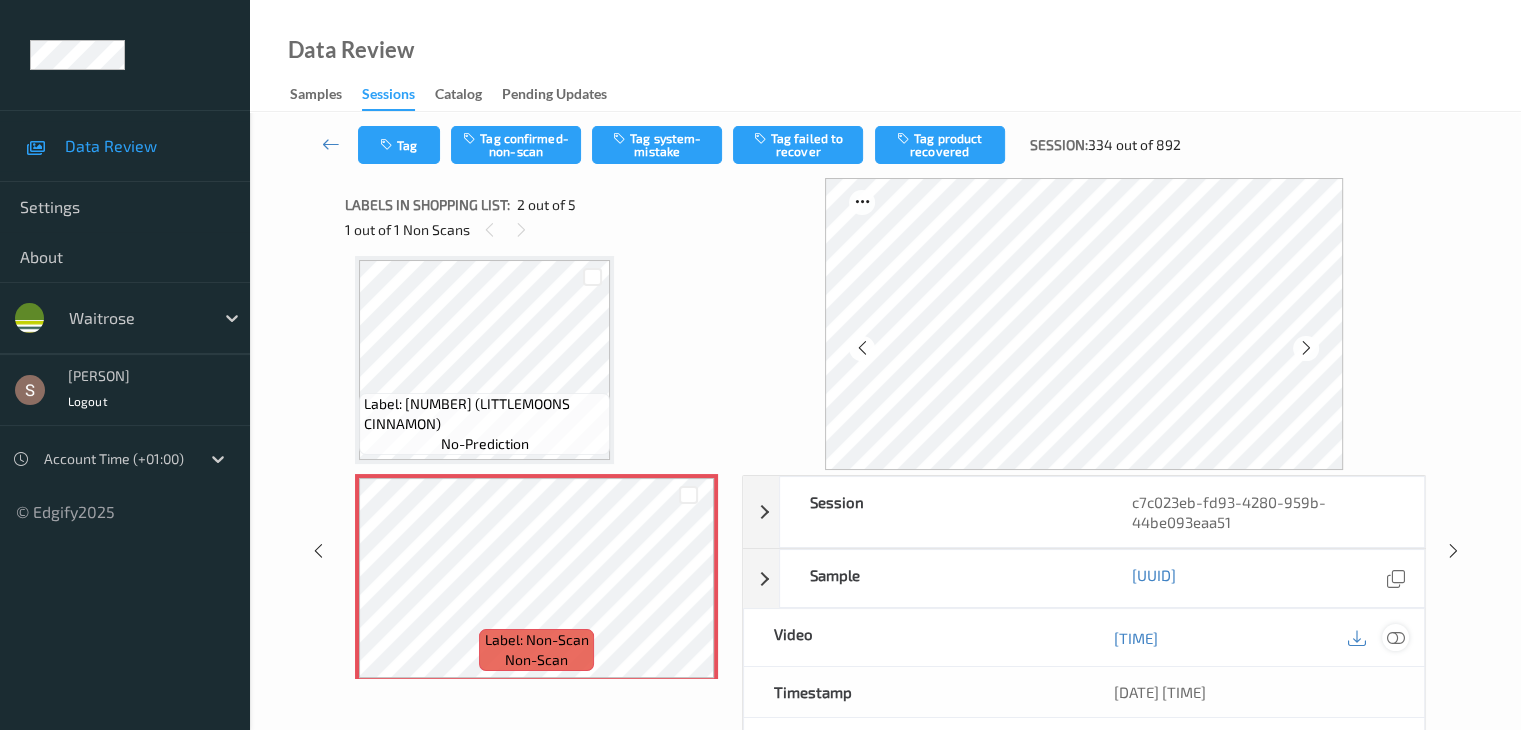 click at bounding box center (1395, 638) 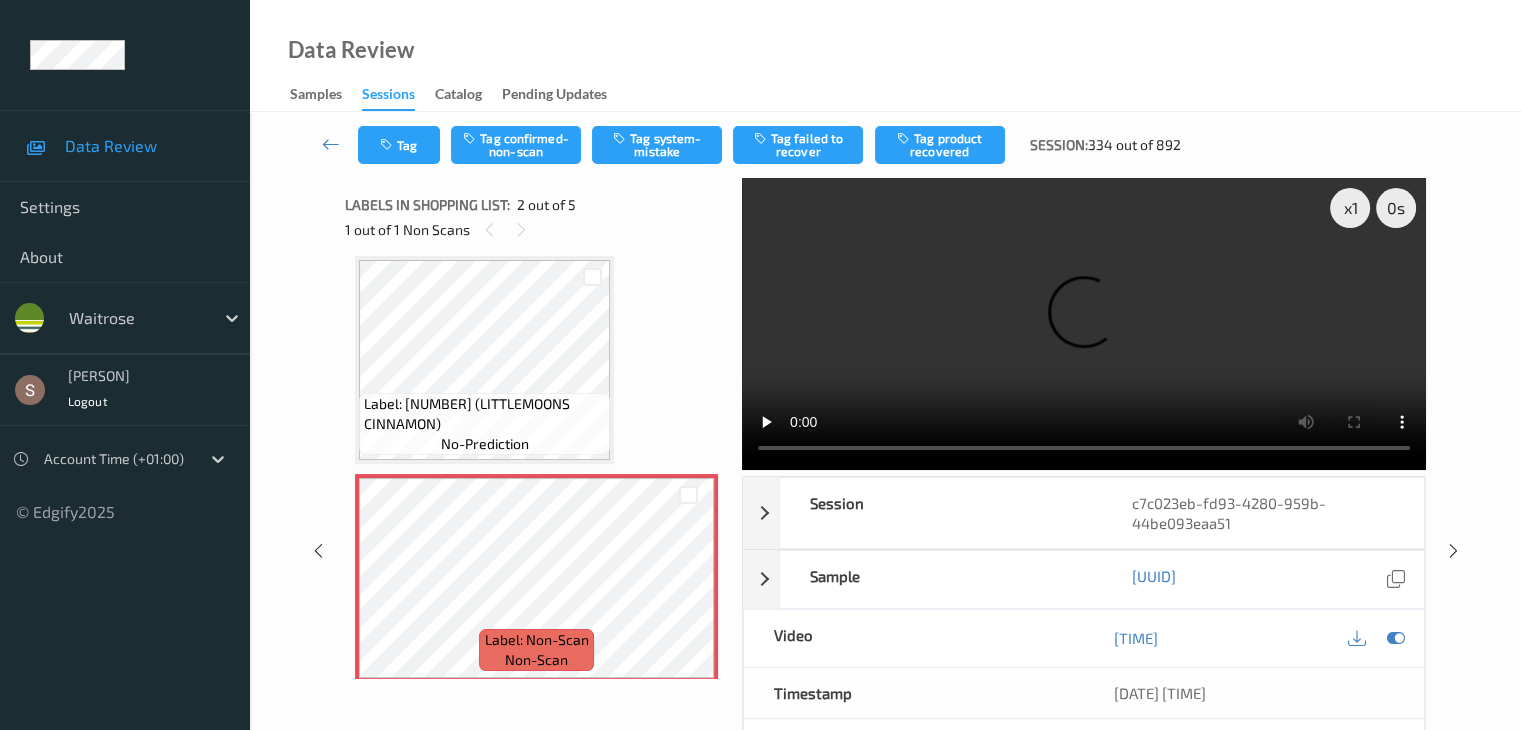 click at bounding box center (1084, 324) 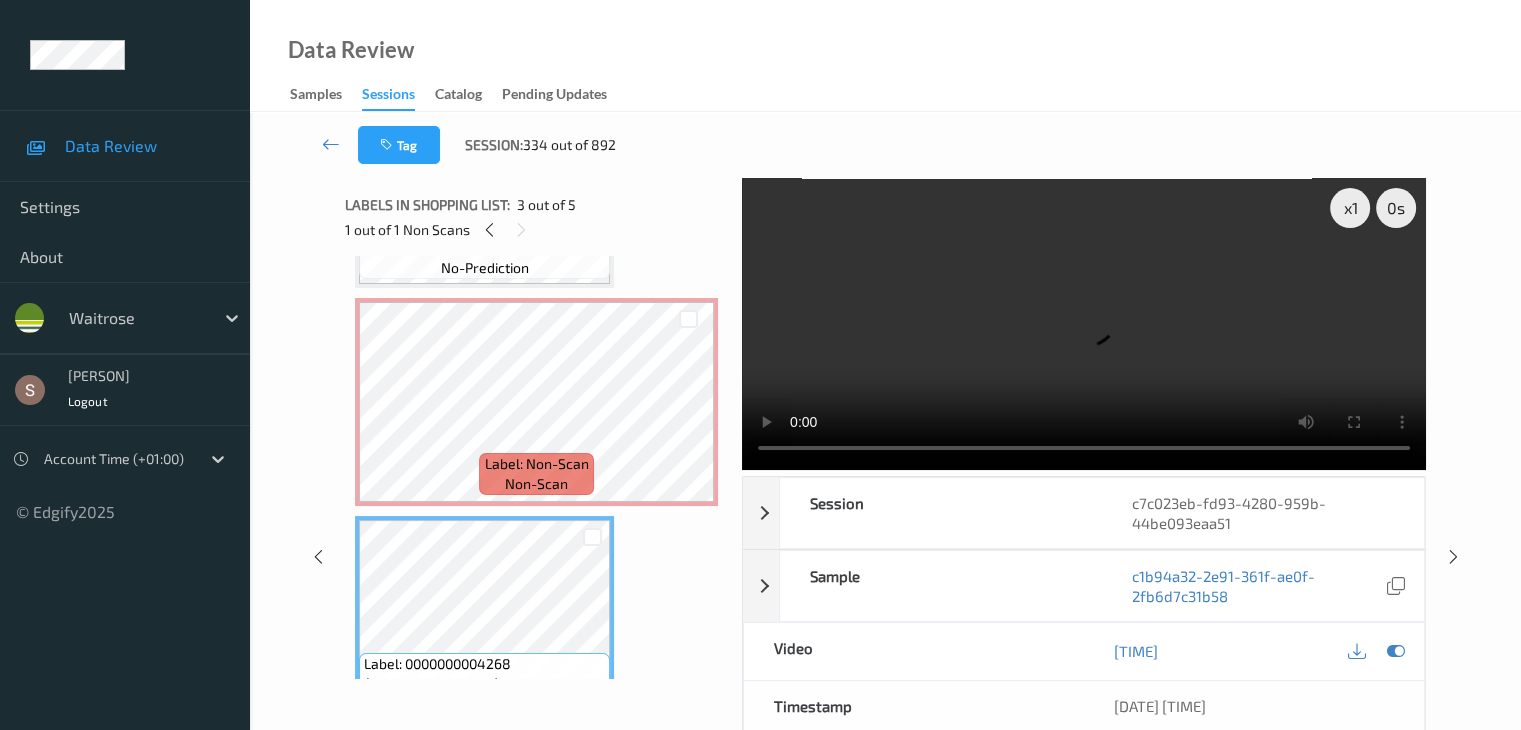 scroll, scrollTop: 185, scrollLeft: 0, axis: vertical 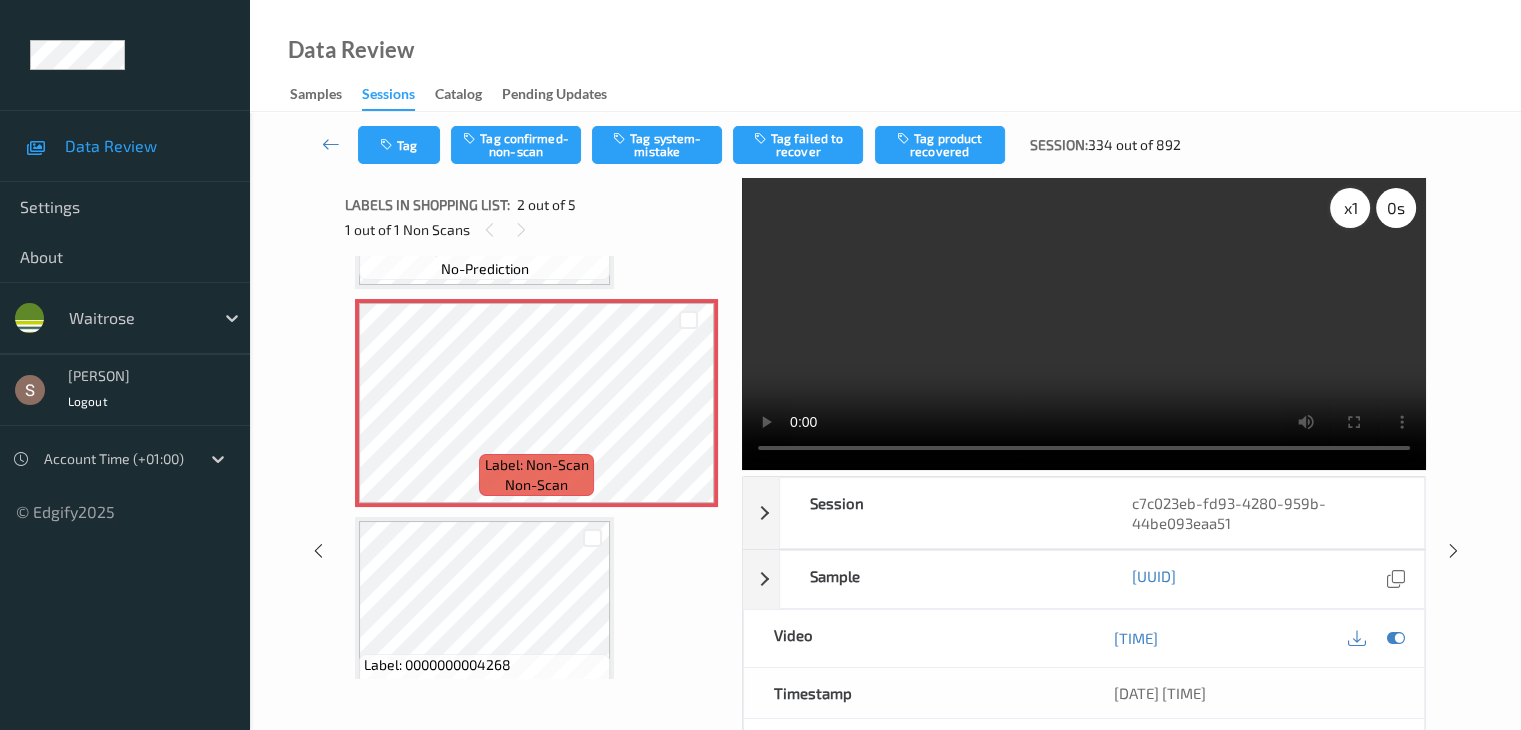 click on "x 1" at bounding box center (1350, 208) 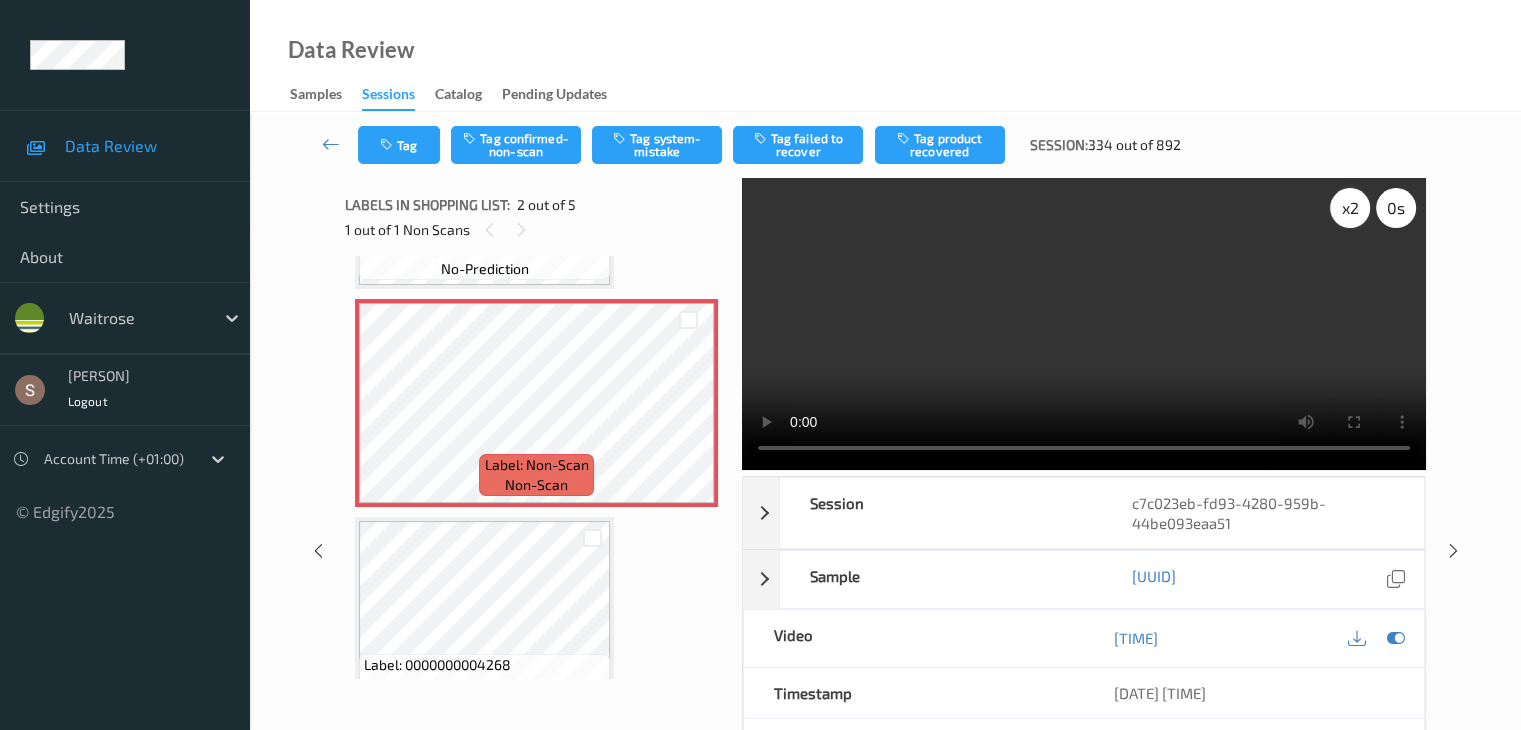 click on "x 2" at bounding box center [1350, 208] 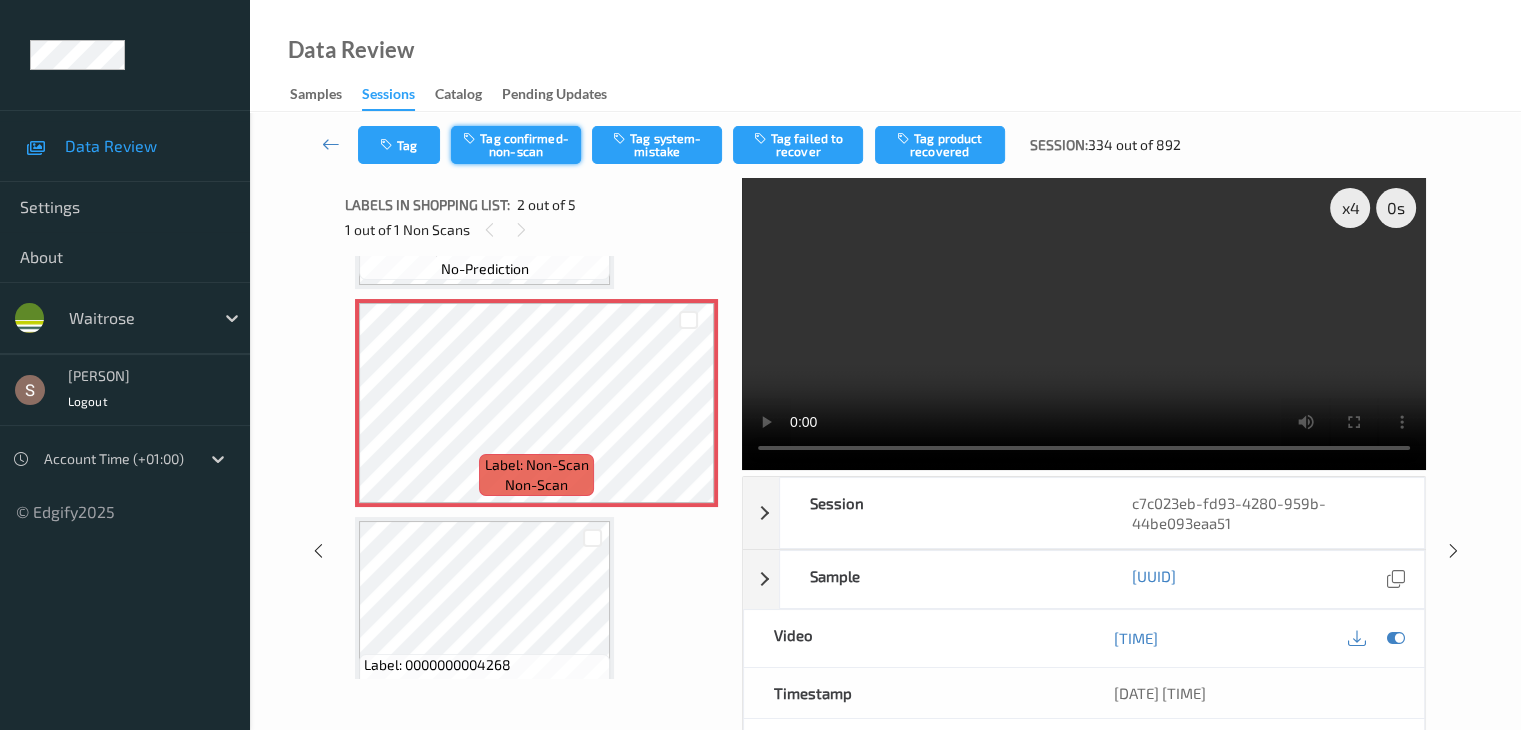 click on "Tag   confirmed-non-scan" at bounding box center [516, 145] 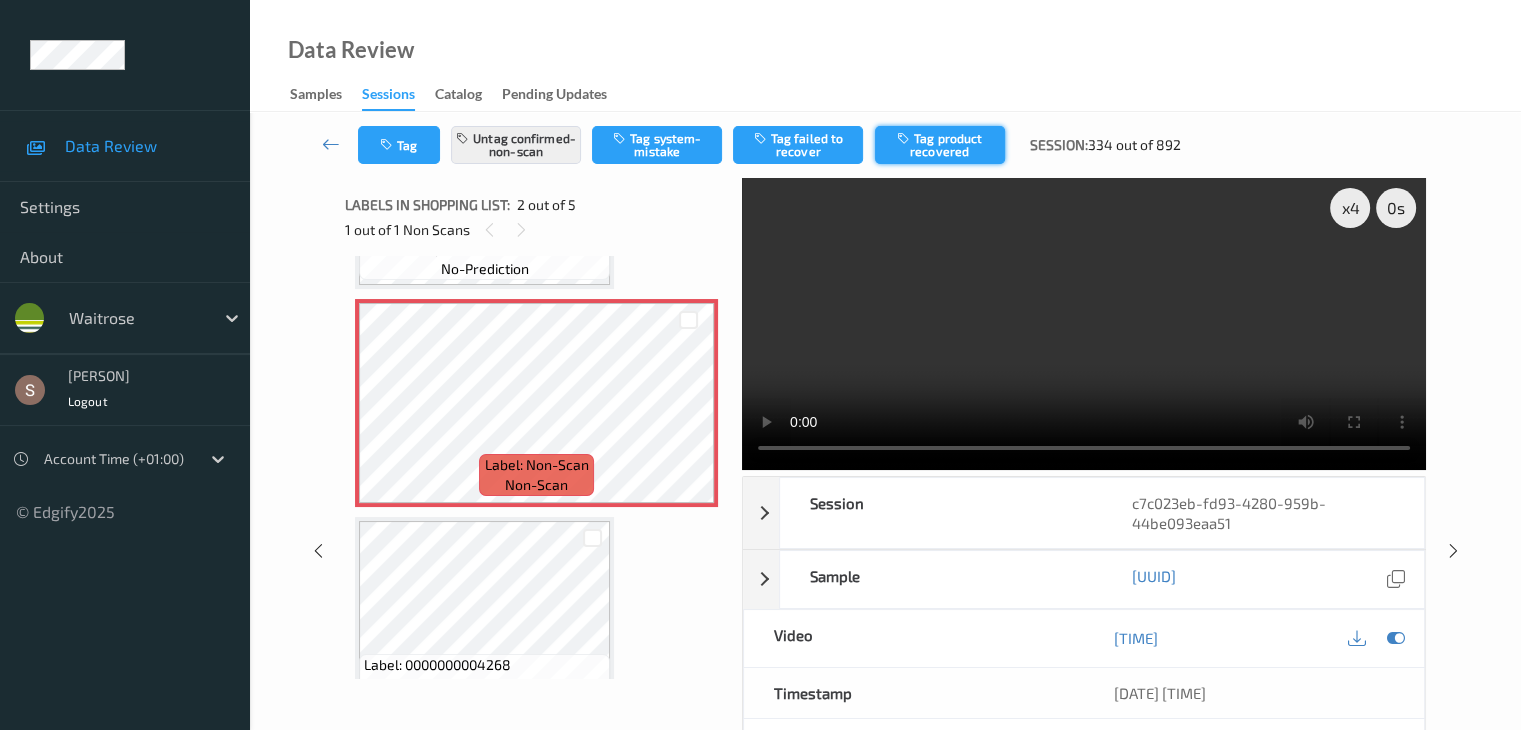 click on "Tag   product recovered" at bounding box center [940, 145] 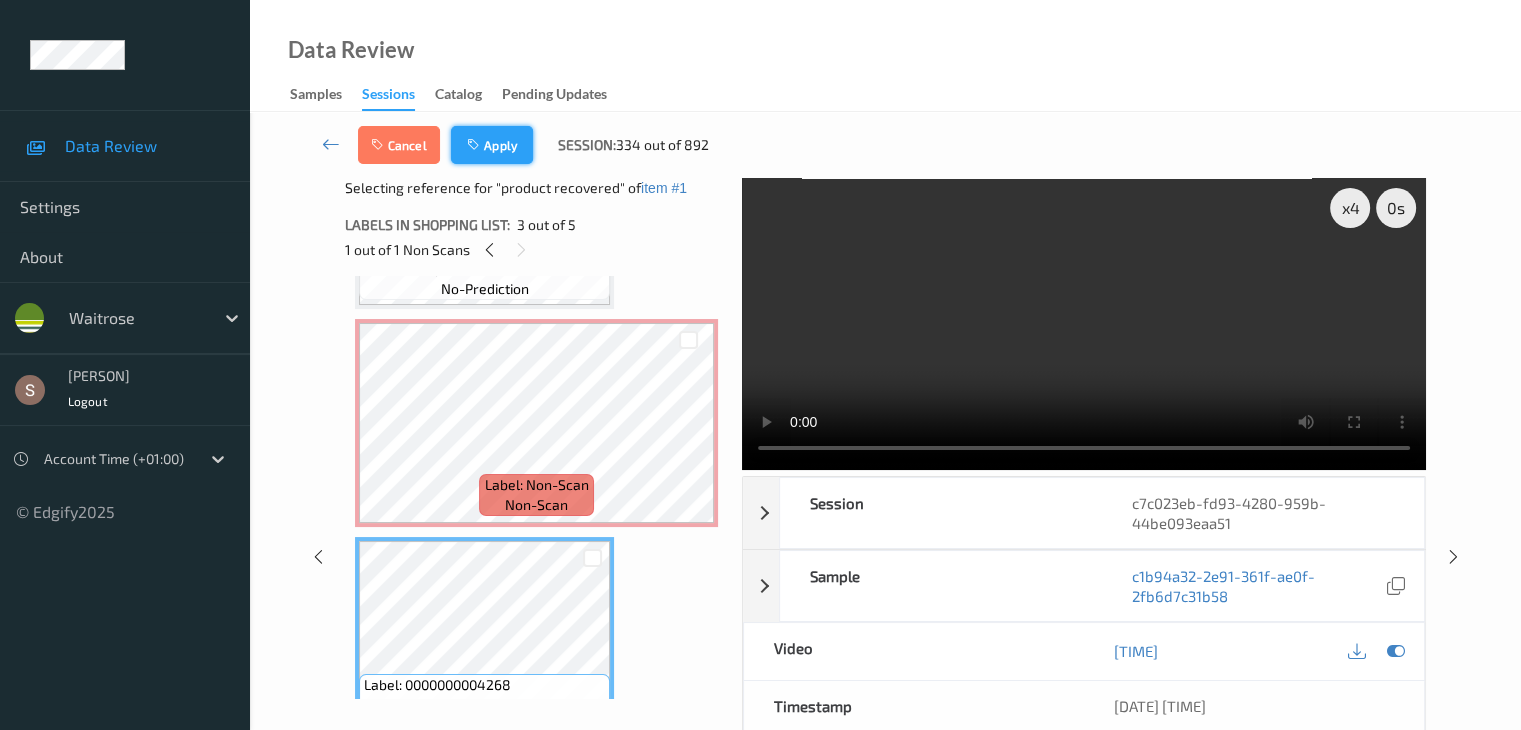 click on "Apply" at bounding box center [492, 145] 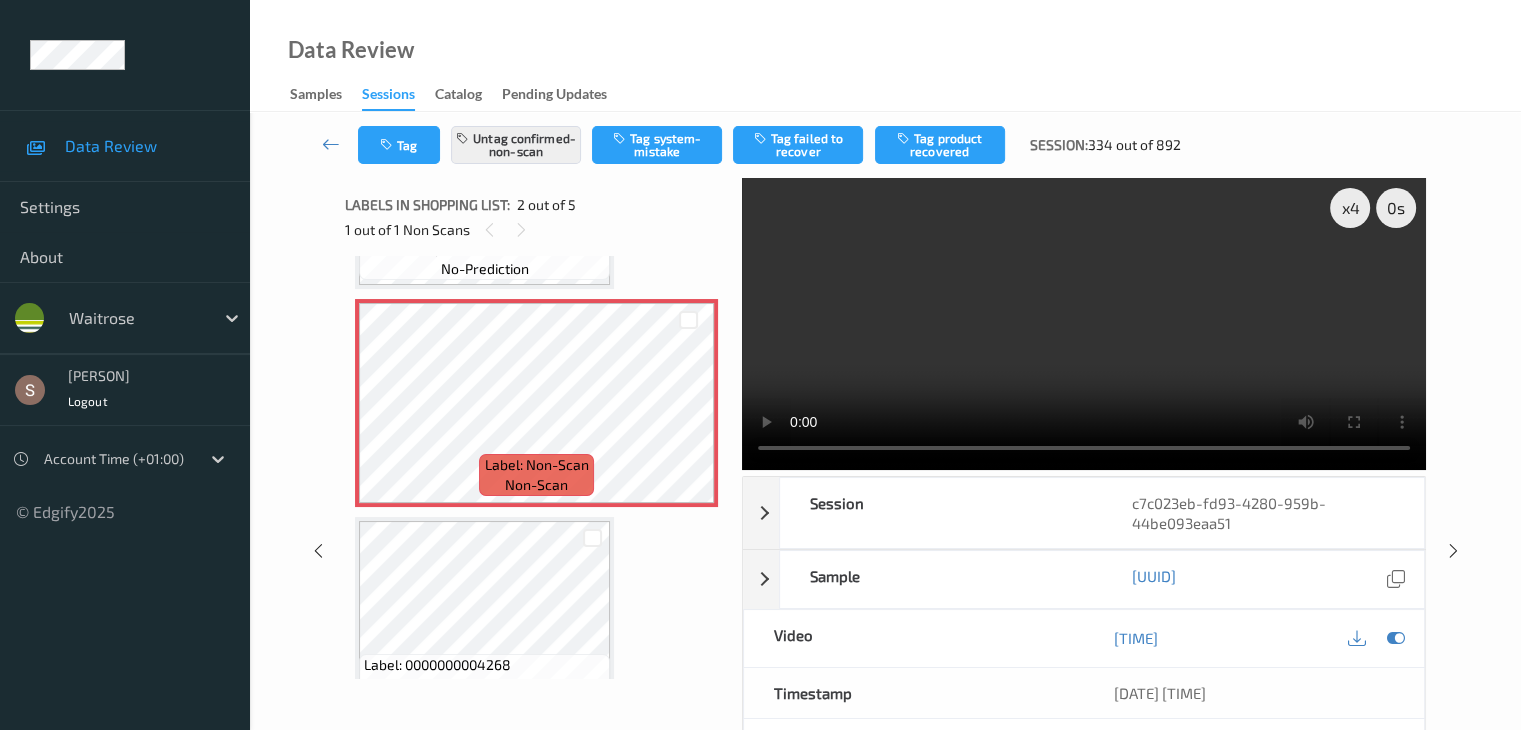 scroll, scrollTop: 10, scrollLeft: 0, axis: vertical 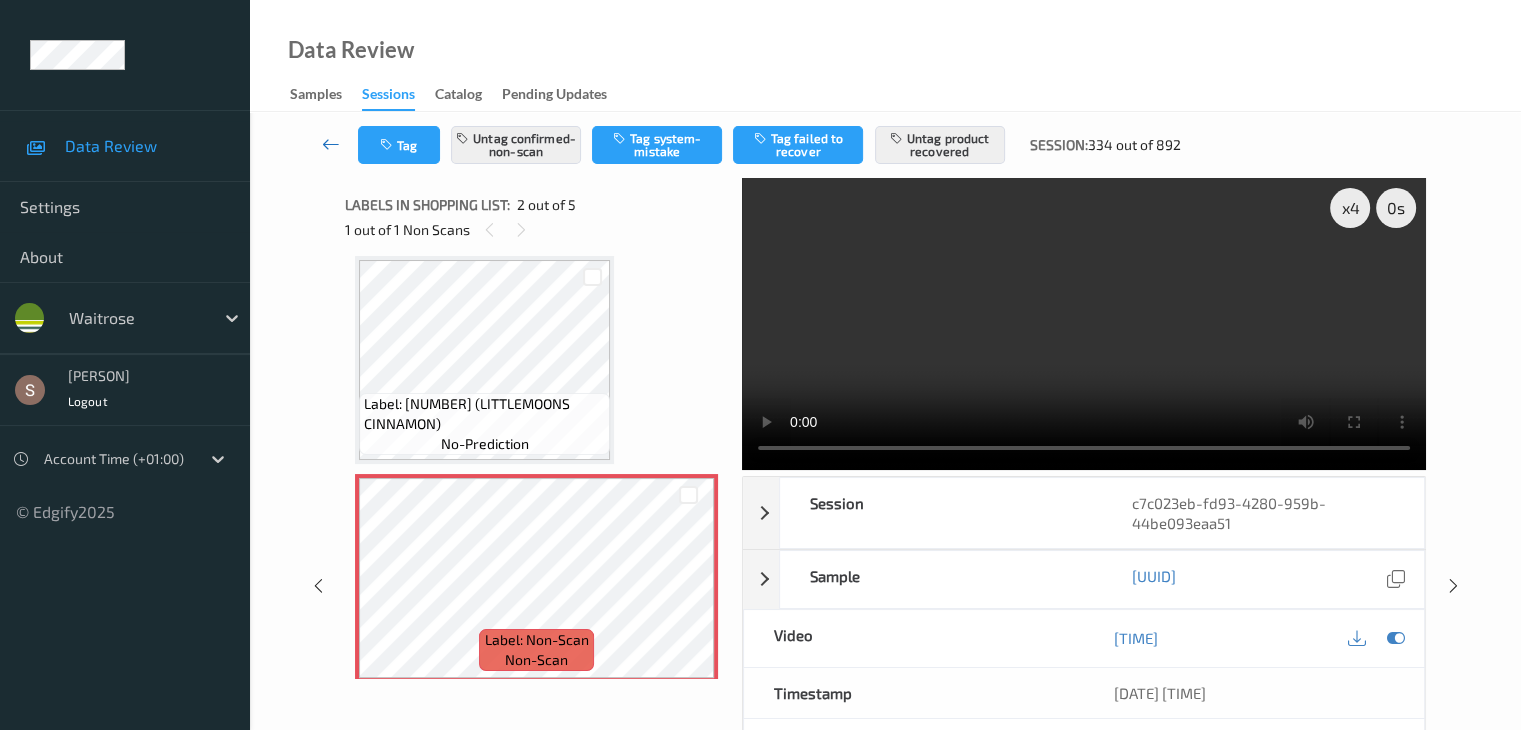 click at bounding box center [331, 144] 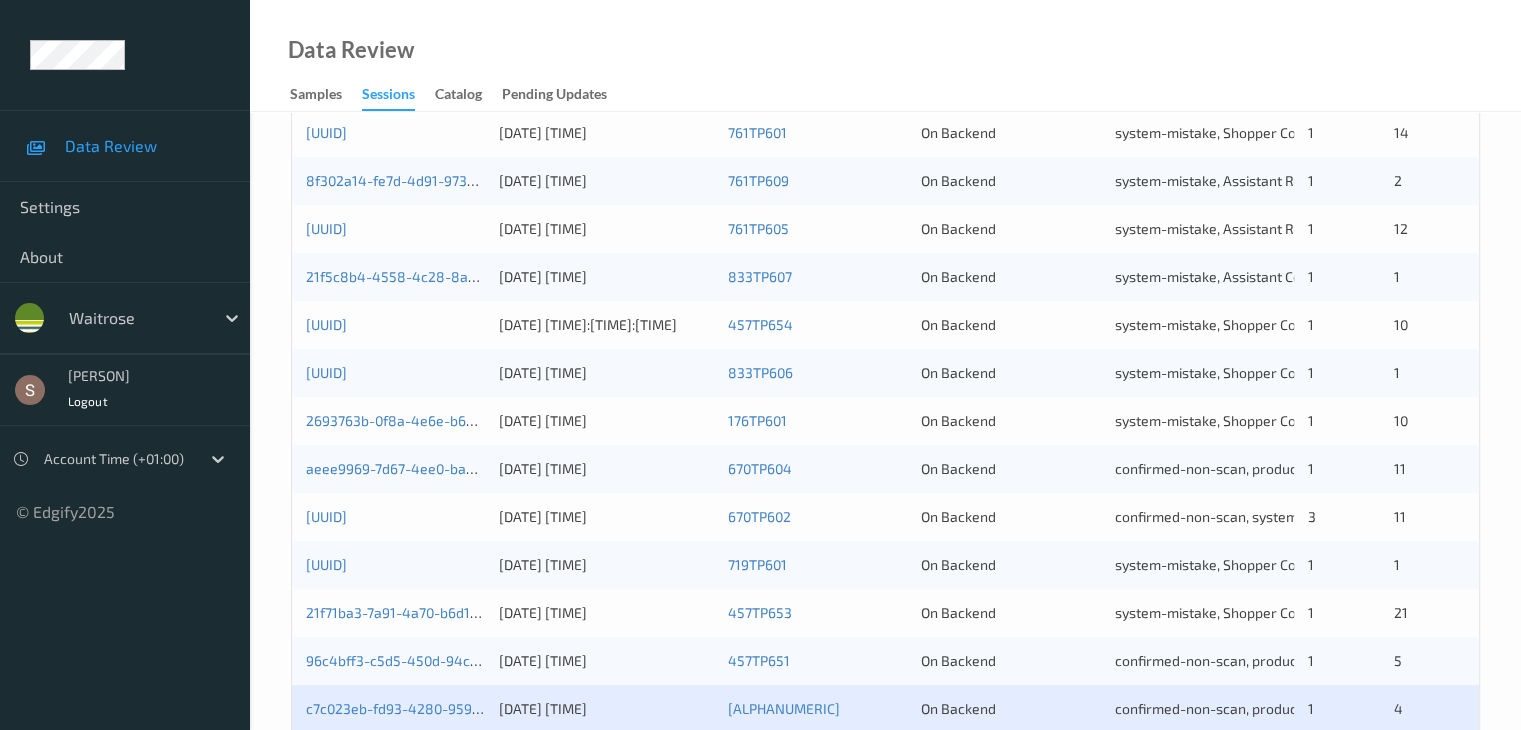 scroll, scrollTop: 932, scrollLeft: 0, axis: vertical 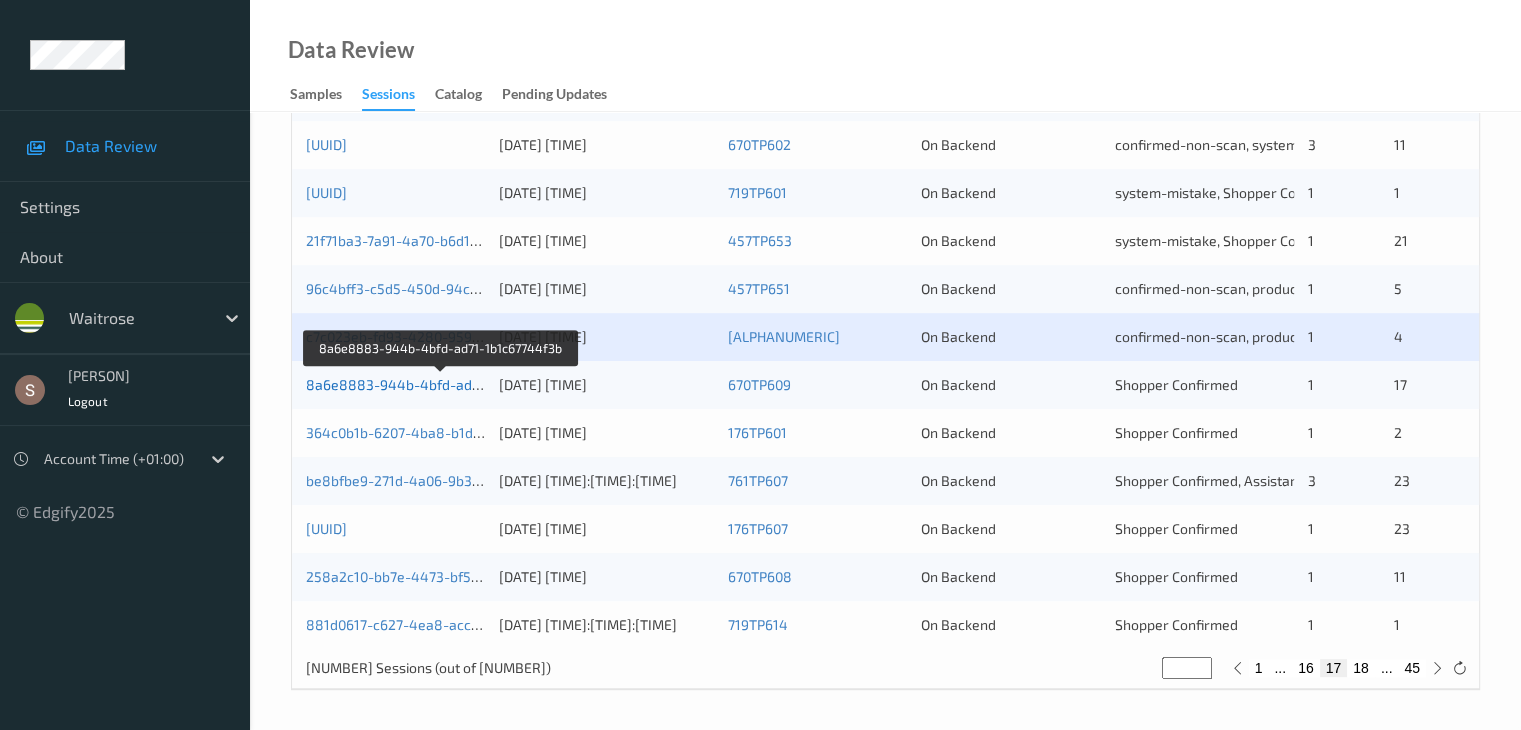 click on "8a6e8883-944b-4bfd-ad71-1b1c67744f3b" at bounding box center [442, 384] 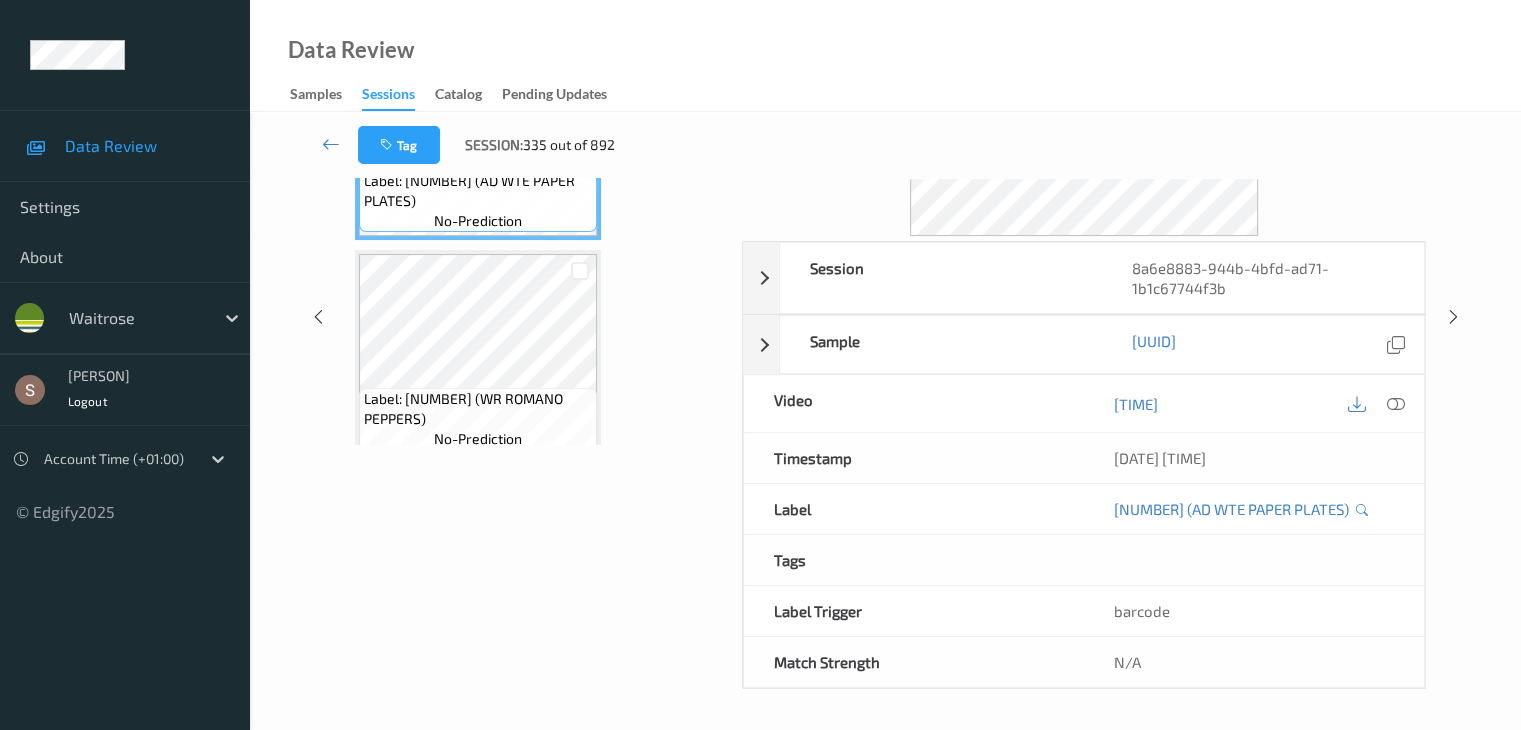 scroll, scrollTop: 0, scrollLeft: 0, axis: both 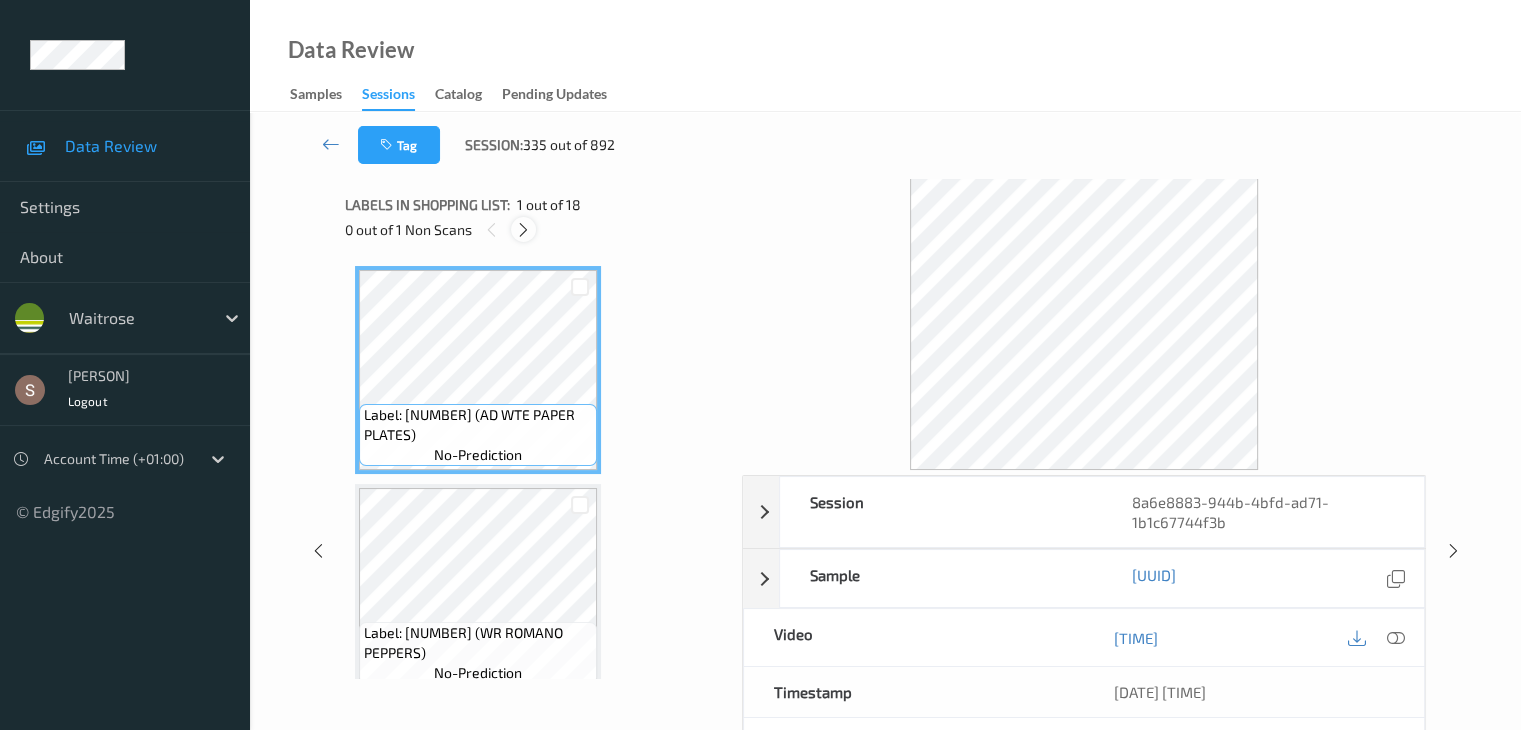 click at bounding box center (523, 230) 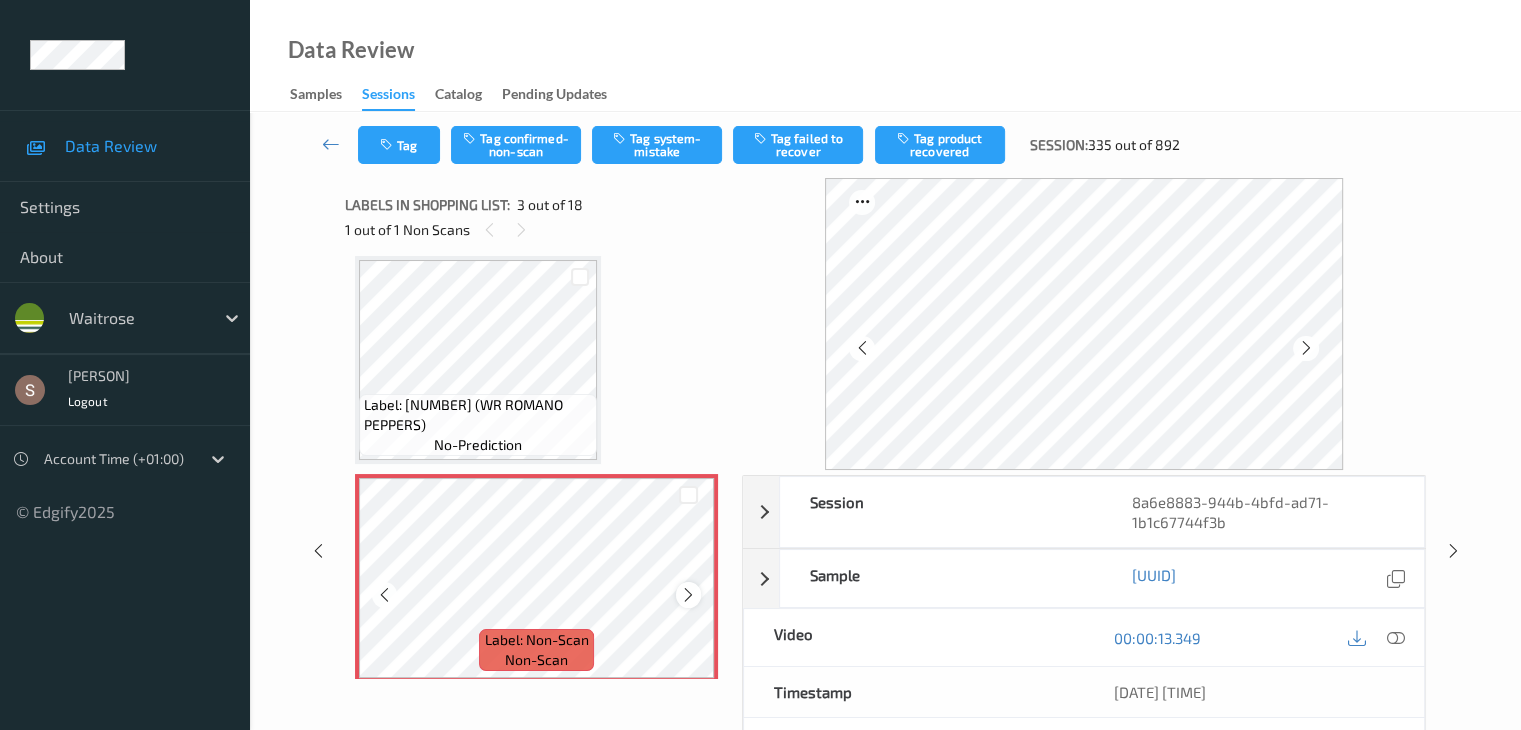 click at bounding box center (688, 595) 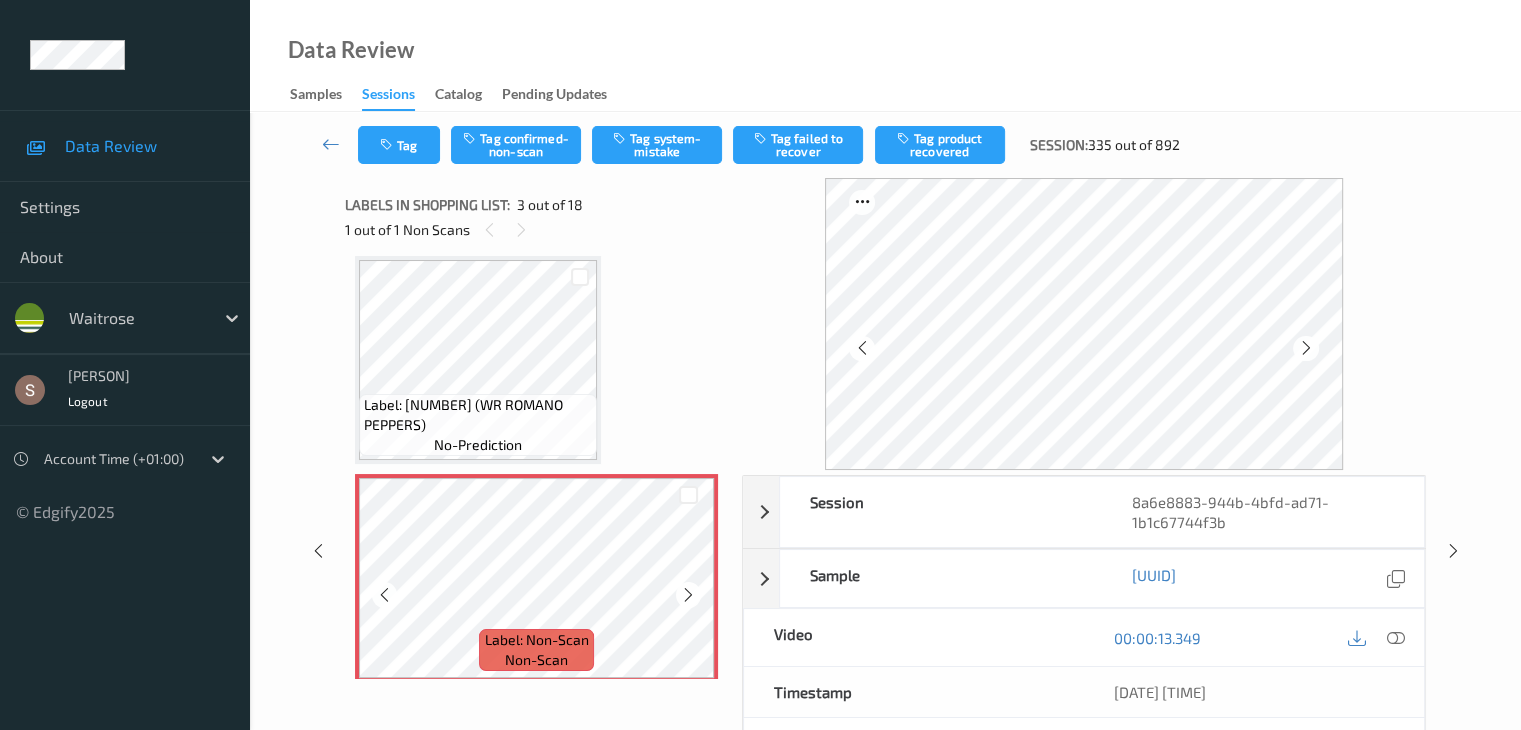 click at bounding box center [688, 595] 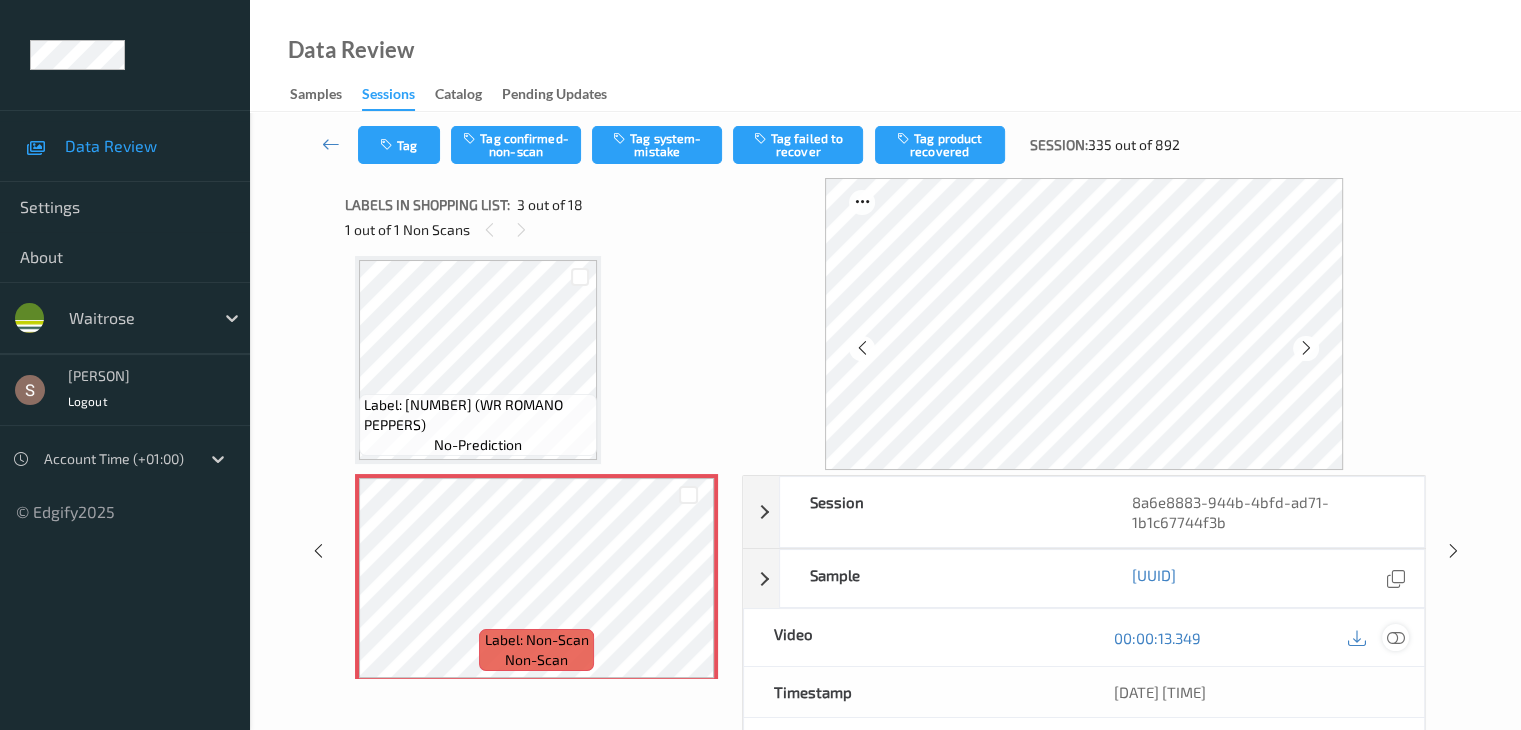 click at bounding box center (1395, 638) 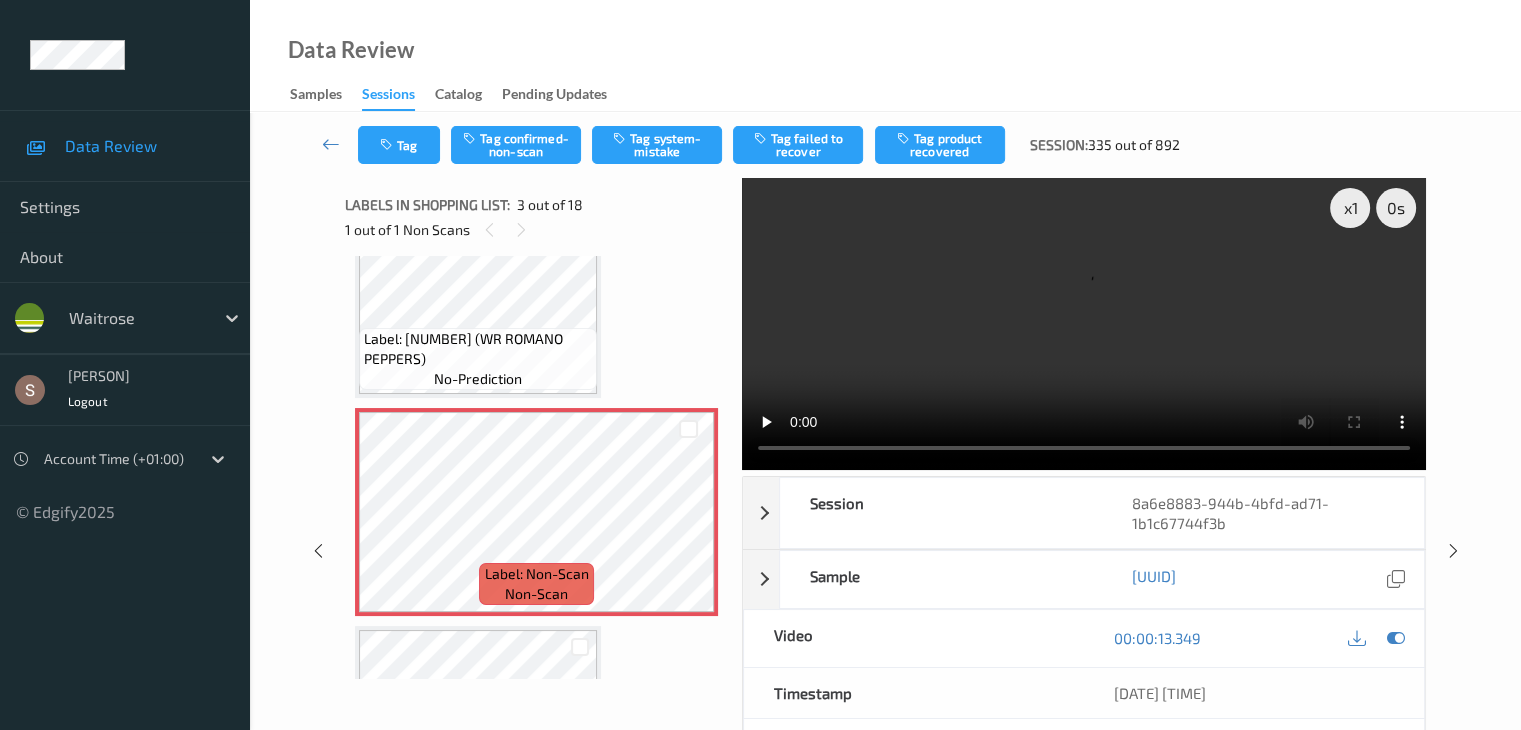 scroll, scrollTop: 292, scrollLeft: 0, axis: vertical 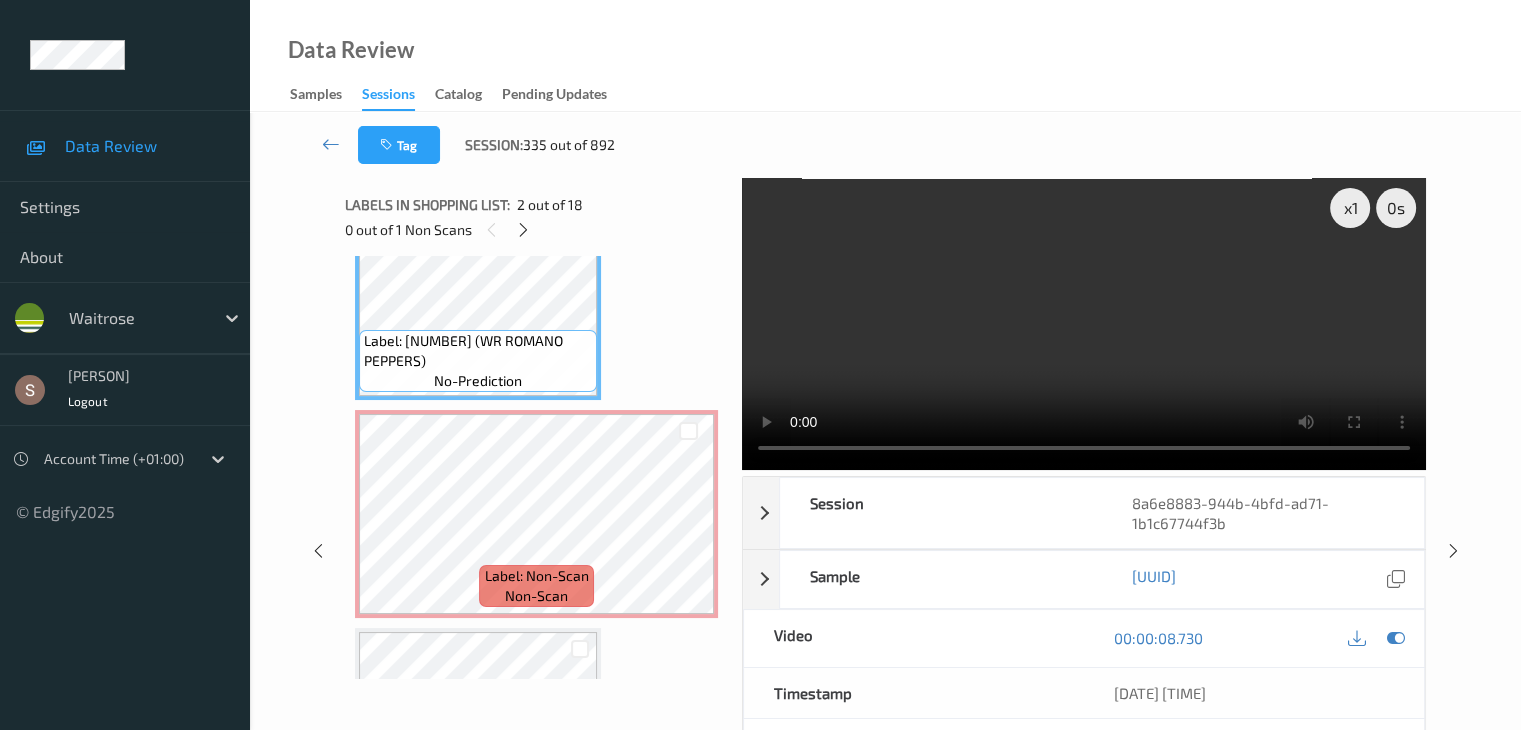 click at bounding box center [1084, 324] 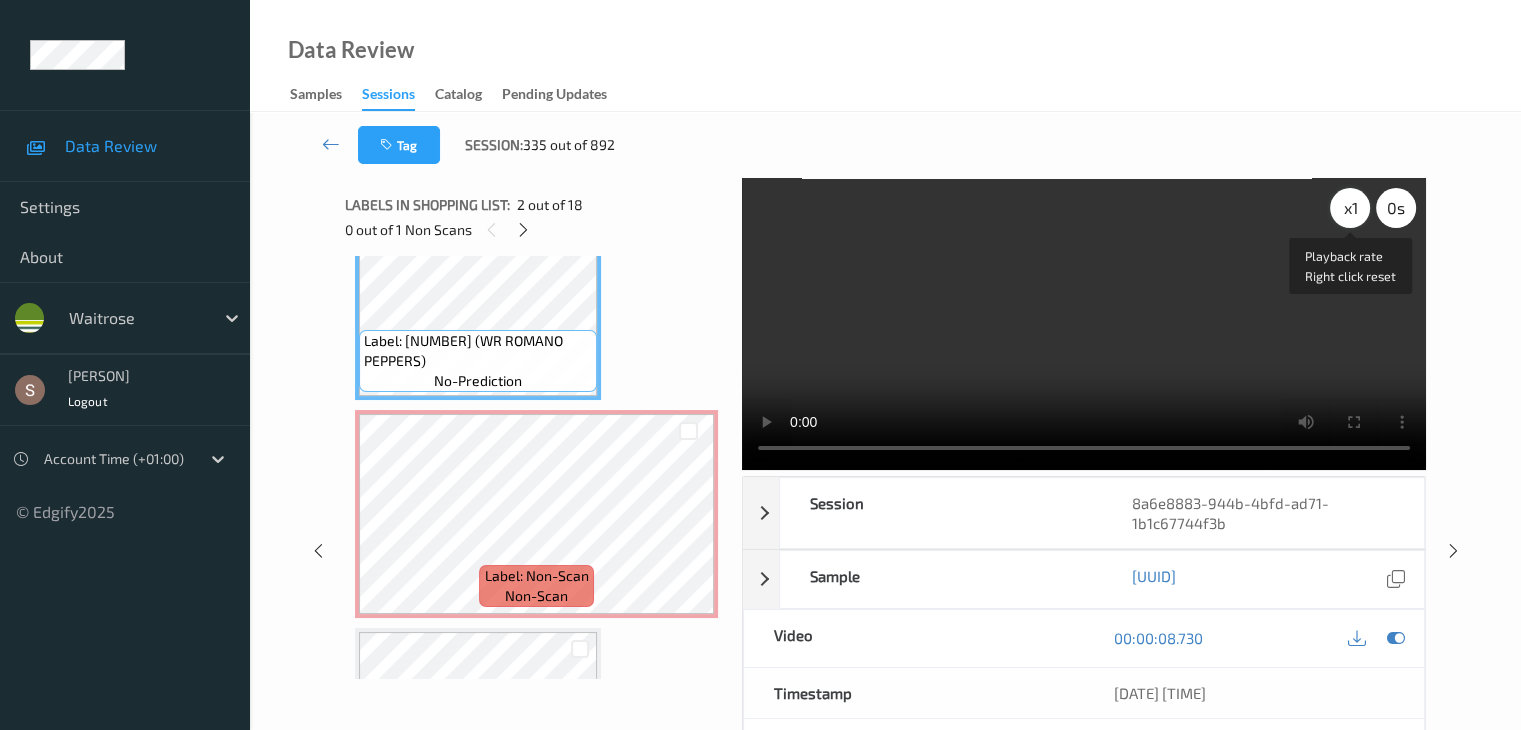 click on "x 1" at bounding box center (1350, 208) 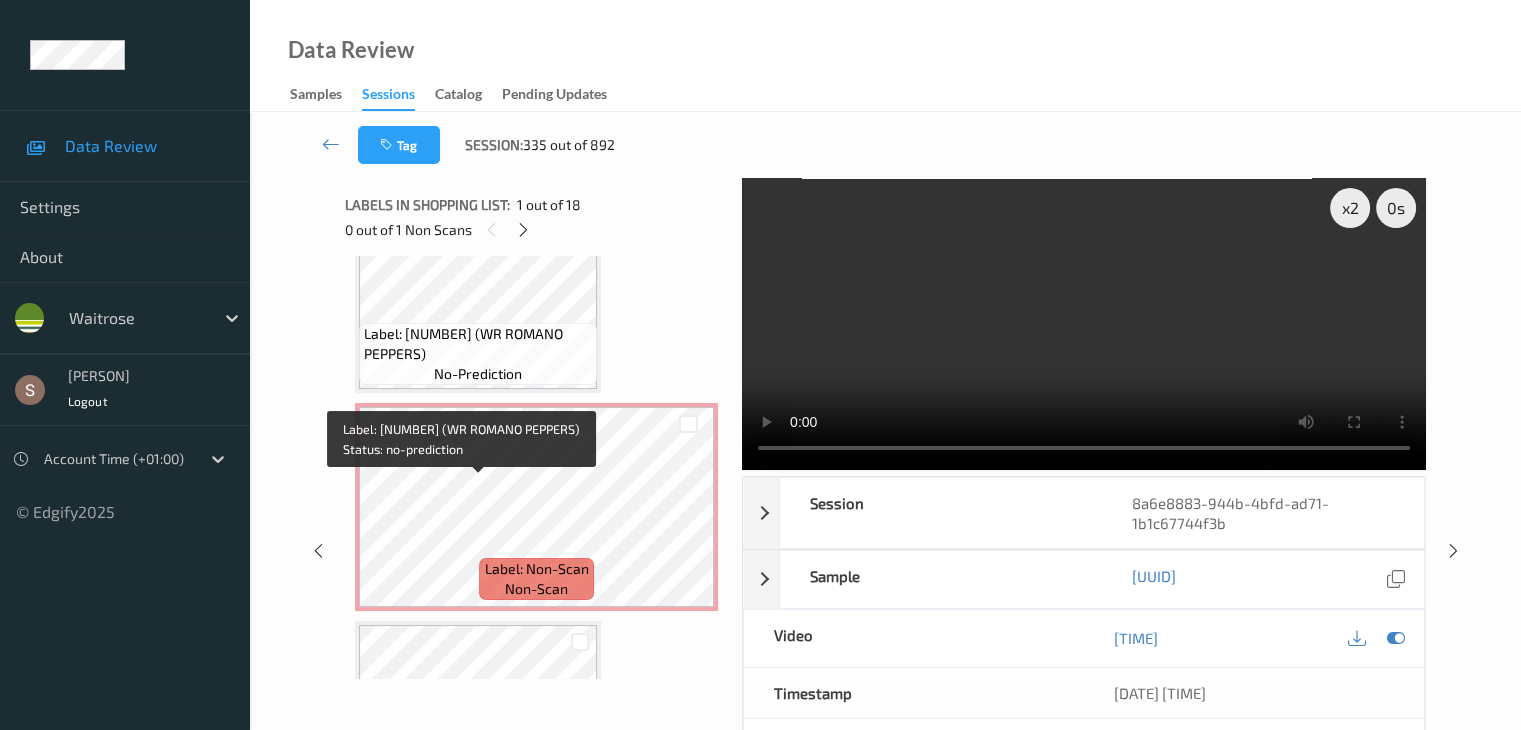 scroll, scrollTop: 307, scrollLeft: 0, axis: vertical 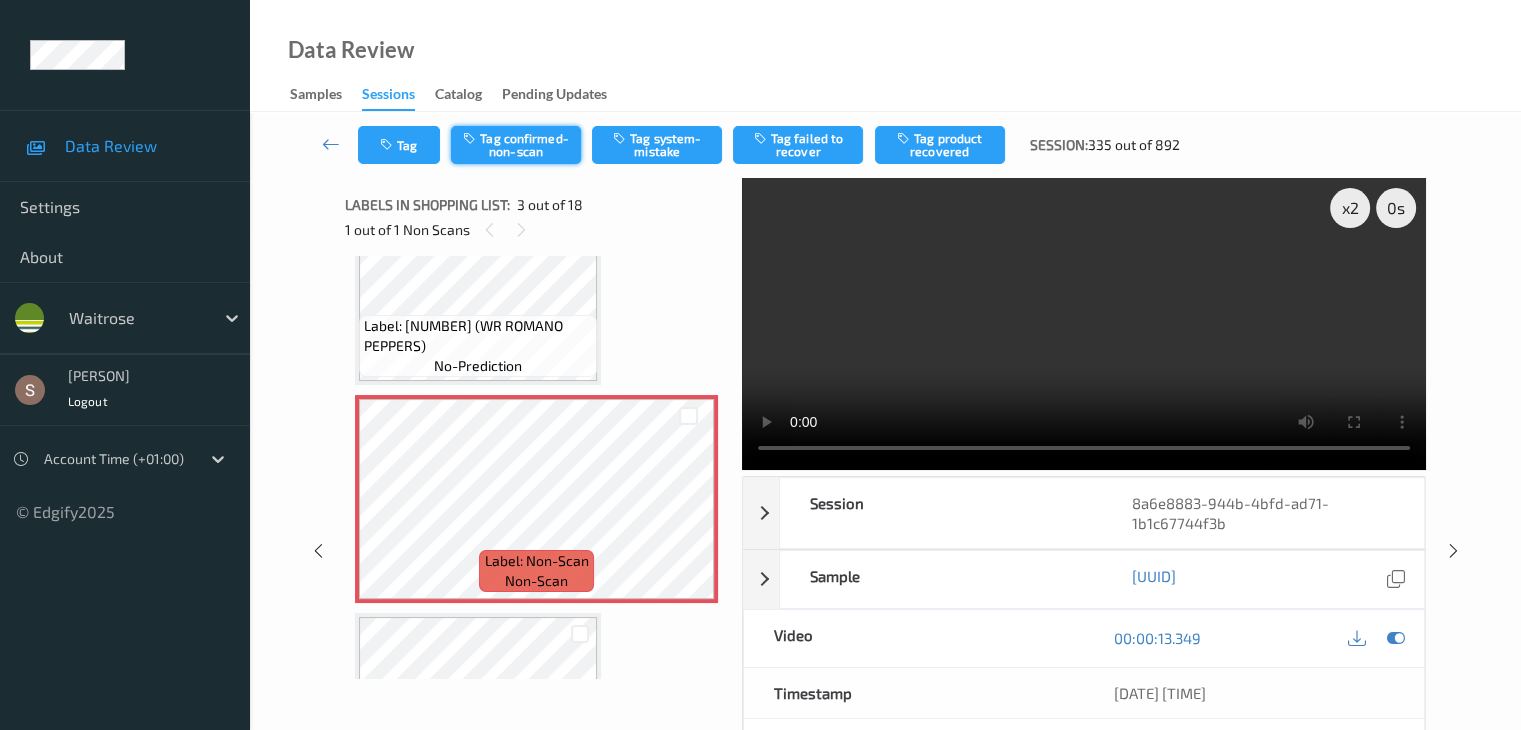 click on "Tag   confirmed-non-scan" at bounding box center (516, 145) 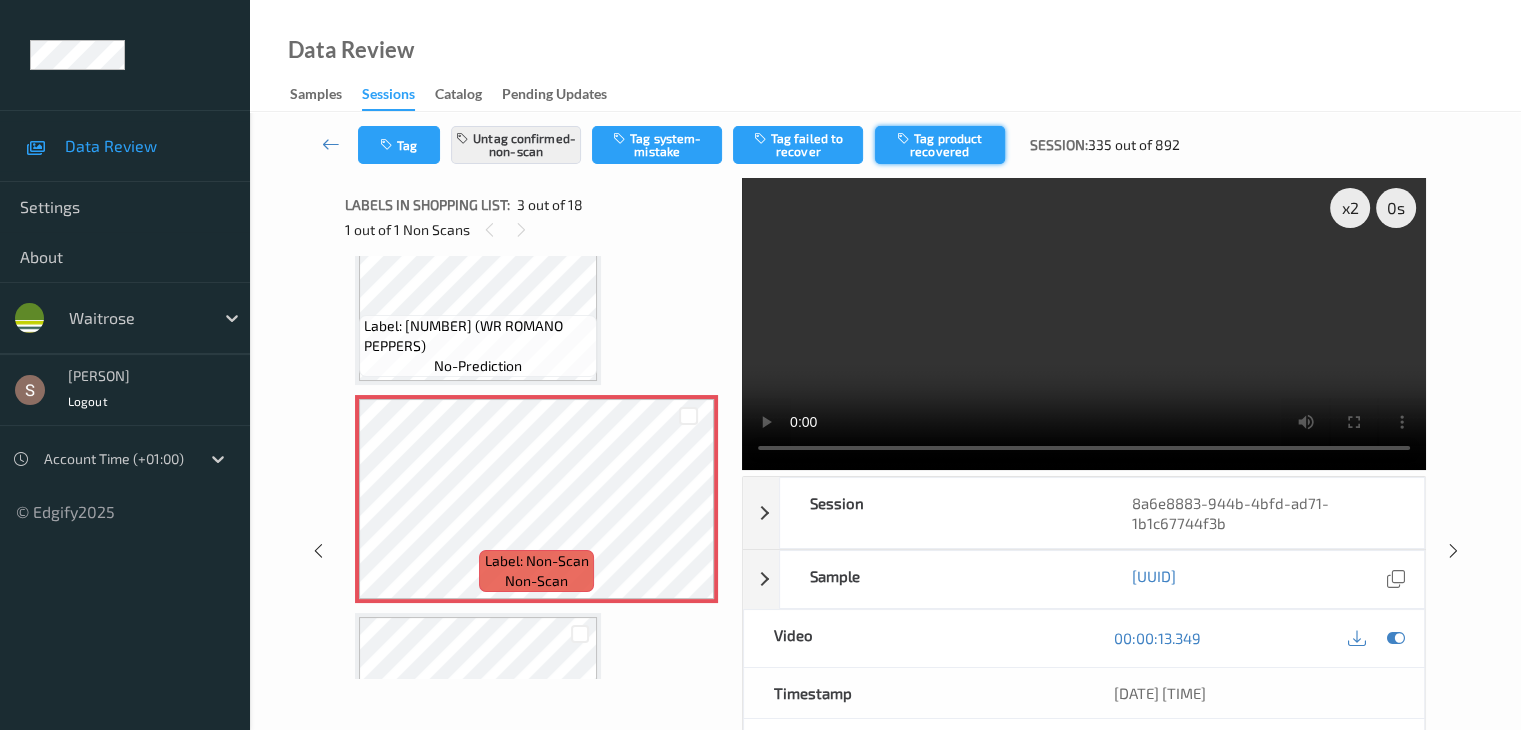 click on "Tag   product recovered" at bounding box center [940, 145] 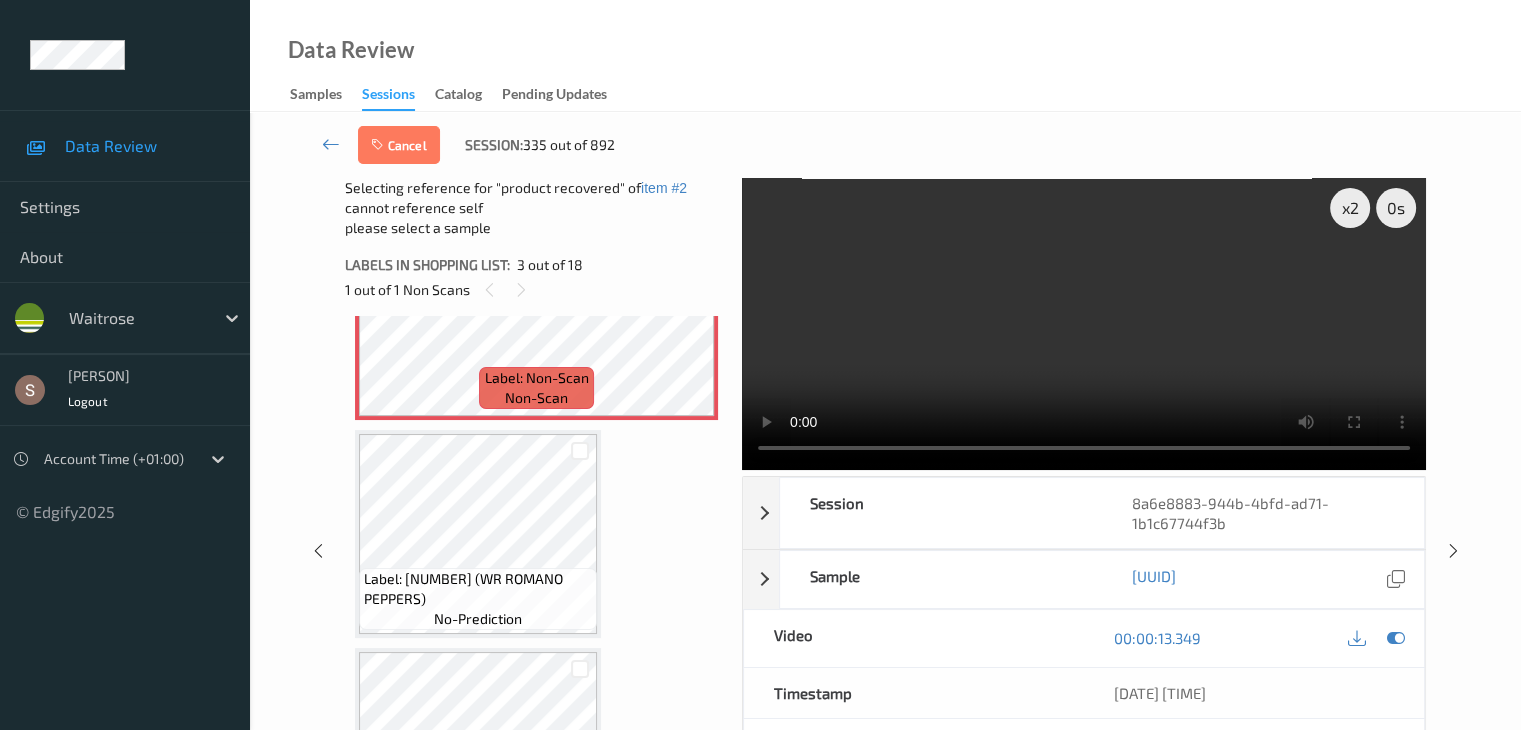 scroll, scrollTop: 551, scrollLeft: 0, axis: vertical 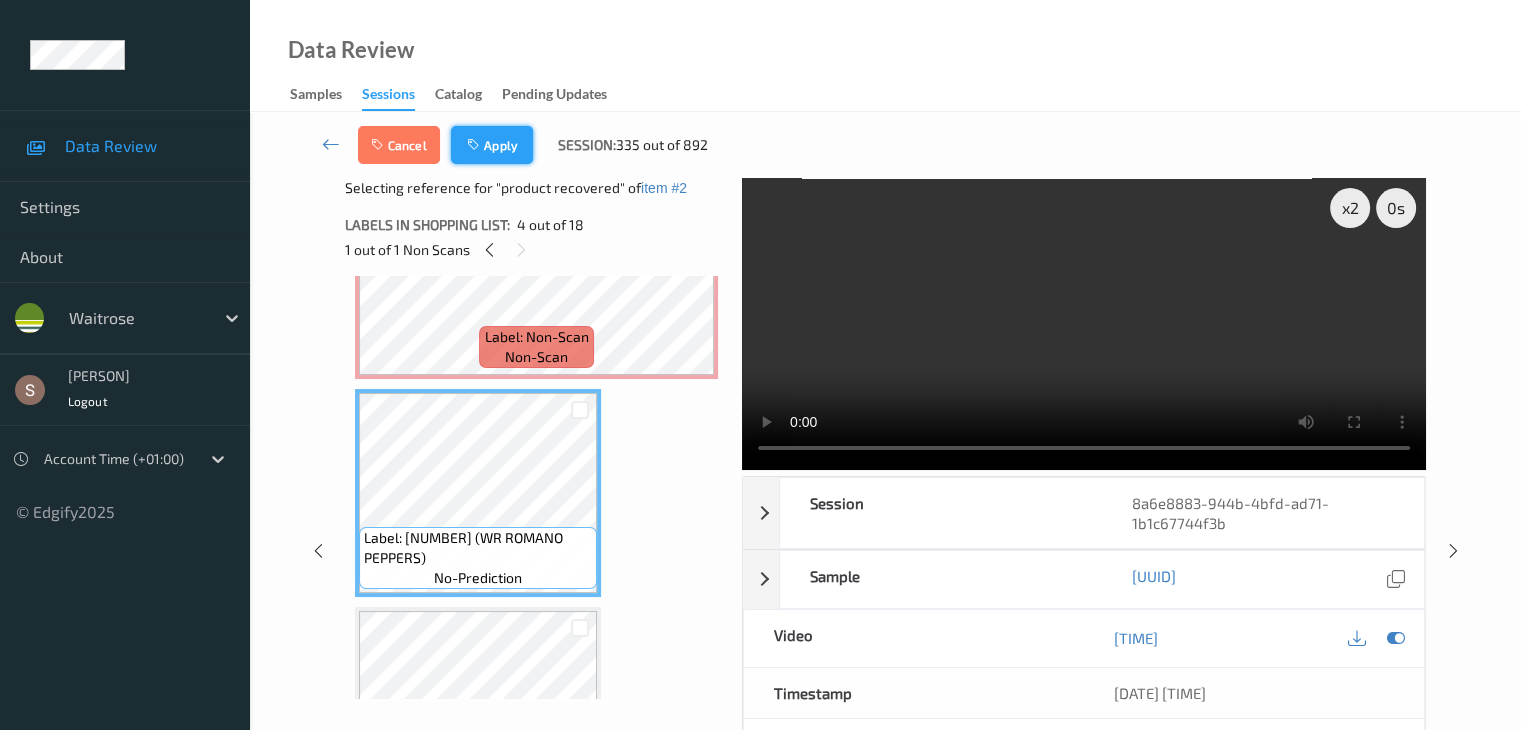 click on "Apply" at bounding box center (492, 145) 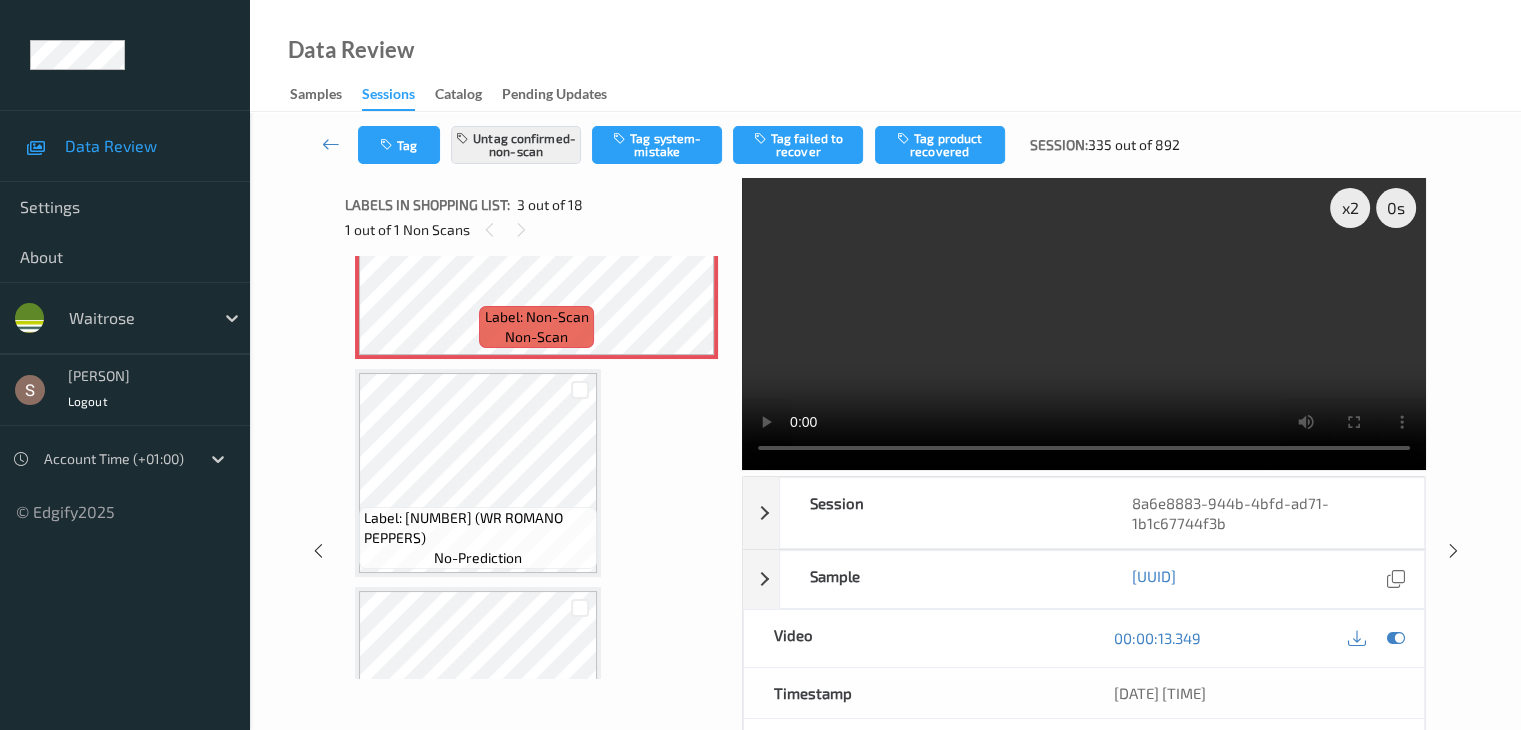 scroll, scrollTop: 228, scrollLeft: 0, axis: vertical 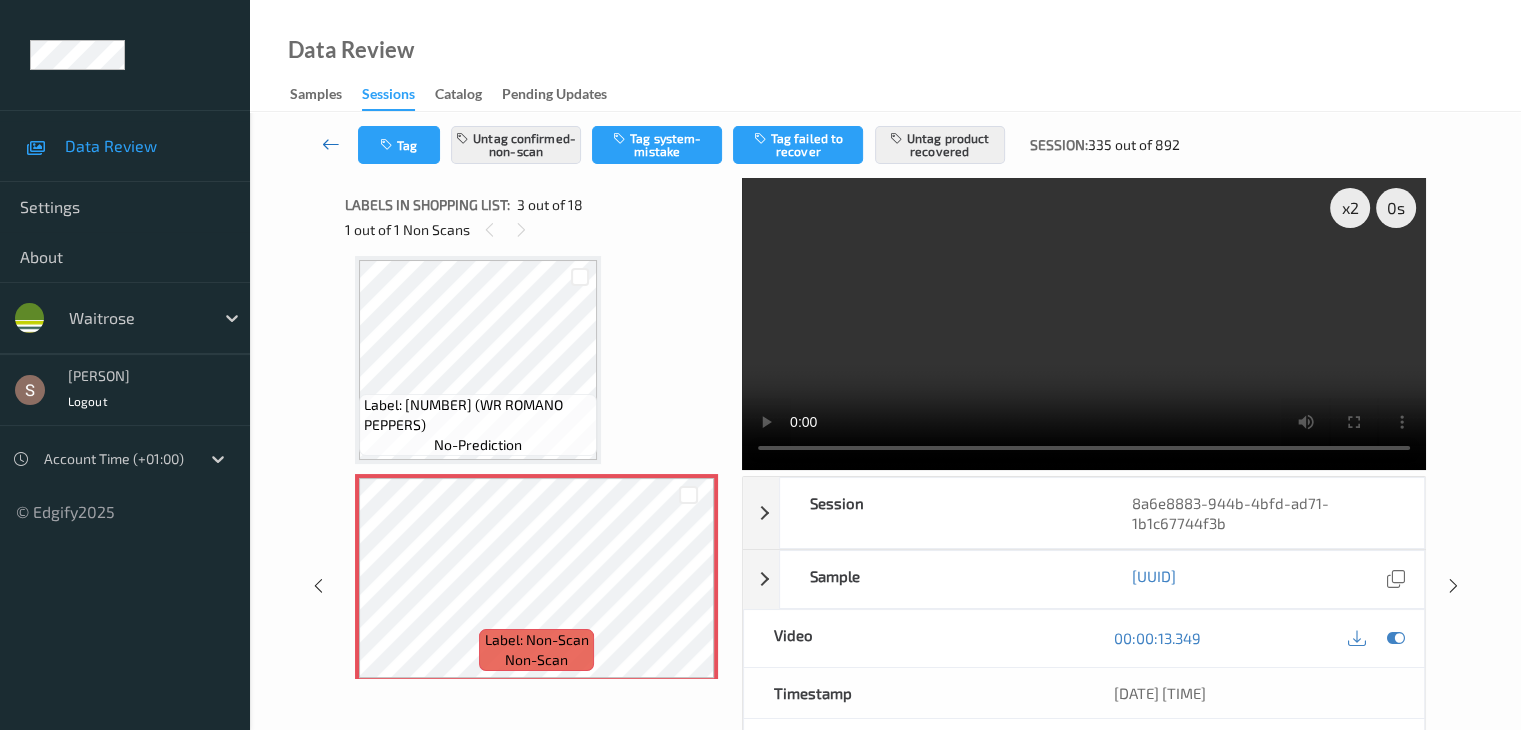 click at bounding box center [331, 144] 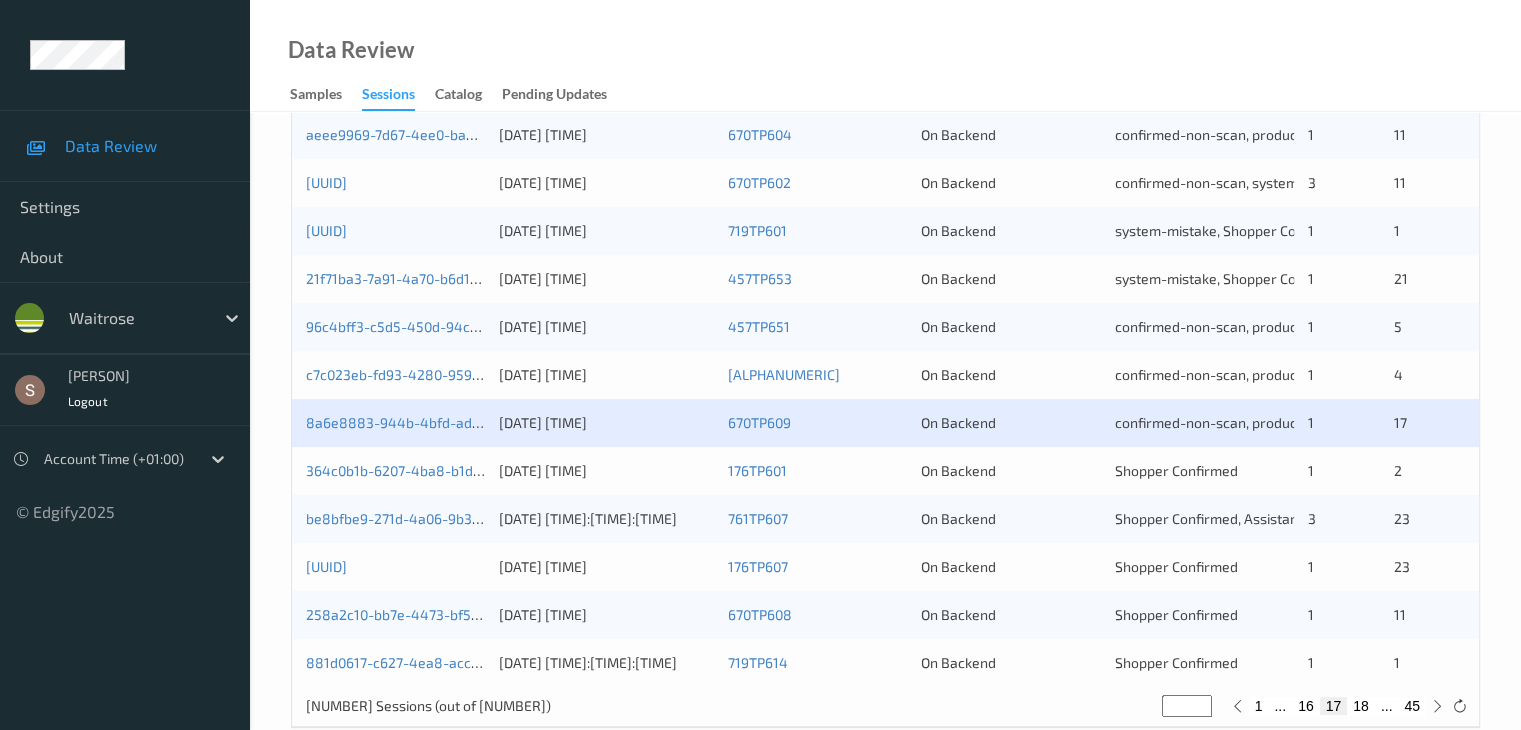 scroll, scrollTop: 932, scrollLeft: 0, axis: vertical 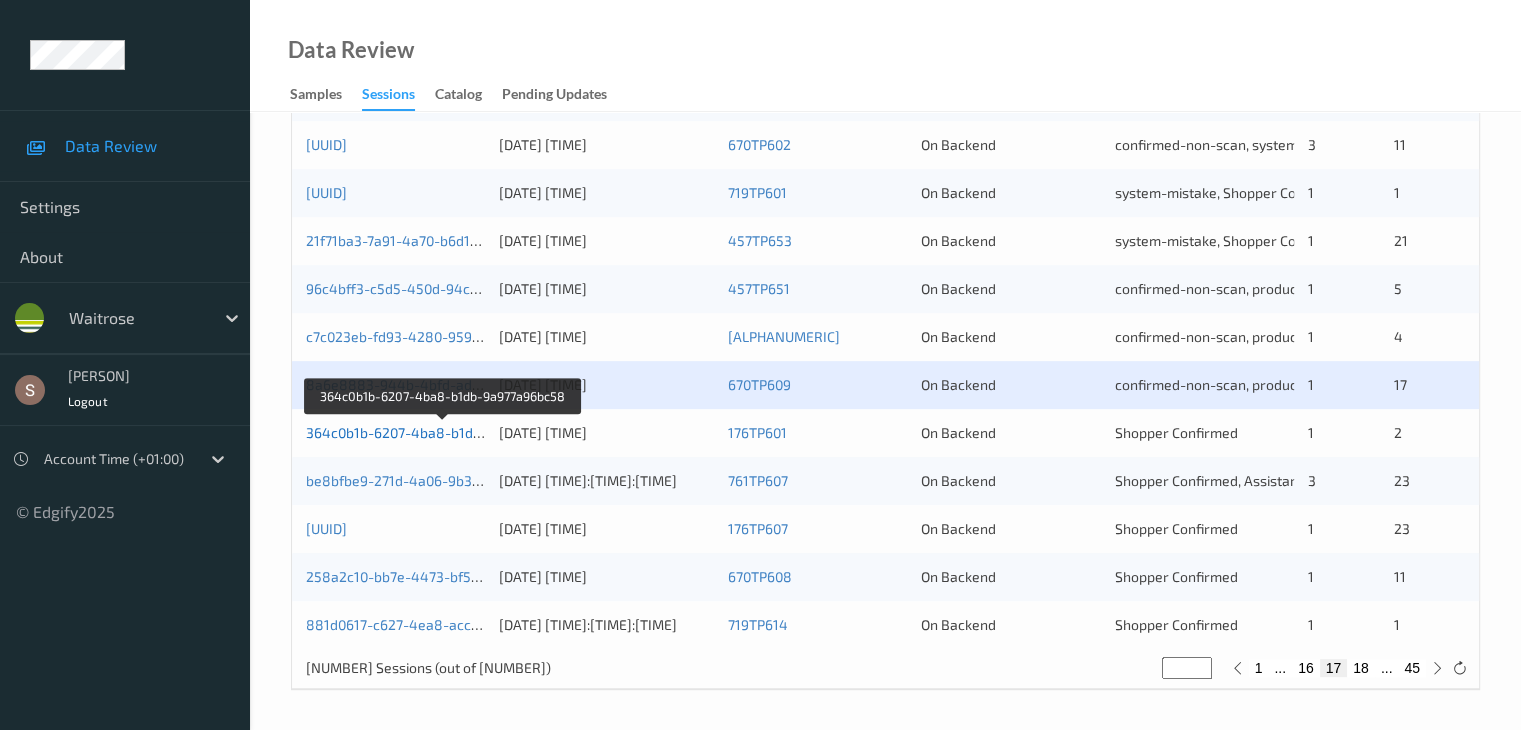 click on "364c0b1b-6207-4ba8-b1db-9a977a96bc58" at bounding box center [443, 432] 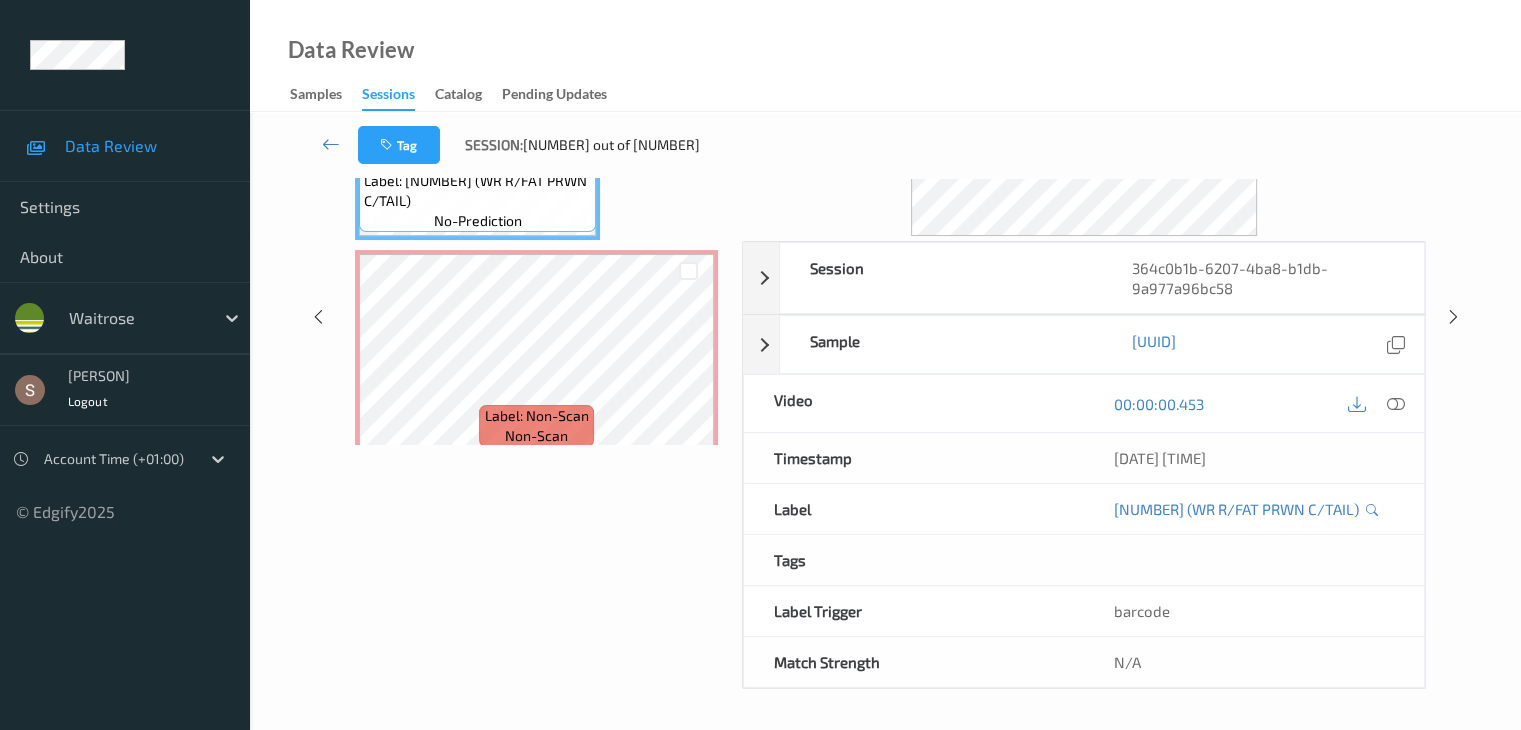 scroll, scrollTop: 0, scrollLeft: 0, axis: both 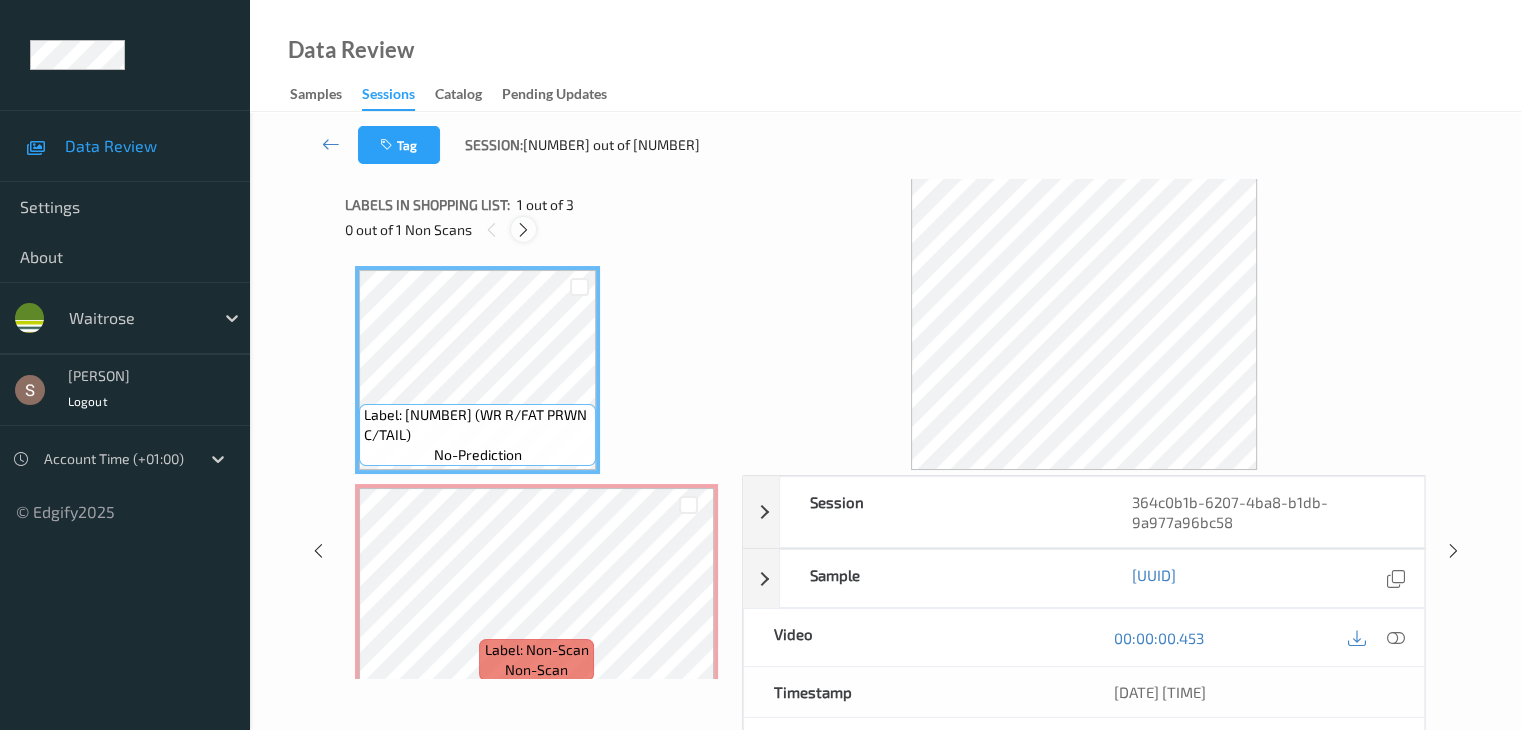 click at bounding box center (523, 229) 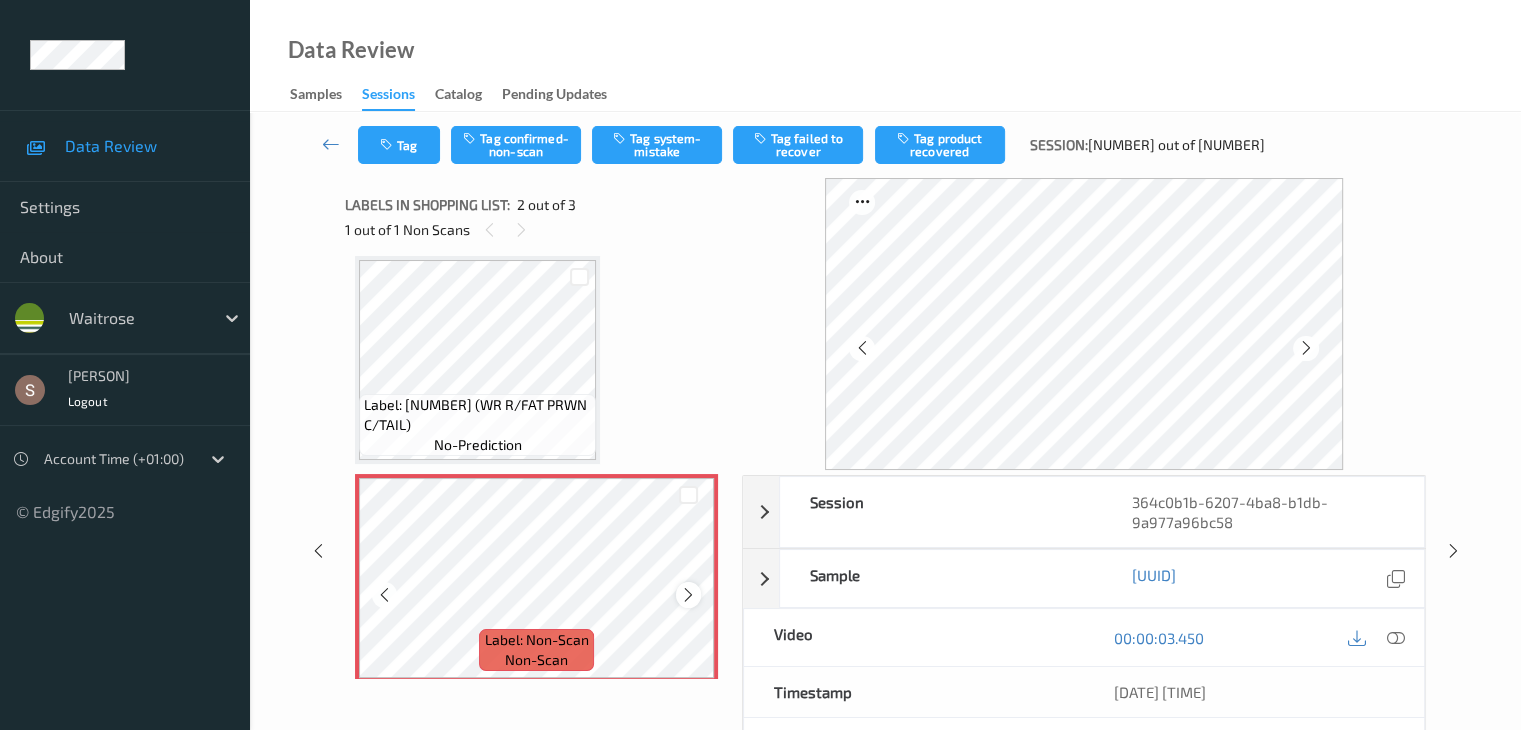 click at bounding box center (688, 595) 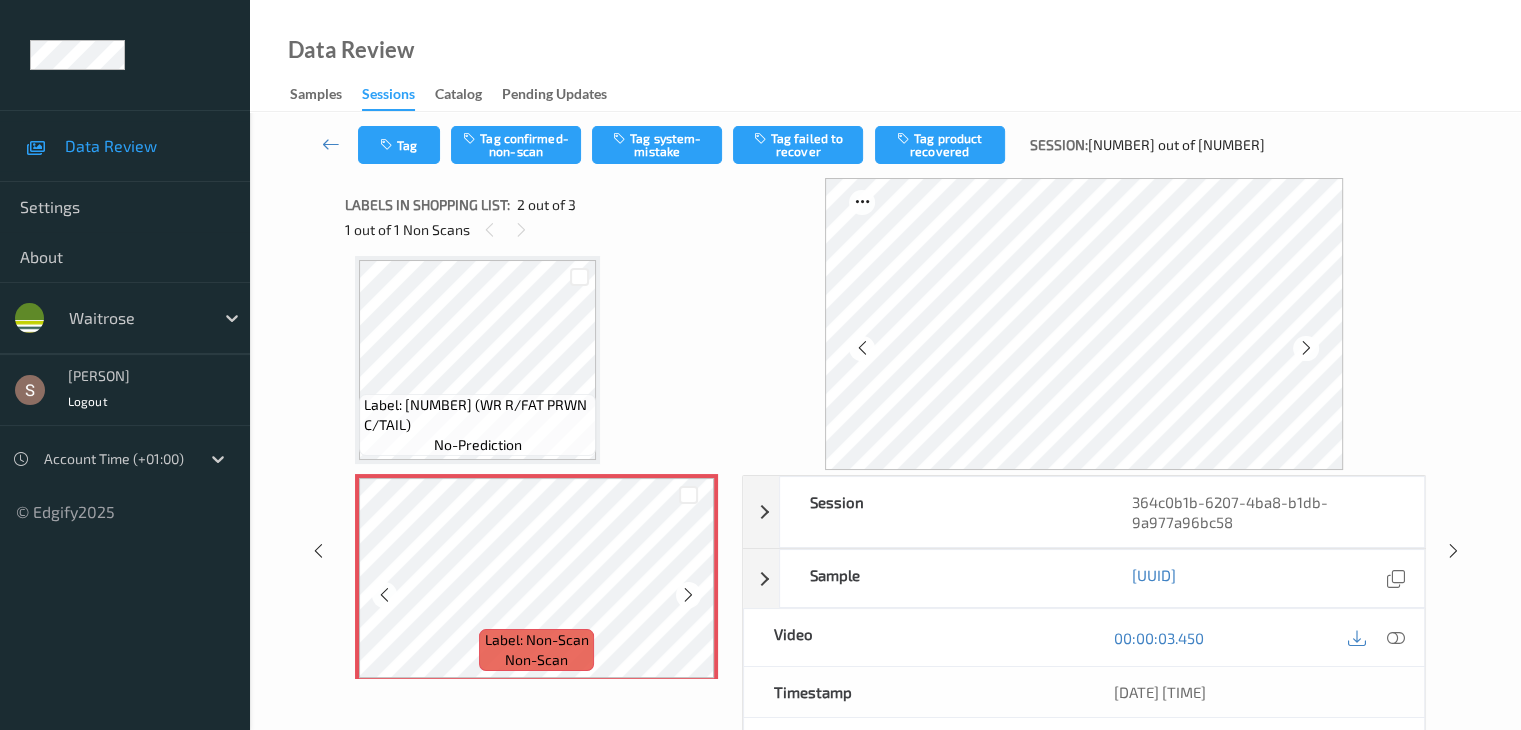 click at bounding box center (688, 595) 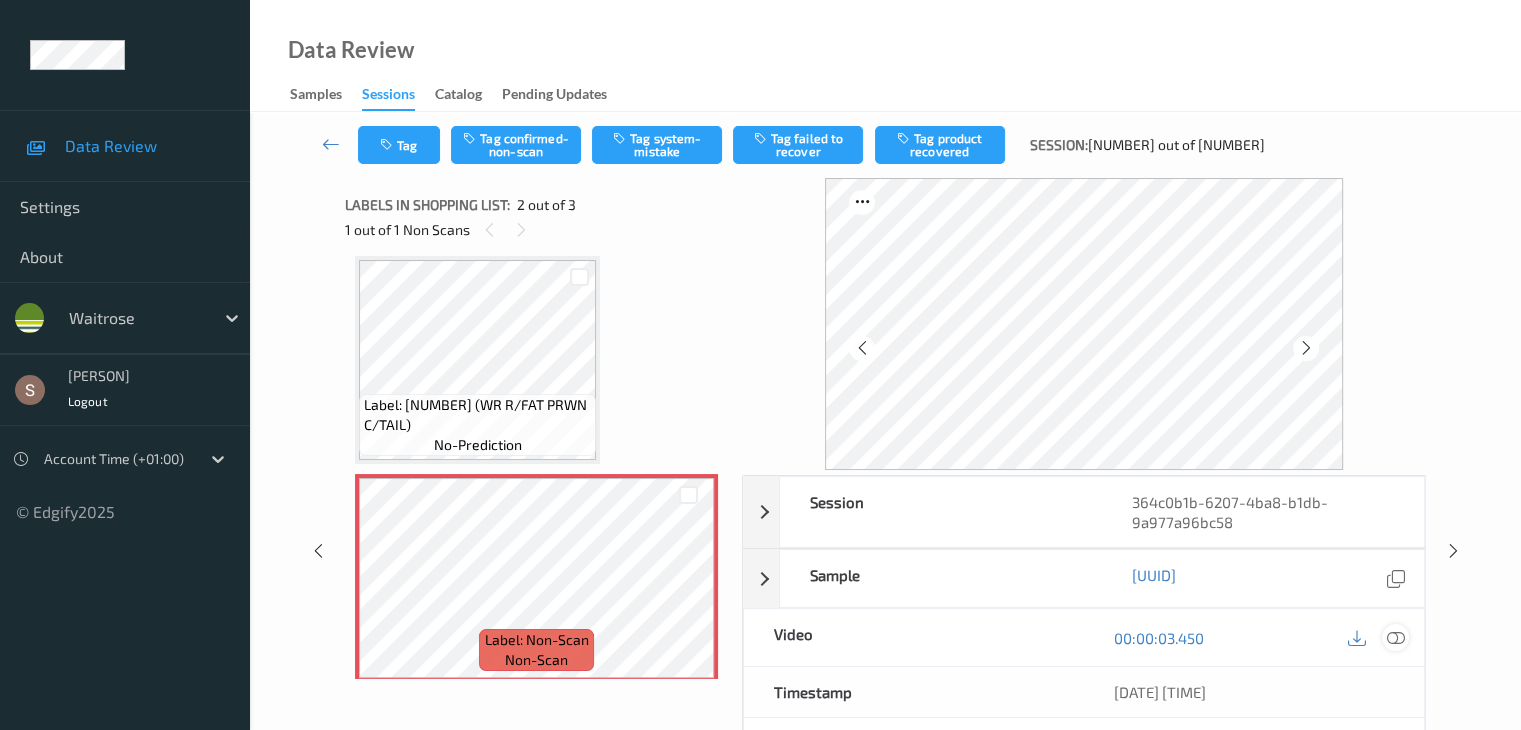 click at bounding box center (1395, 638) 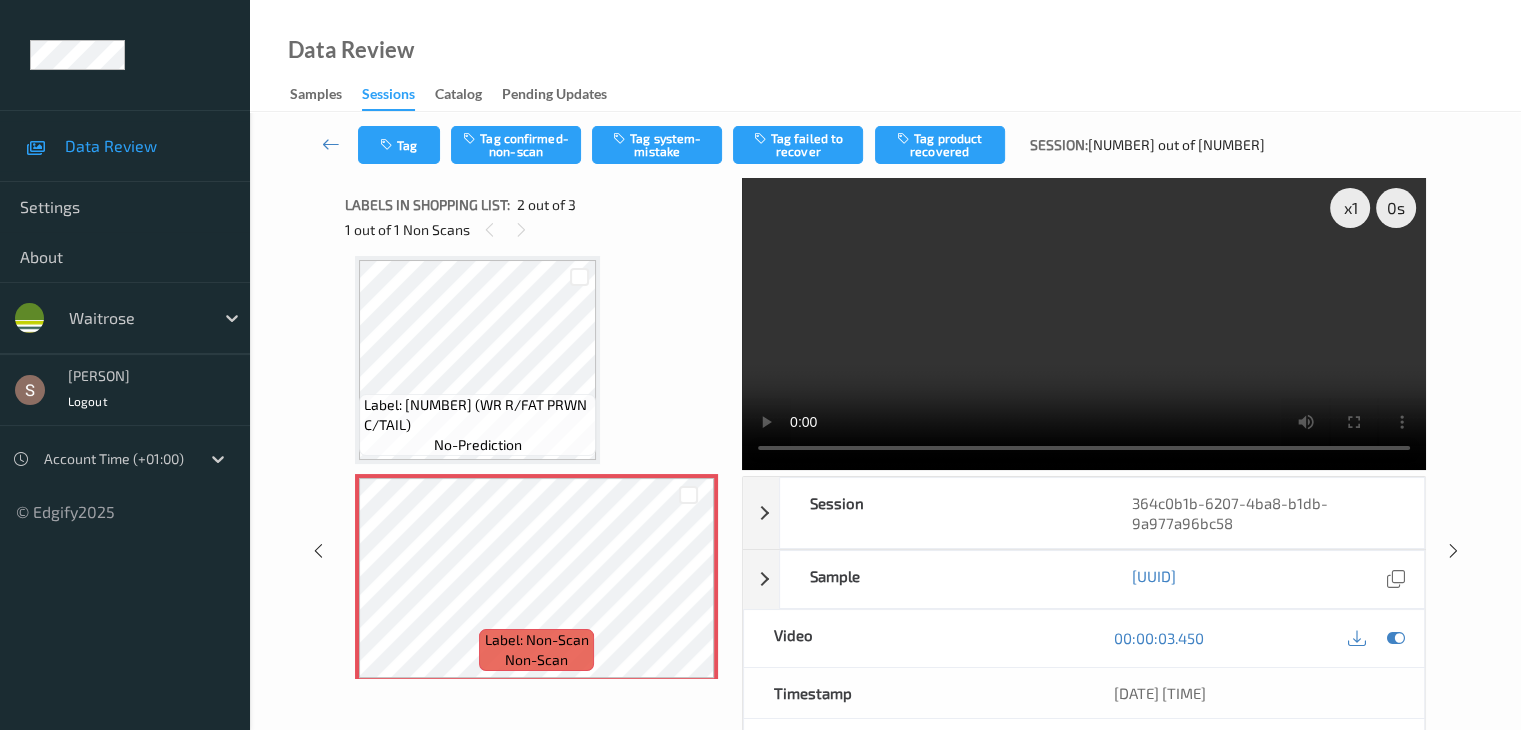 click at bounding box center [1084, 324] 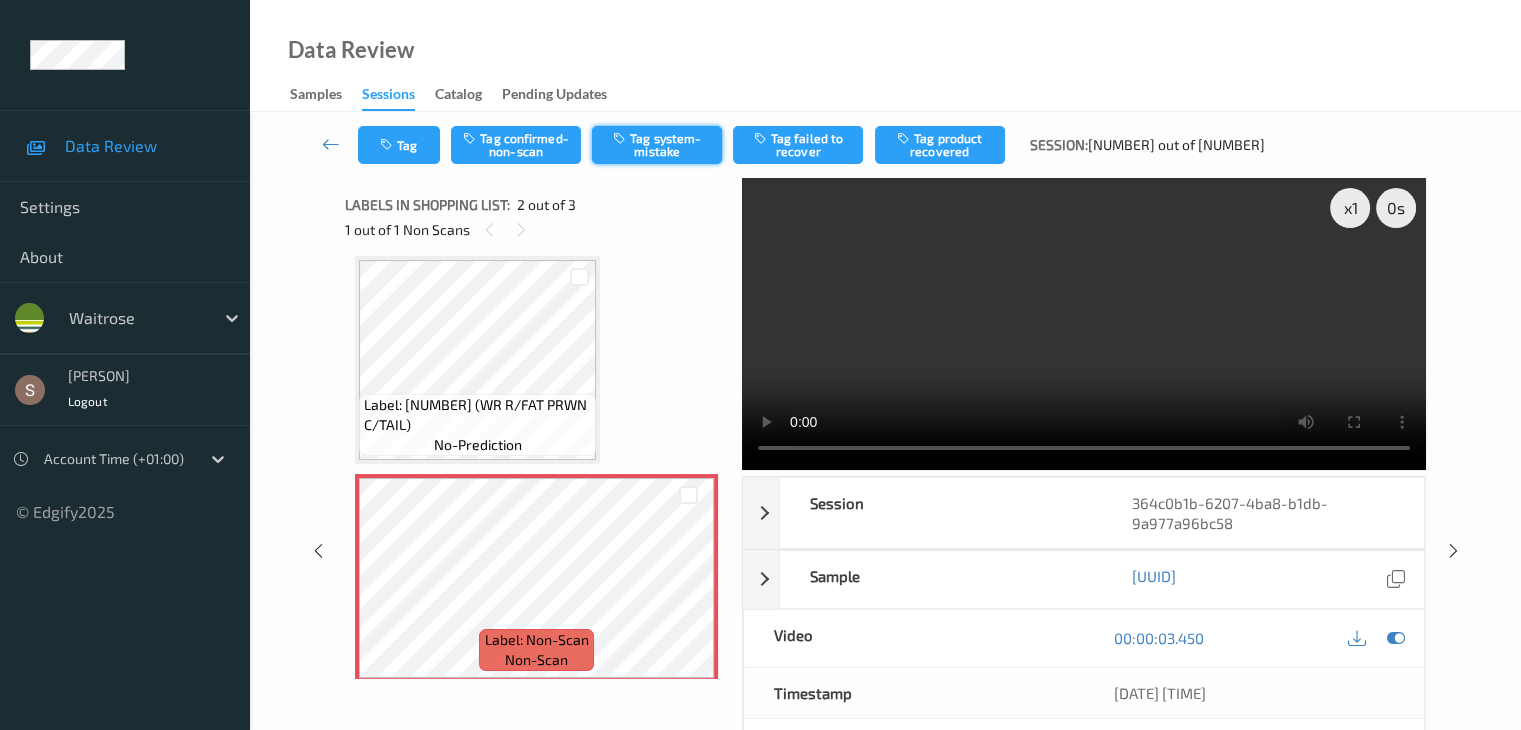 click on "Tag   system-mistake" at bounding box center [657, 145] 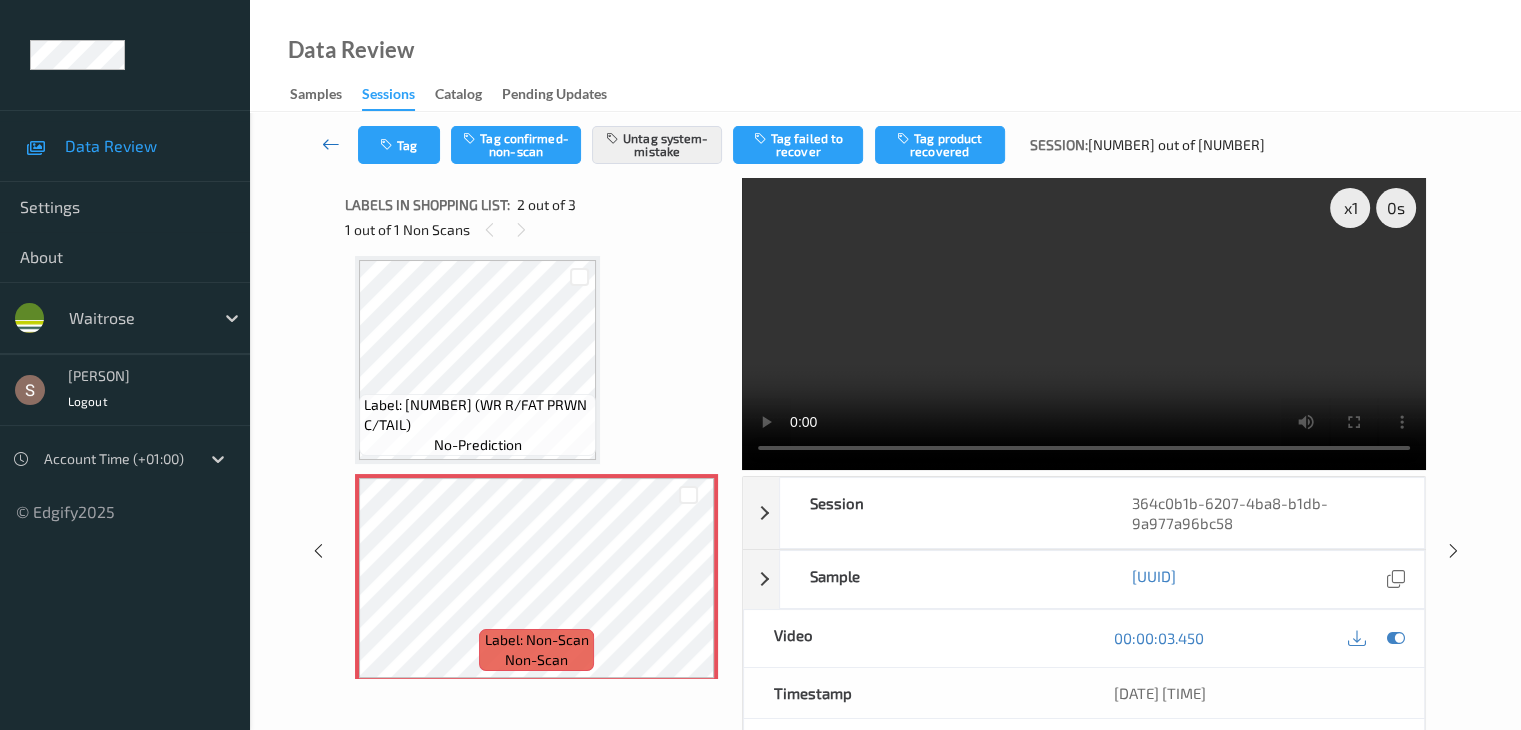 click at bounding box center (331, 144) 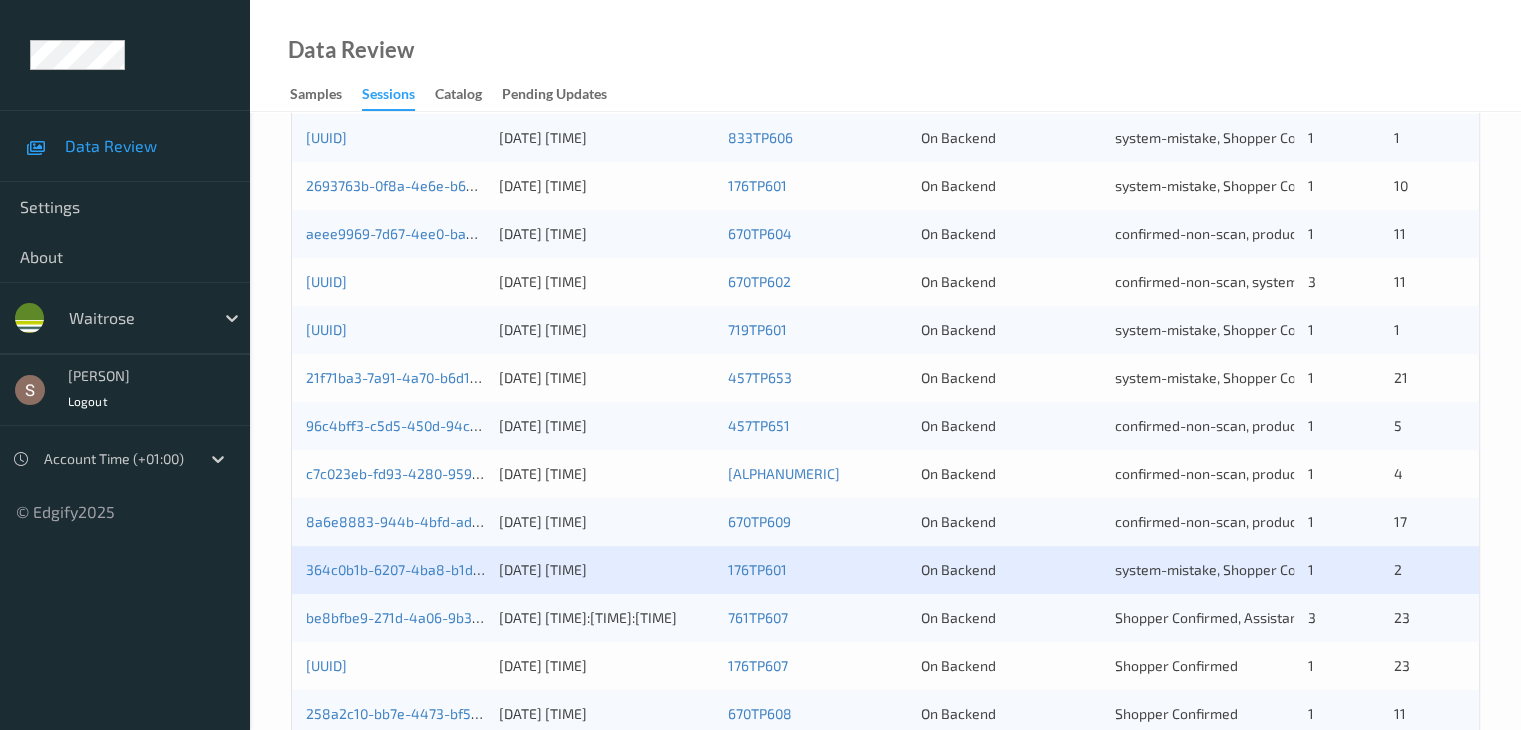 scroll, scrollTop: 932, scrollLeft: 0, axis: vertical 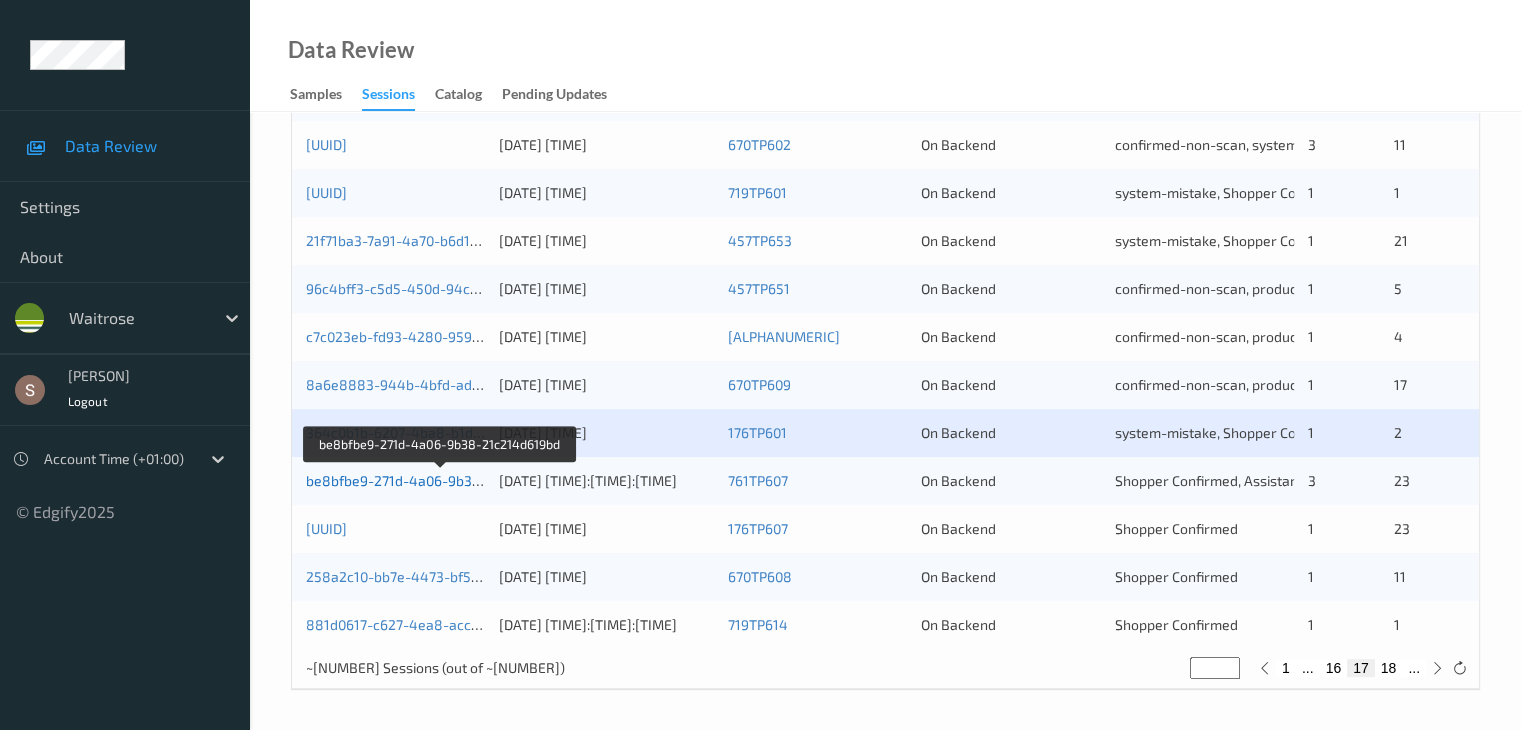 click on "be8bfbe9-271d-4a06-9b38-21c214d619bd" at bounding box center (441, 480) 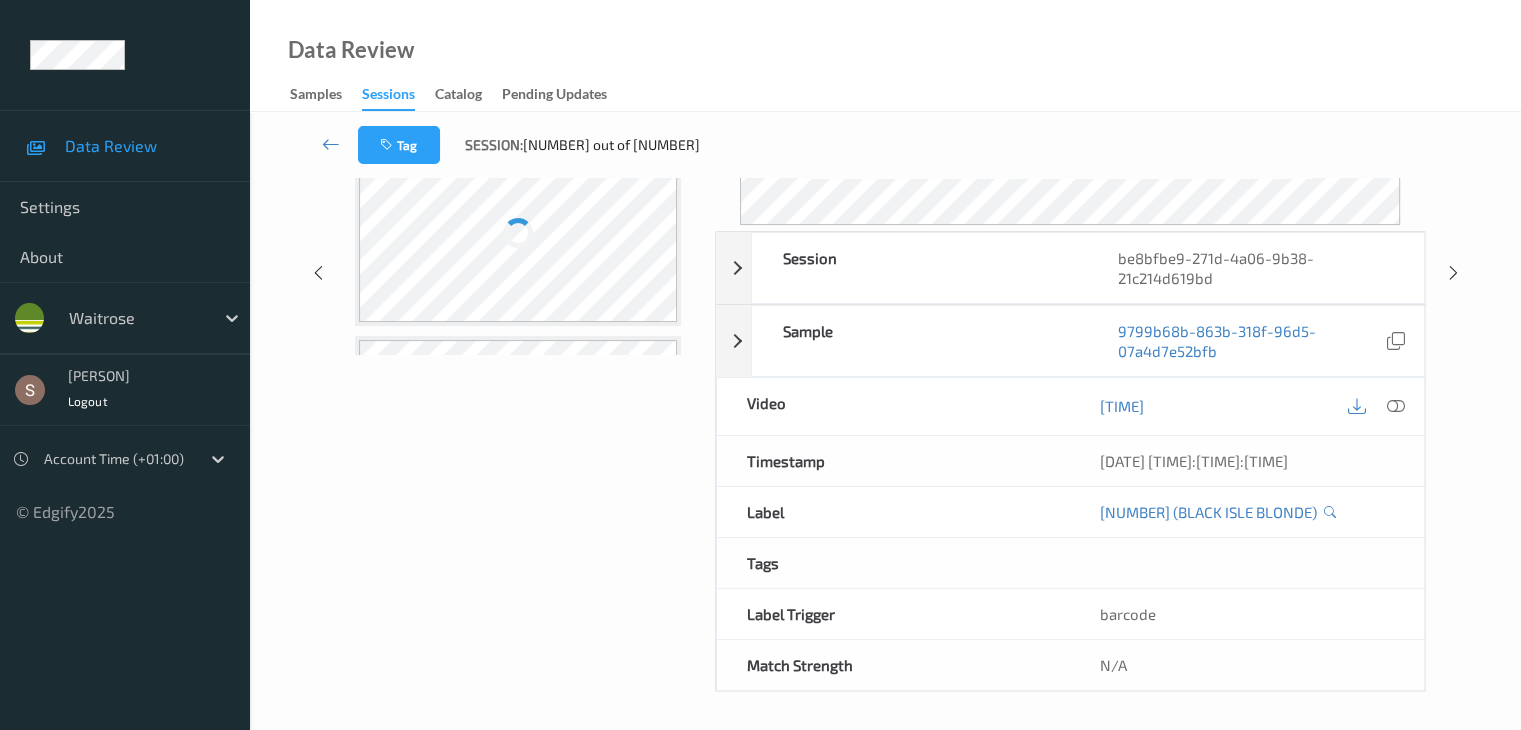 scroll, scrollTop: 0, scrollLeft: 0, axis: both 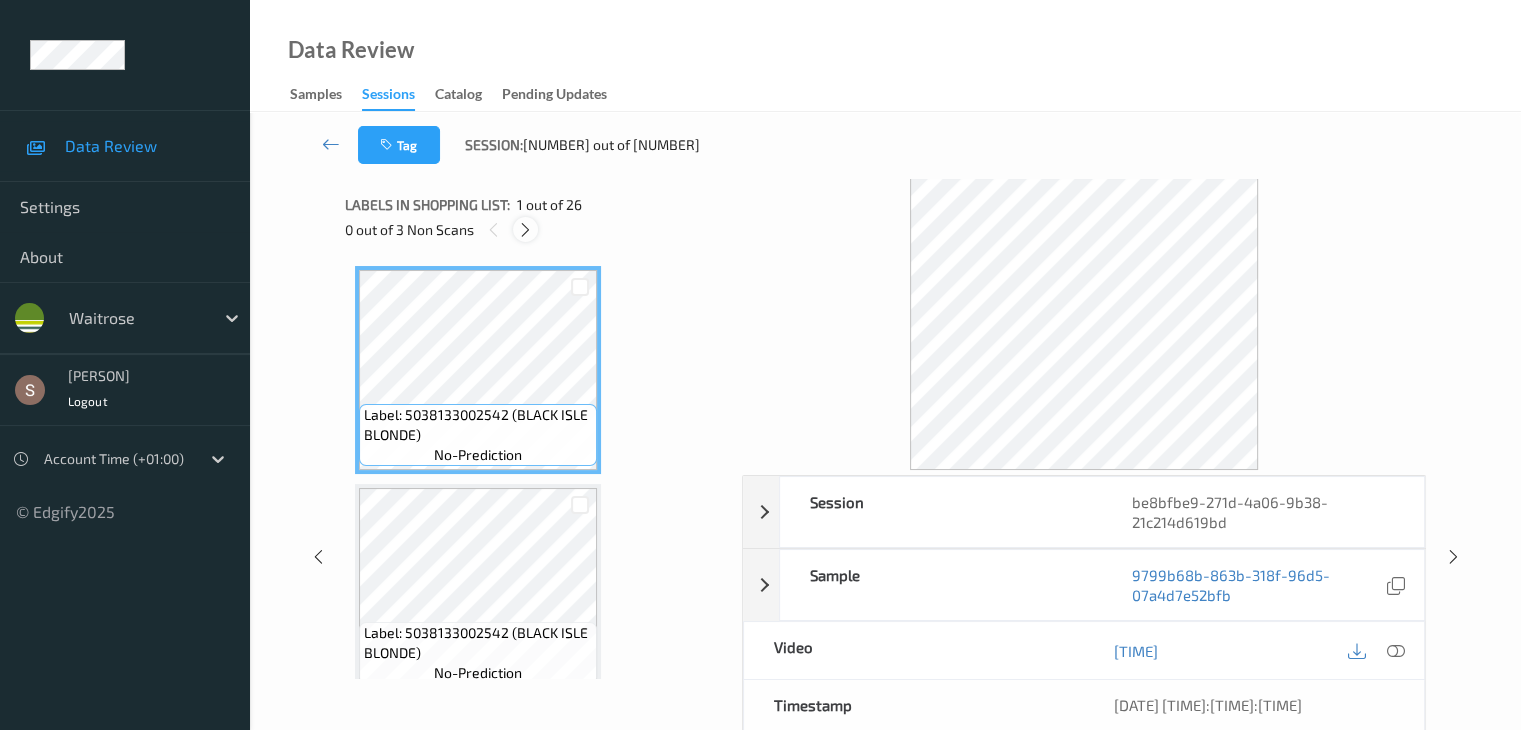 click at bounding box center [525, 230] 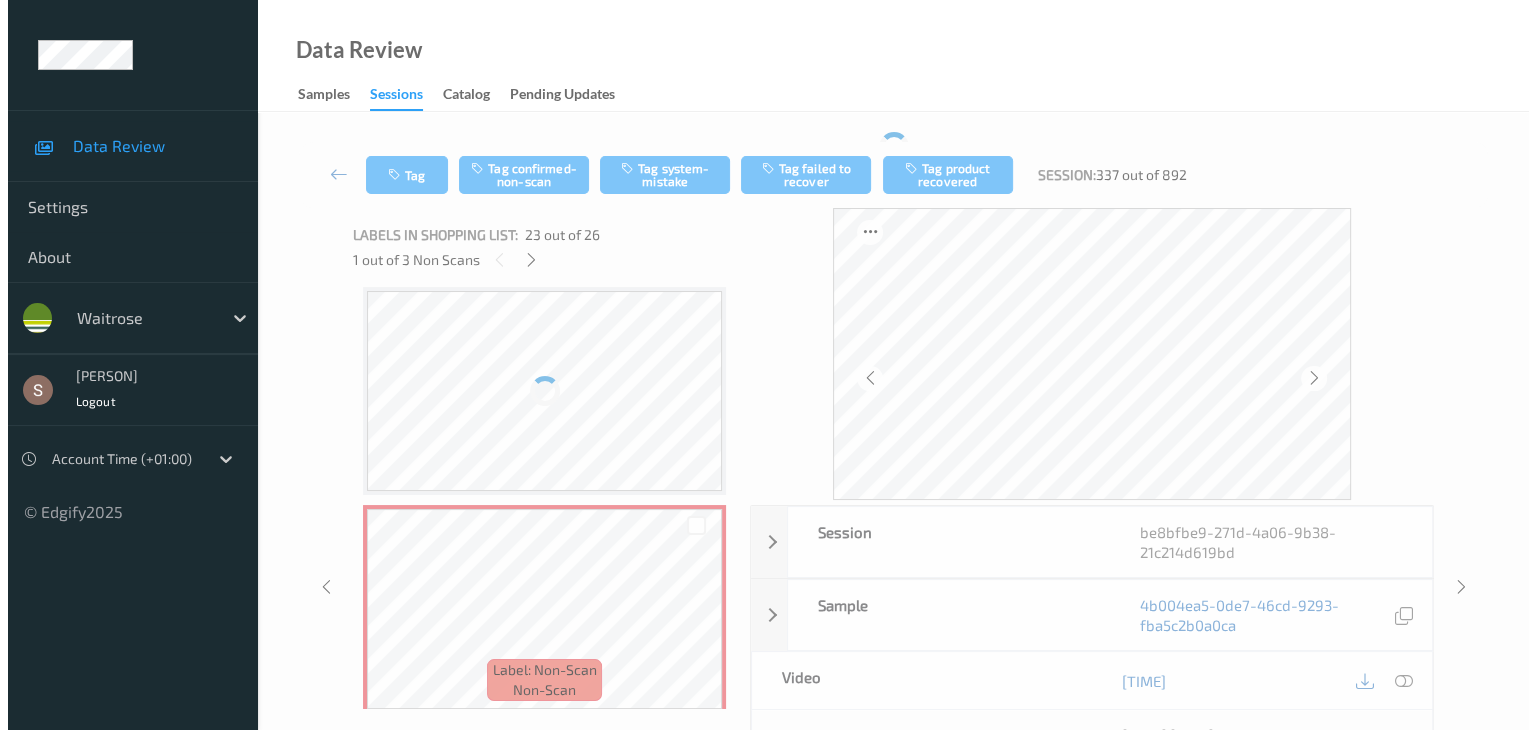 scroll, scrollTop: 4587, scrollLeft: 0, axis: vertical 